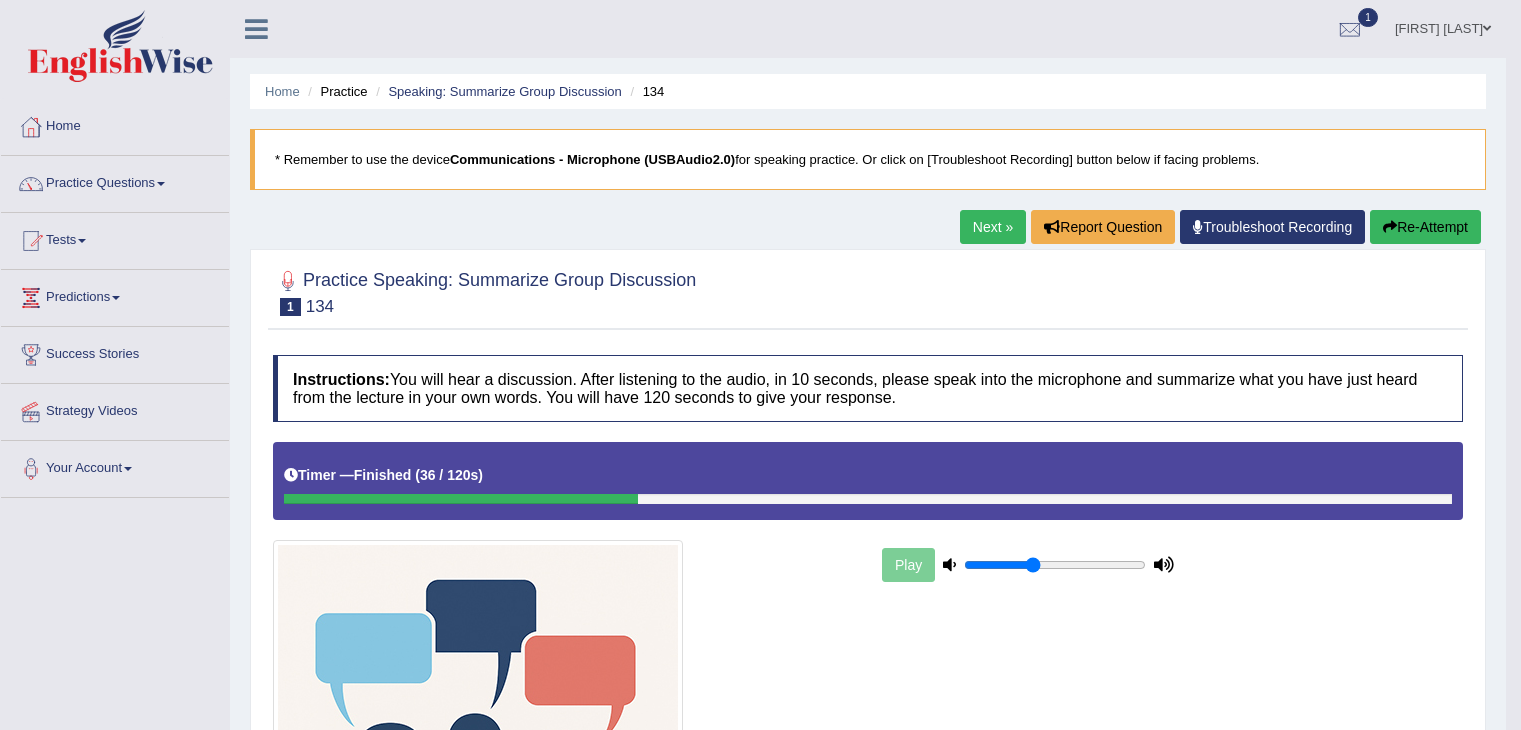 scroll, scrollTop: 32, scrollLeft: 0, axis: vertical 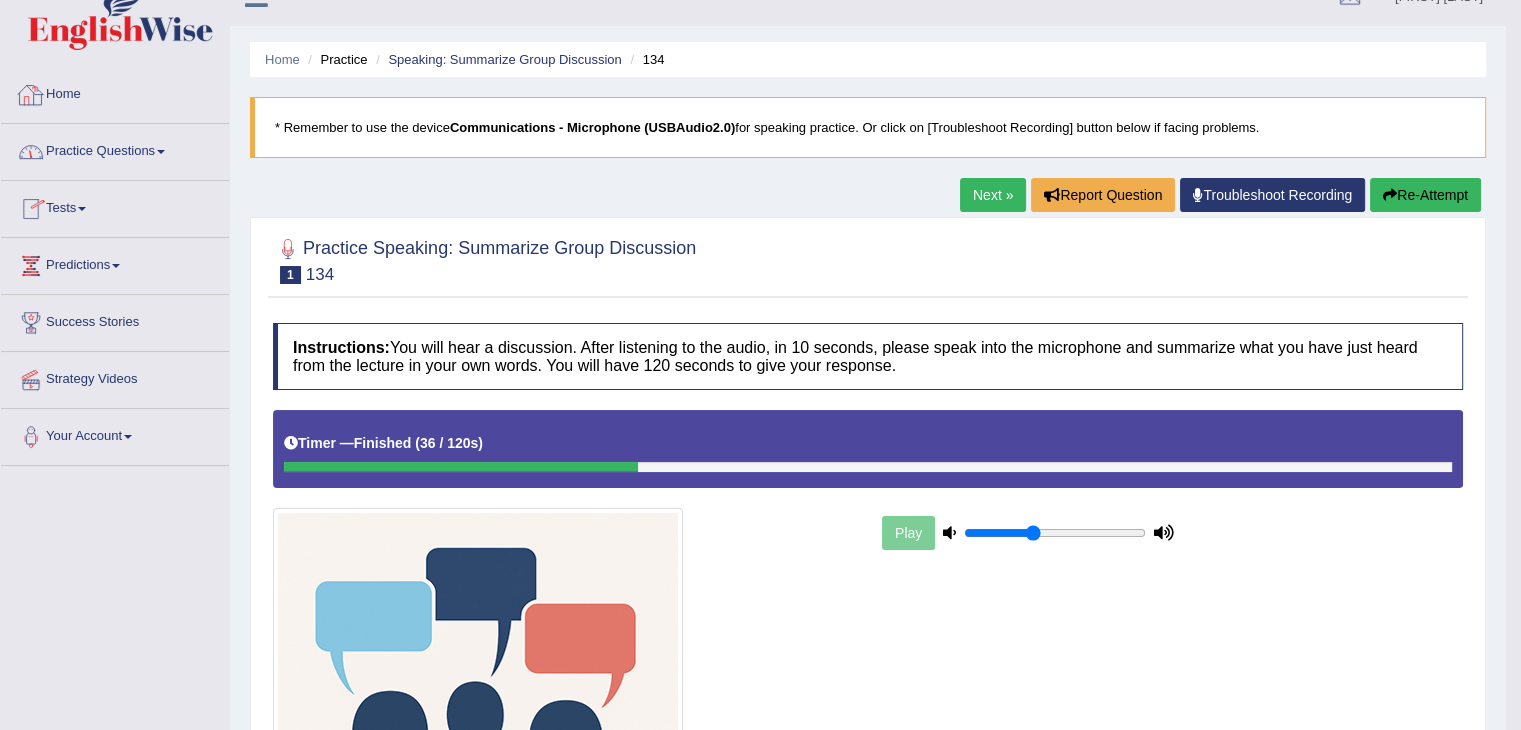 click on "Home" at bounding box center (115, 92) 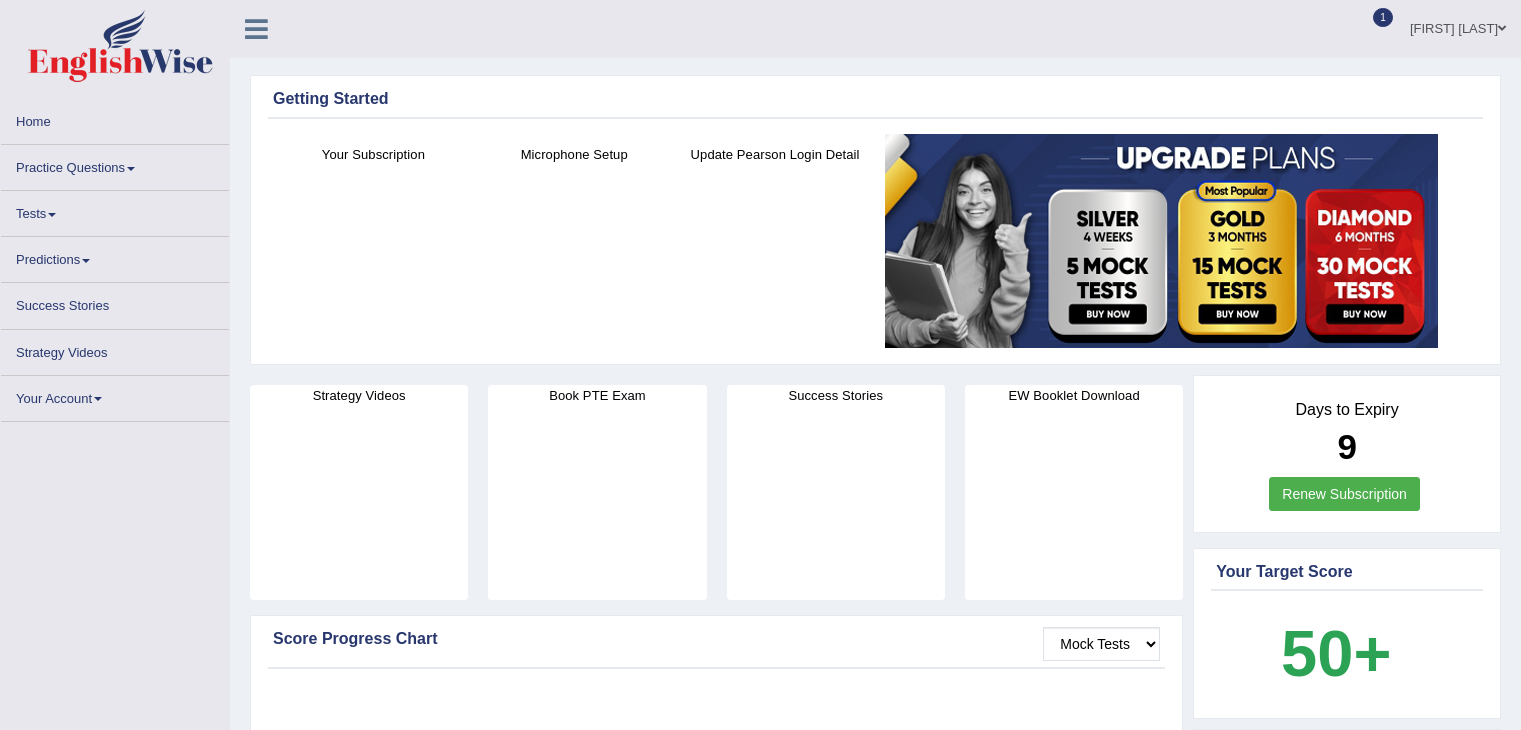 scroll, scrollTop: 0, scrollLeft: 0, axis: both 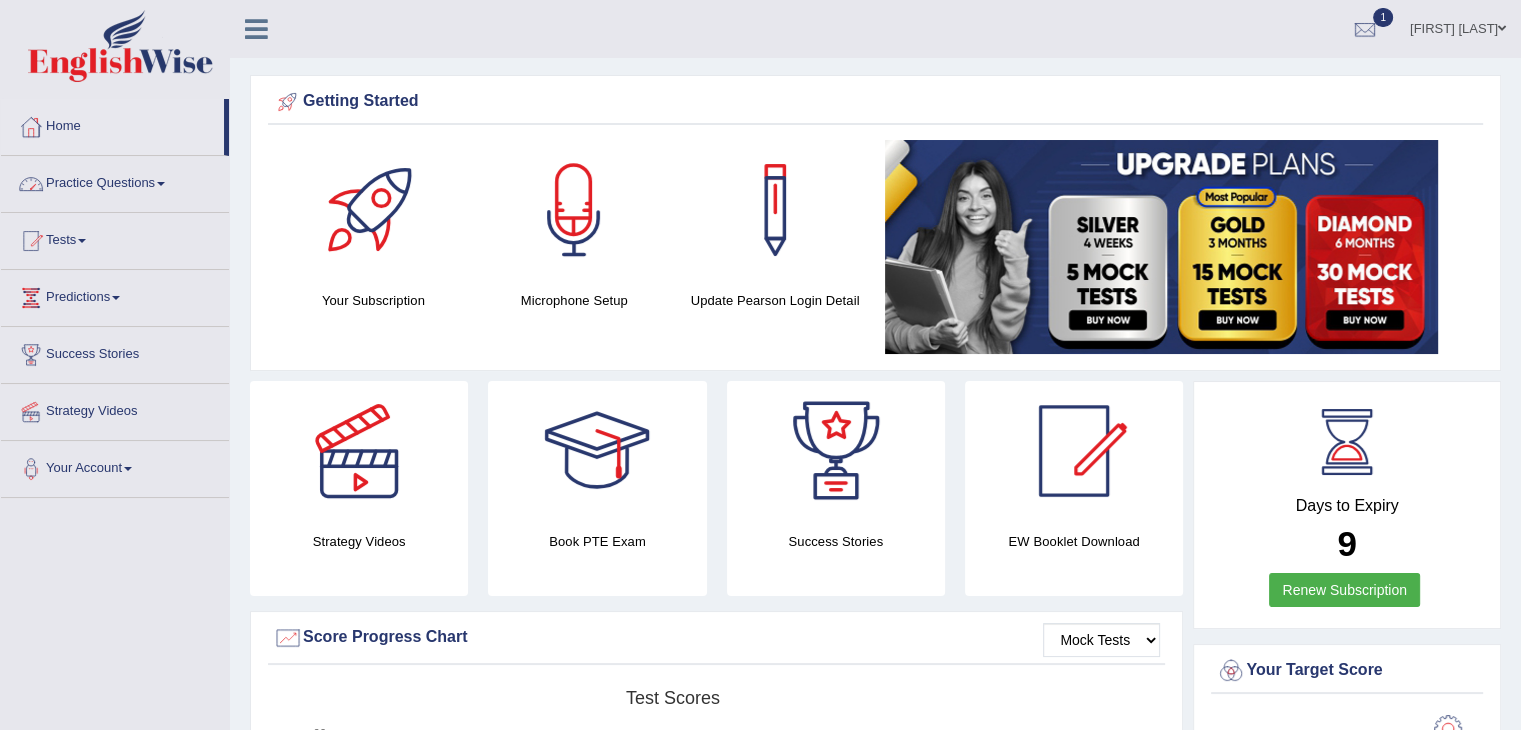 click on "Practice Questions" at bounding box center [115, 181] 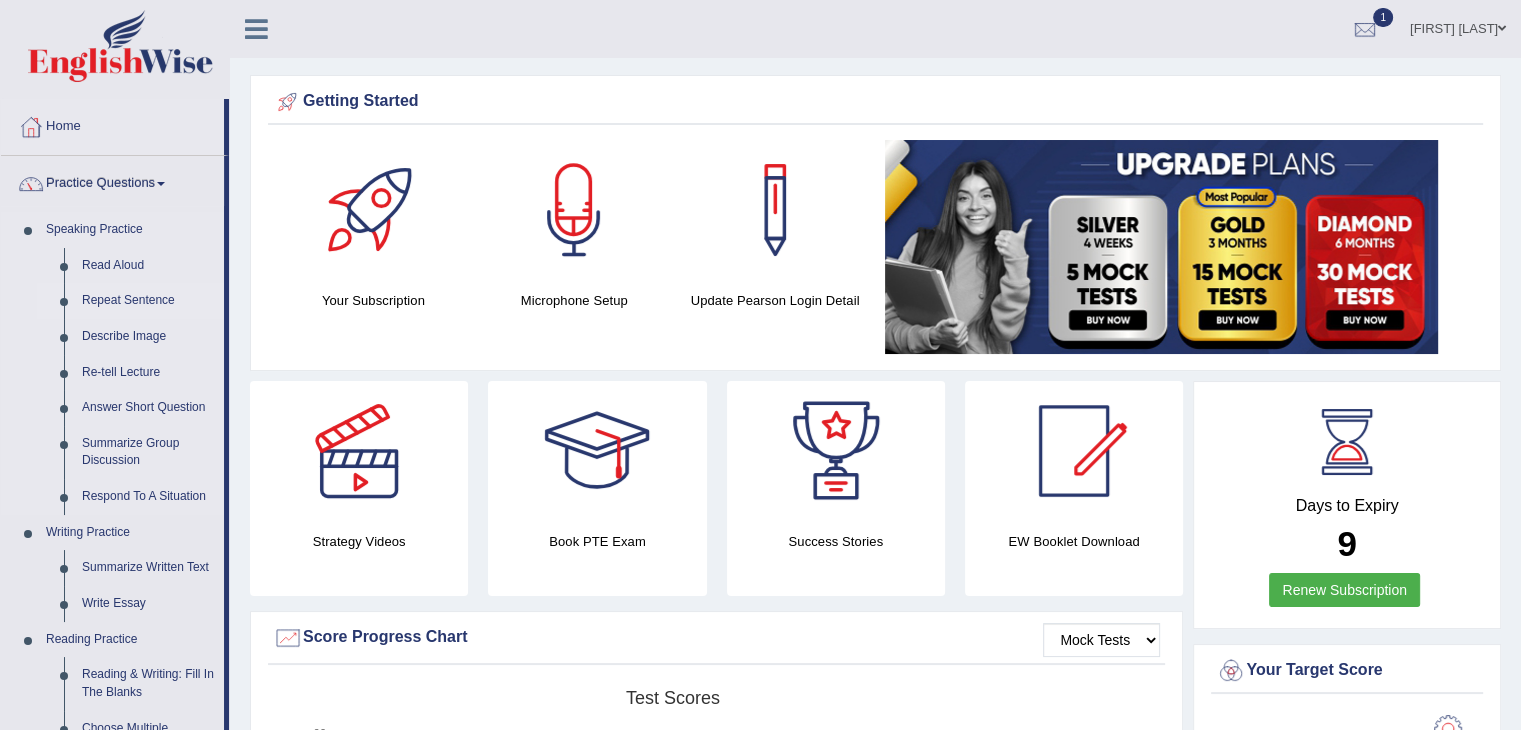 click on "Repeat Sentence" at bounding box center (148, 301) 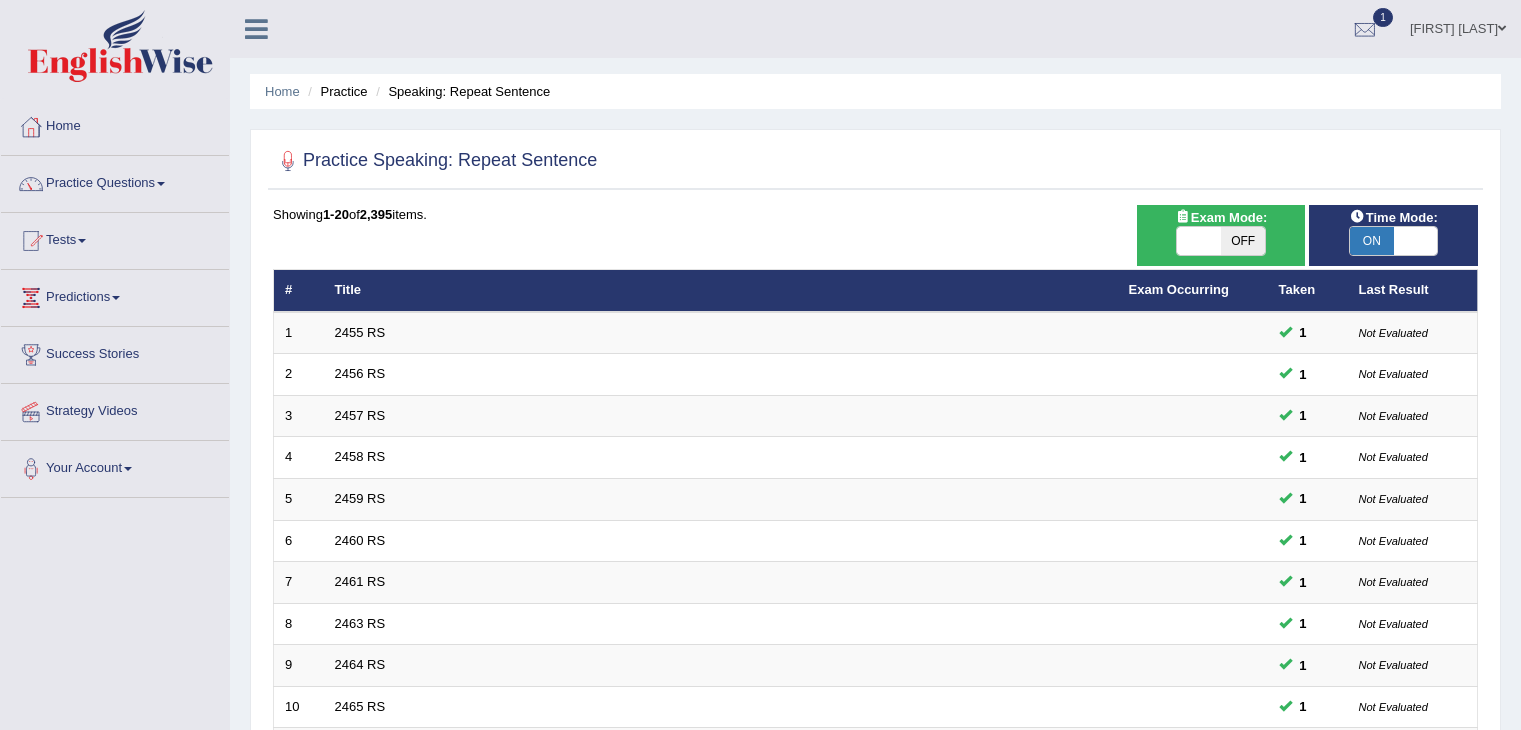 scroll, scrollTop: 0, scrollLeft: 0, axis: both 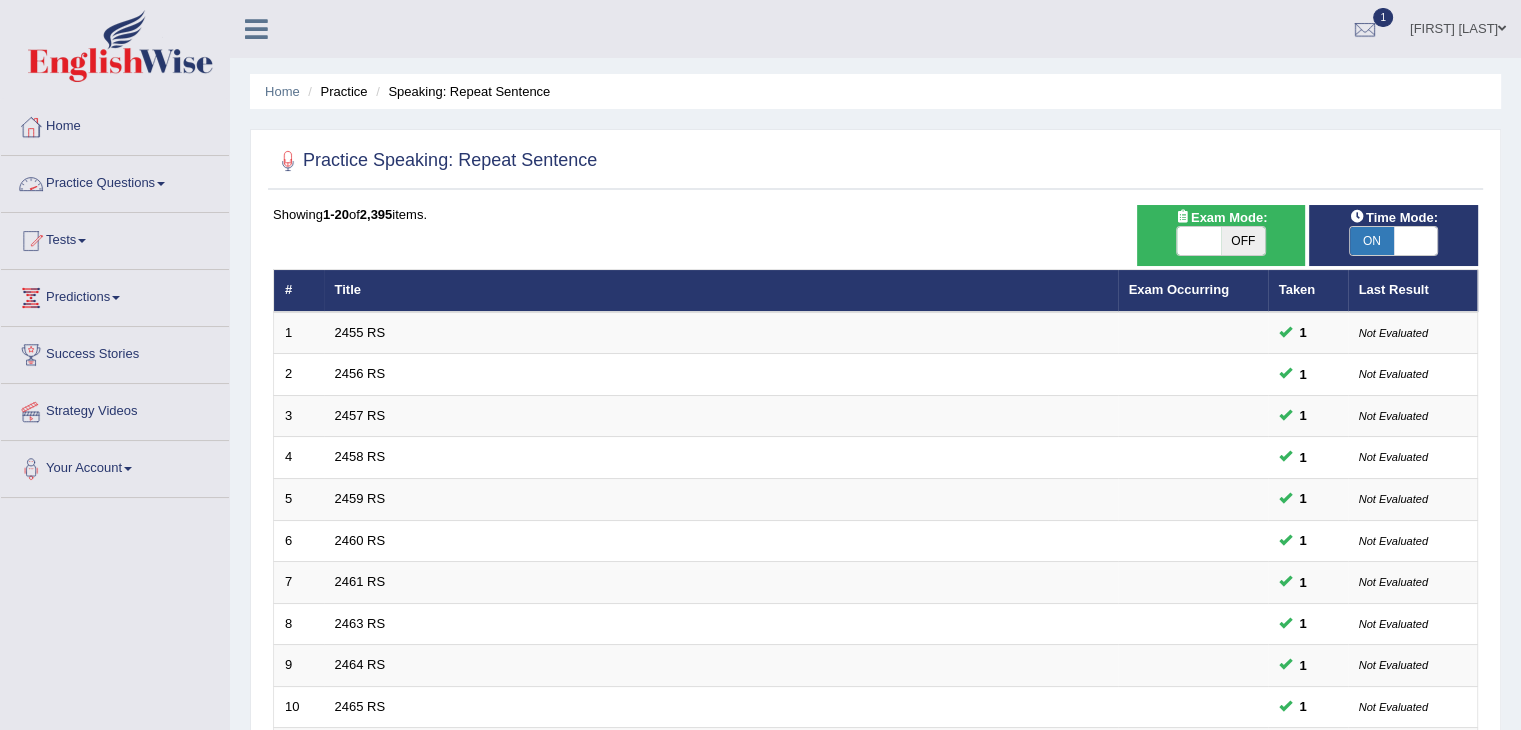 click on "Practice Questions" at bounding box center (115, 181) 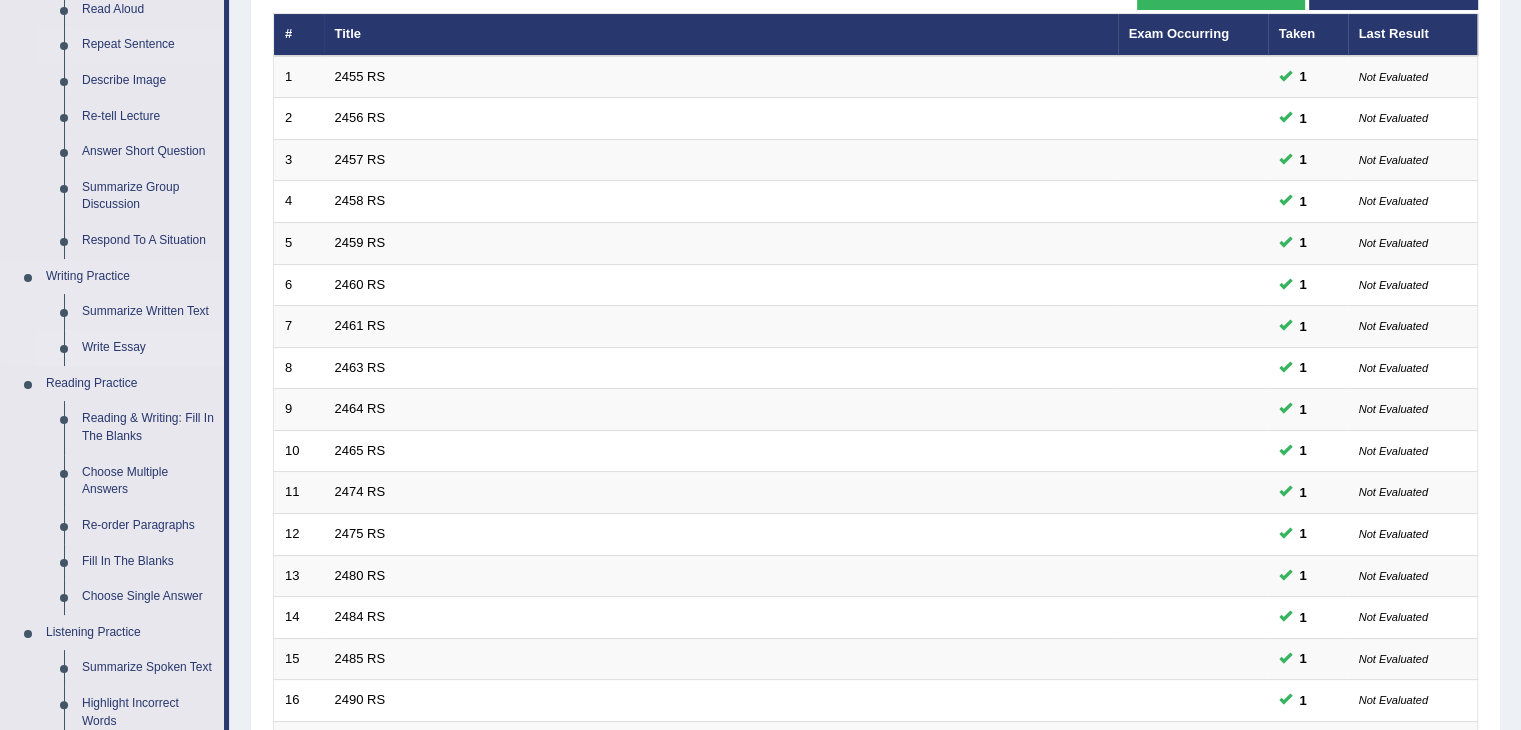 scroll, scrollTop: 400, scrollLeft: 0, axis: vertical 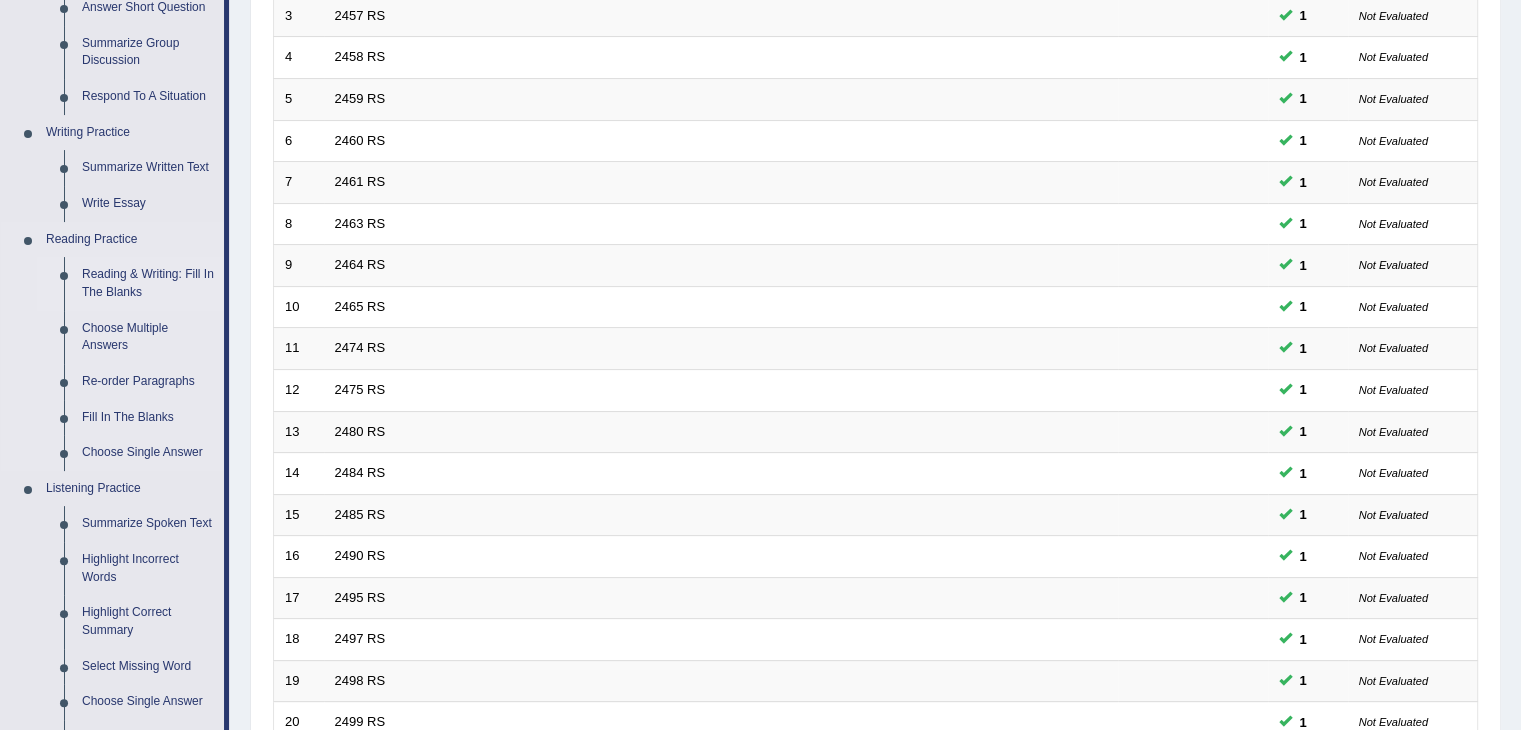 click on "Reading & Writing: Fill In The Blanks" at bounding box center (148, 283) 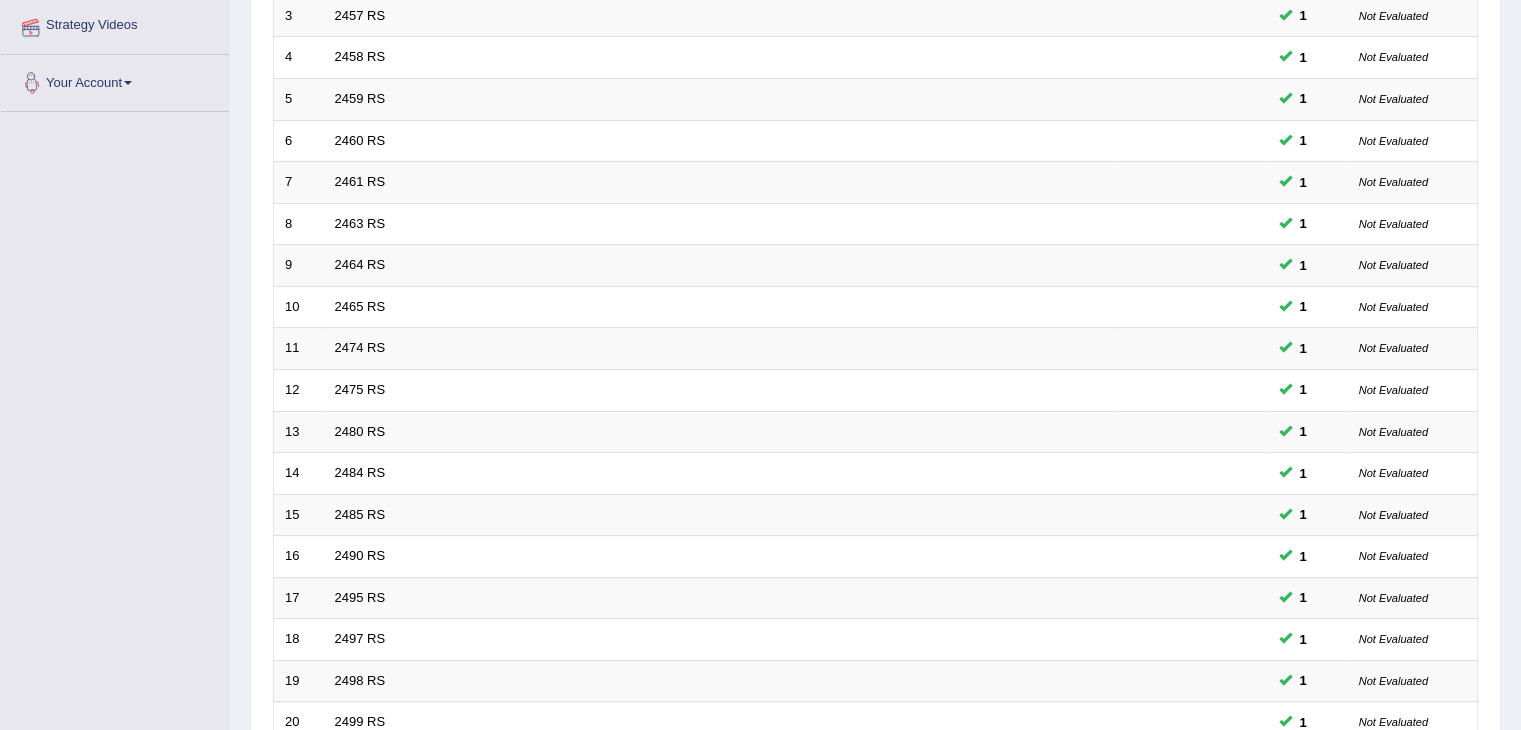 scroll, scrollTop: 588, scrollLeft: 0, axis: vertical 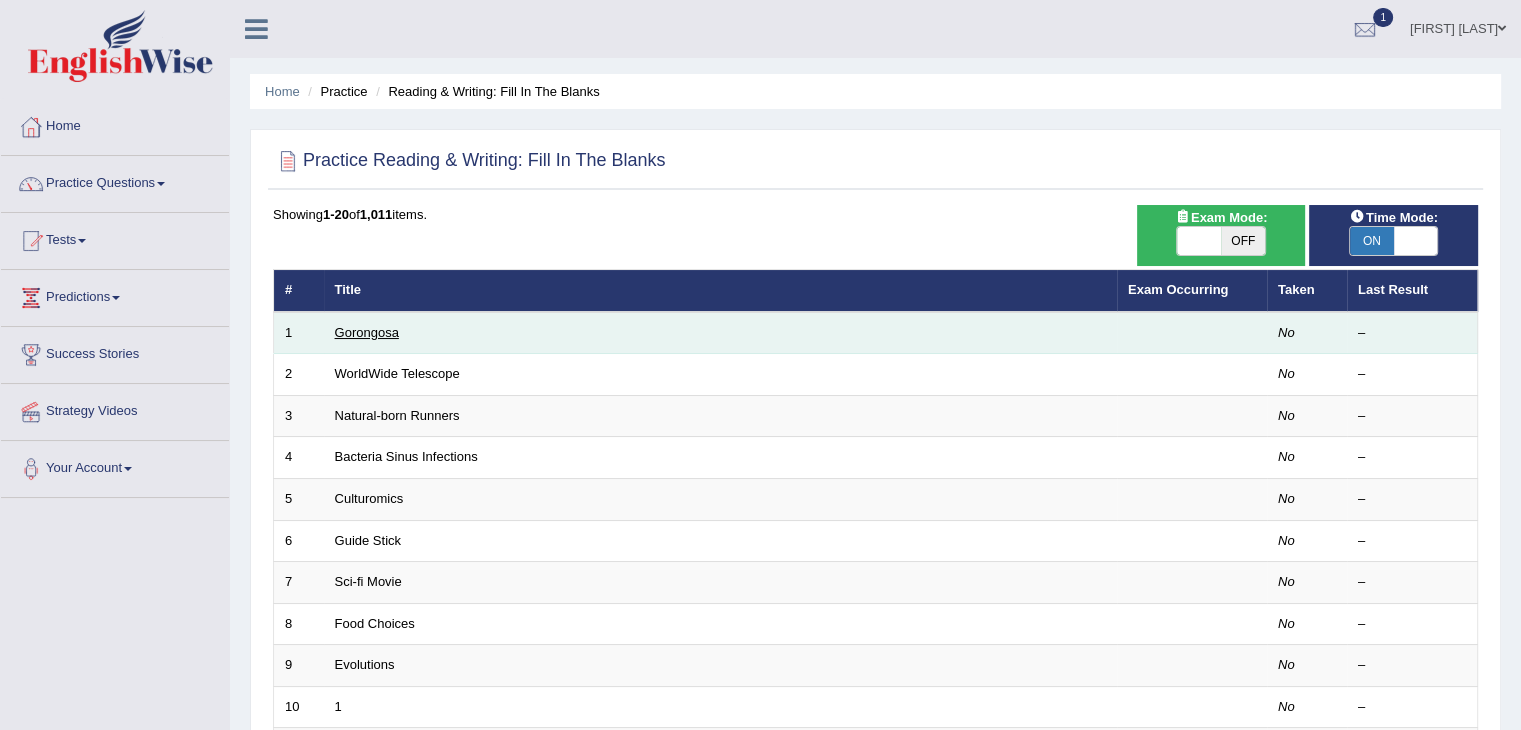 click on "Gorongosa" at bounding box center (367, 332) 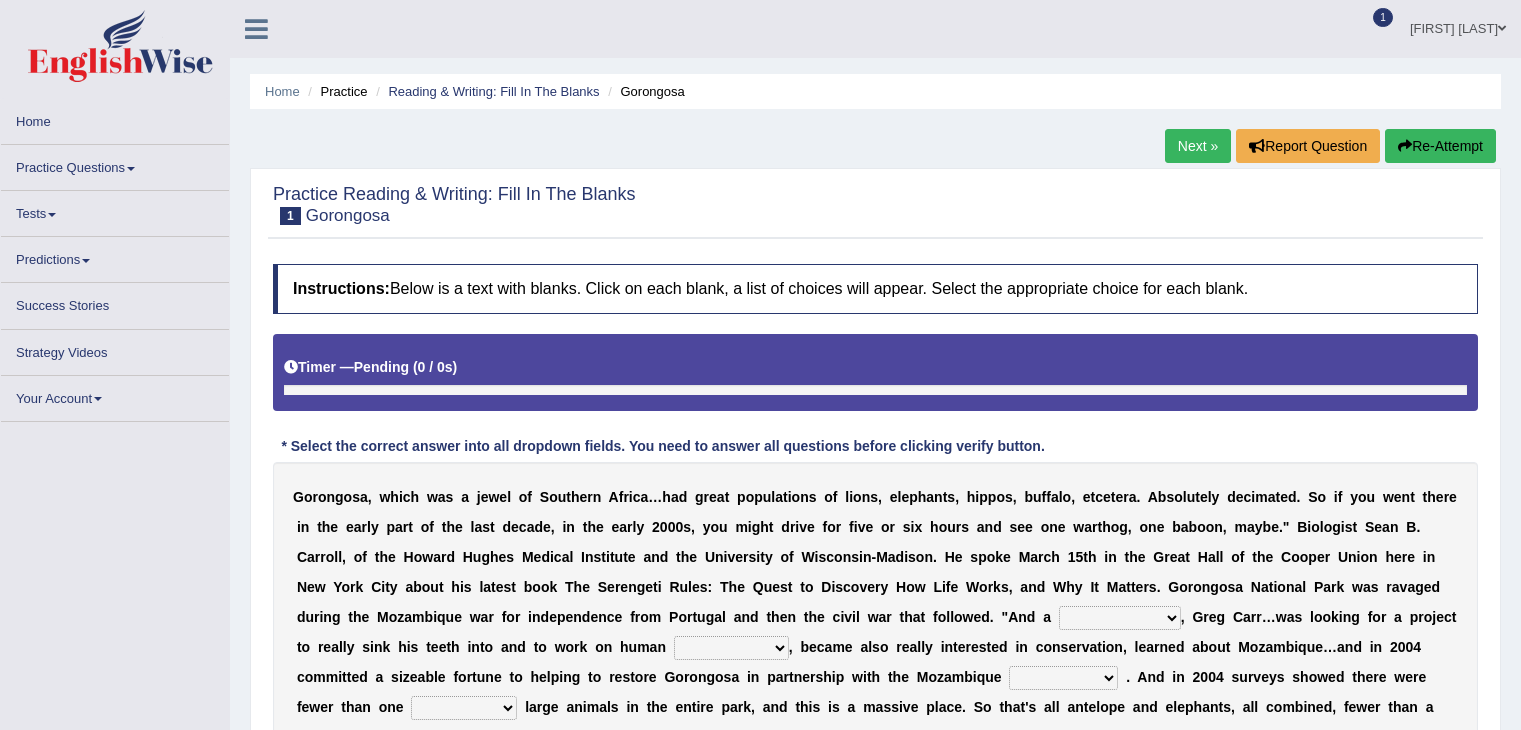 scroll, scrollTop: 0, scrollLeft: 0, axis: both 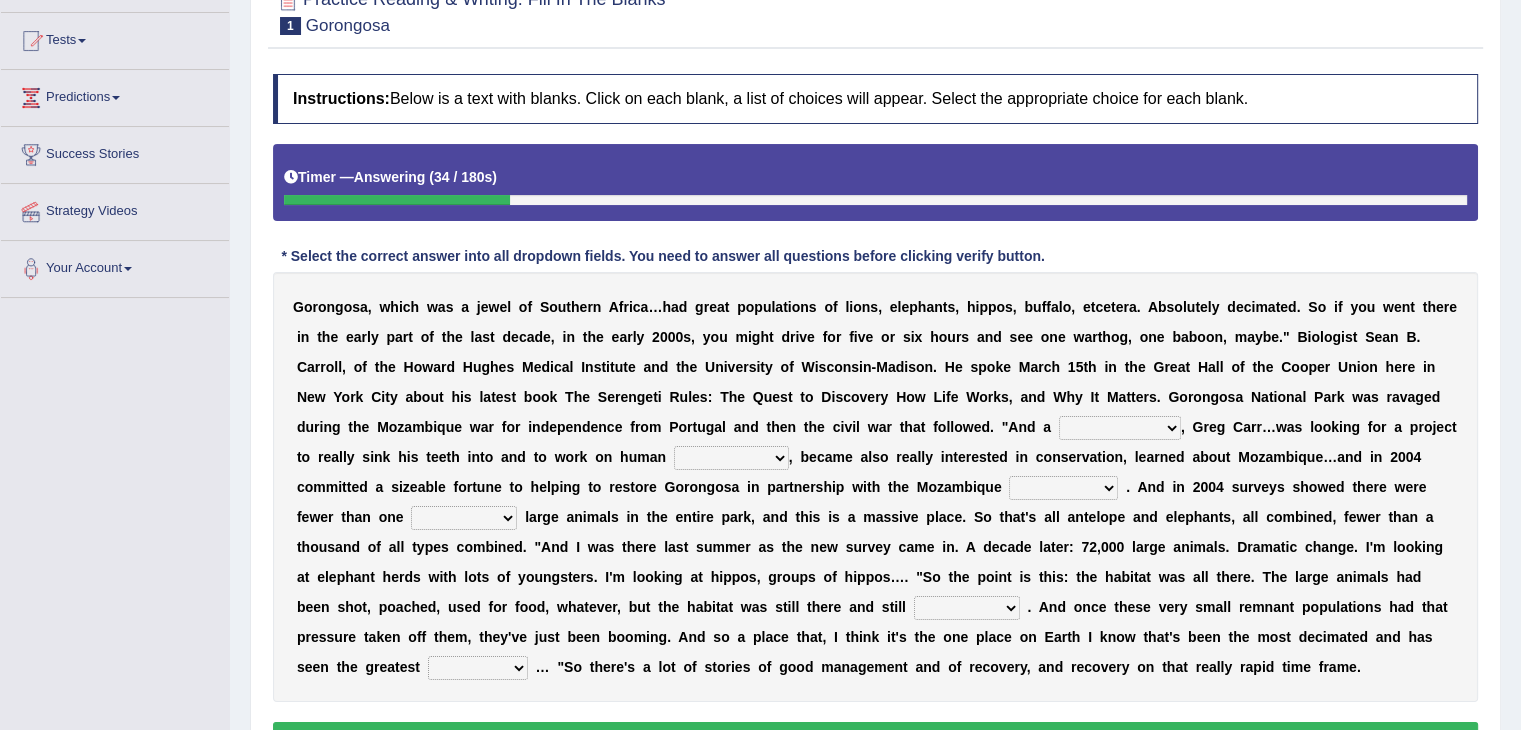 click on "passion solstice ballast philanthropist" at bounding box center [1120, 428] 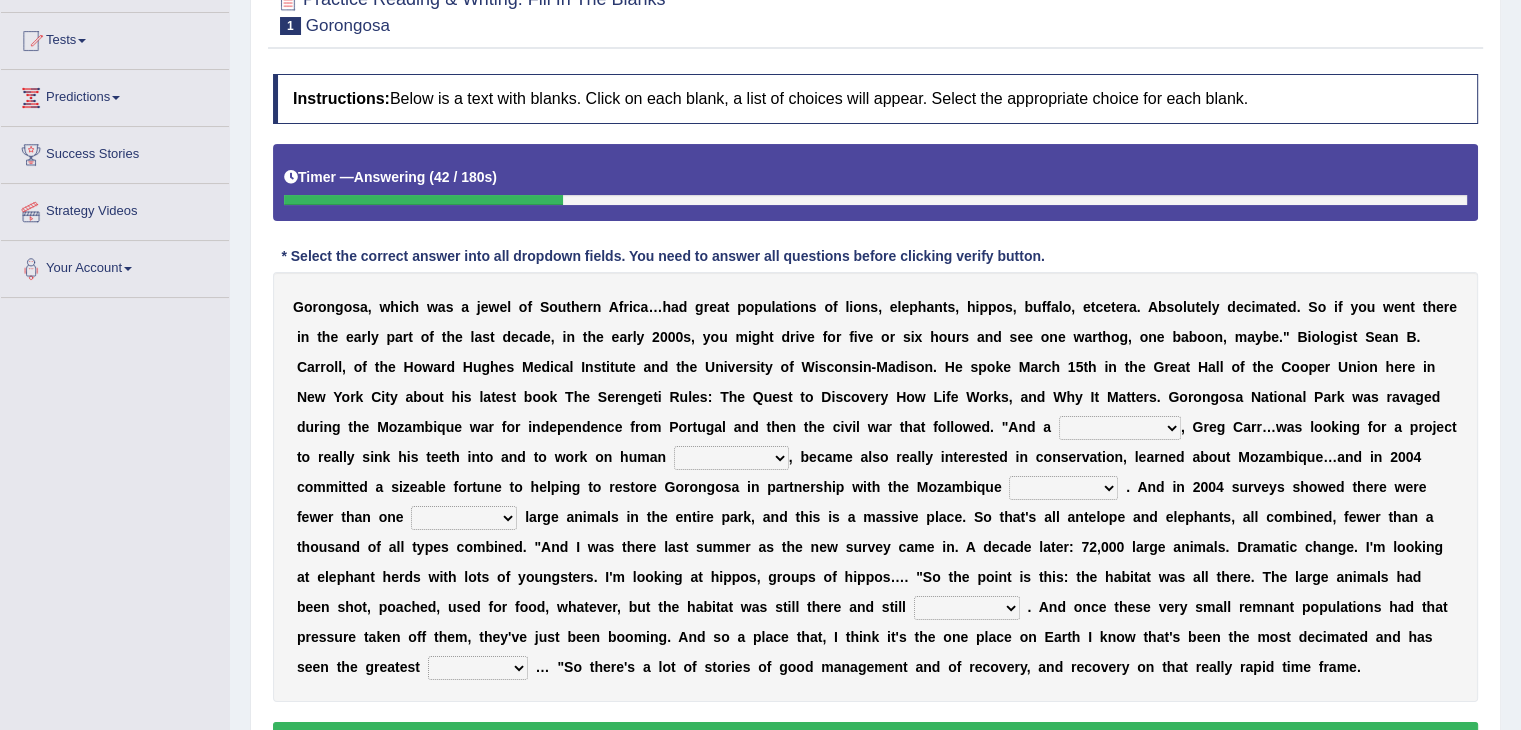 select on "philanthropist" 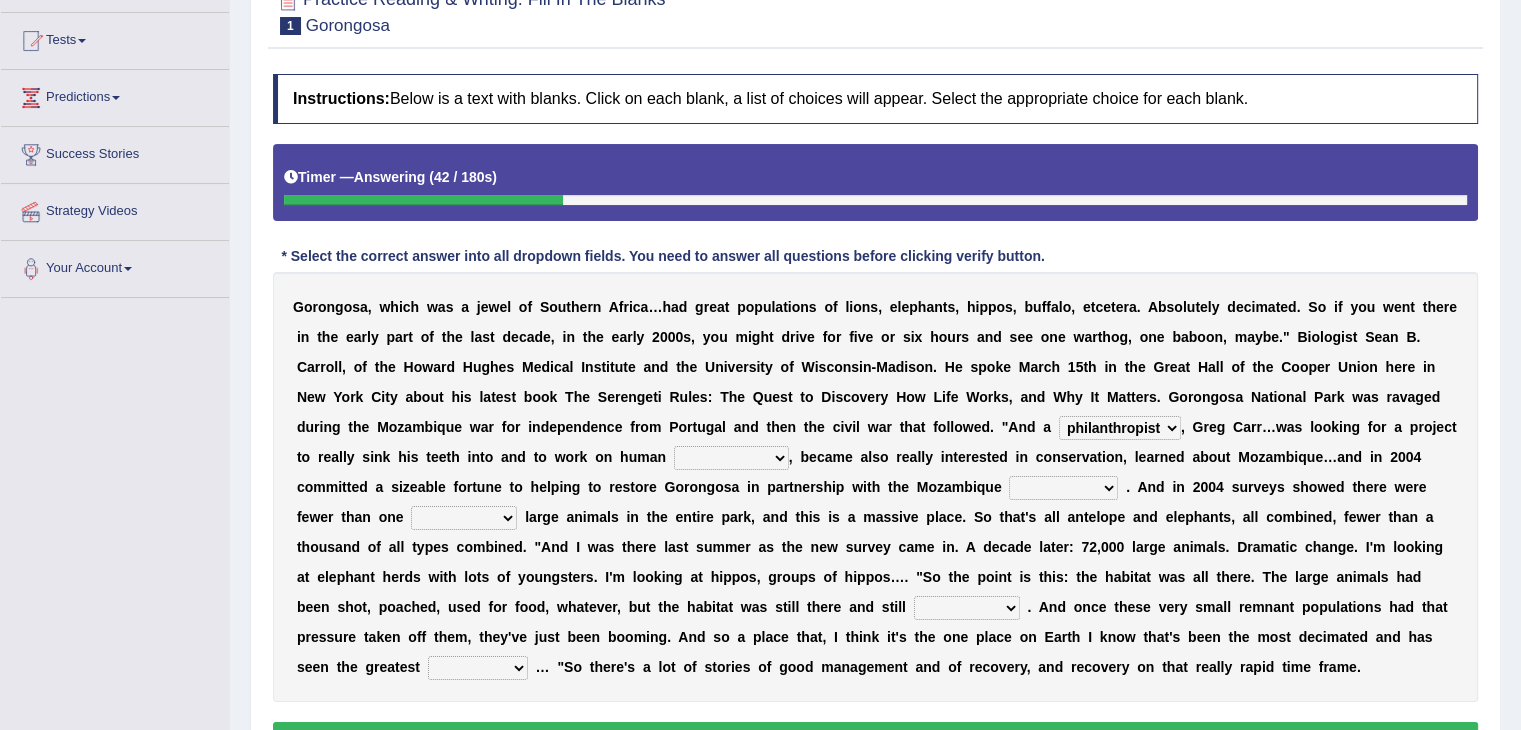click on "passion solstice ballast philanthropist" at bounding box center [1120, 428] 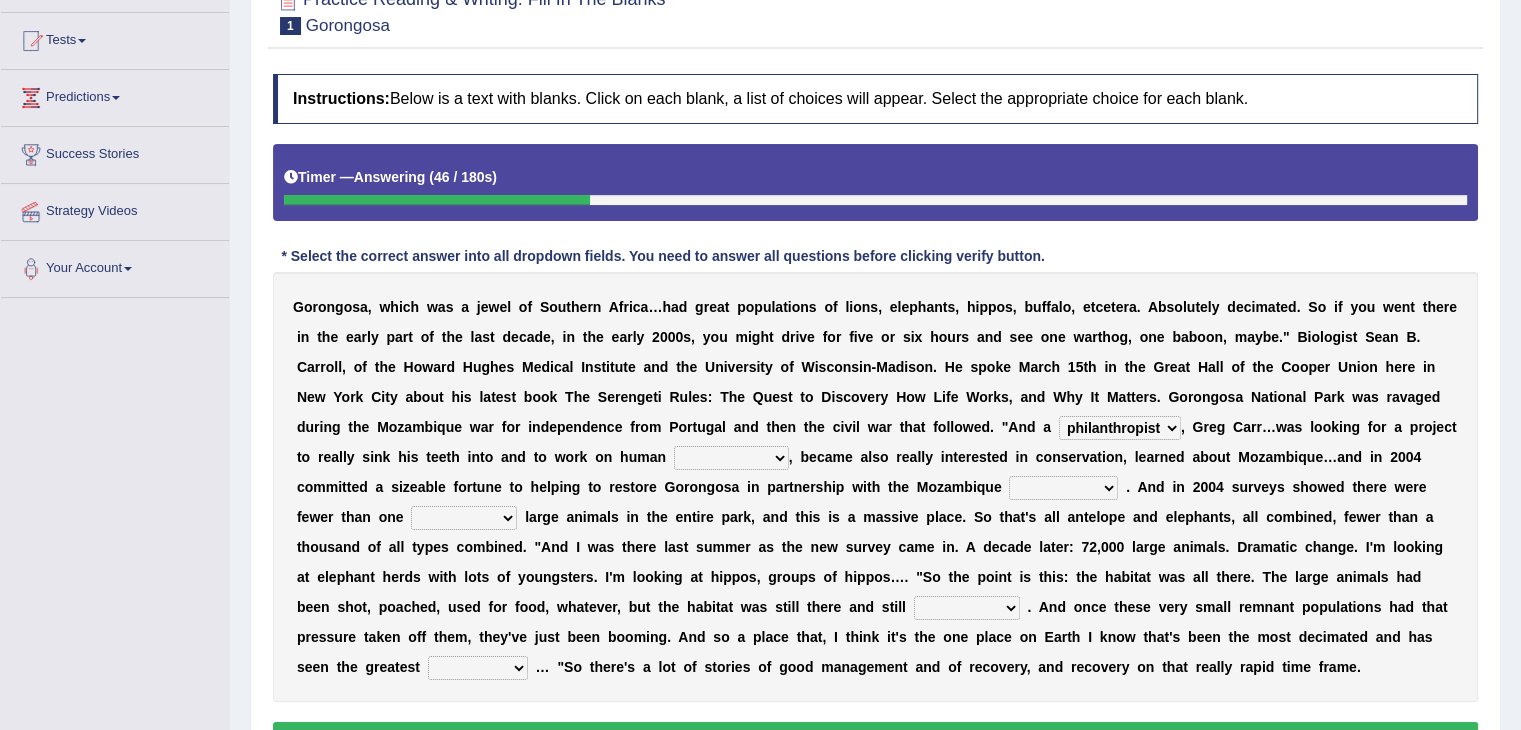 click on "negligence prevalence development malevolence" at bounding box center [731, 458] 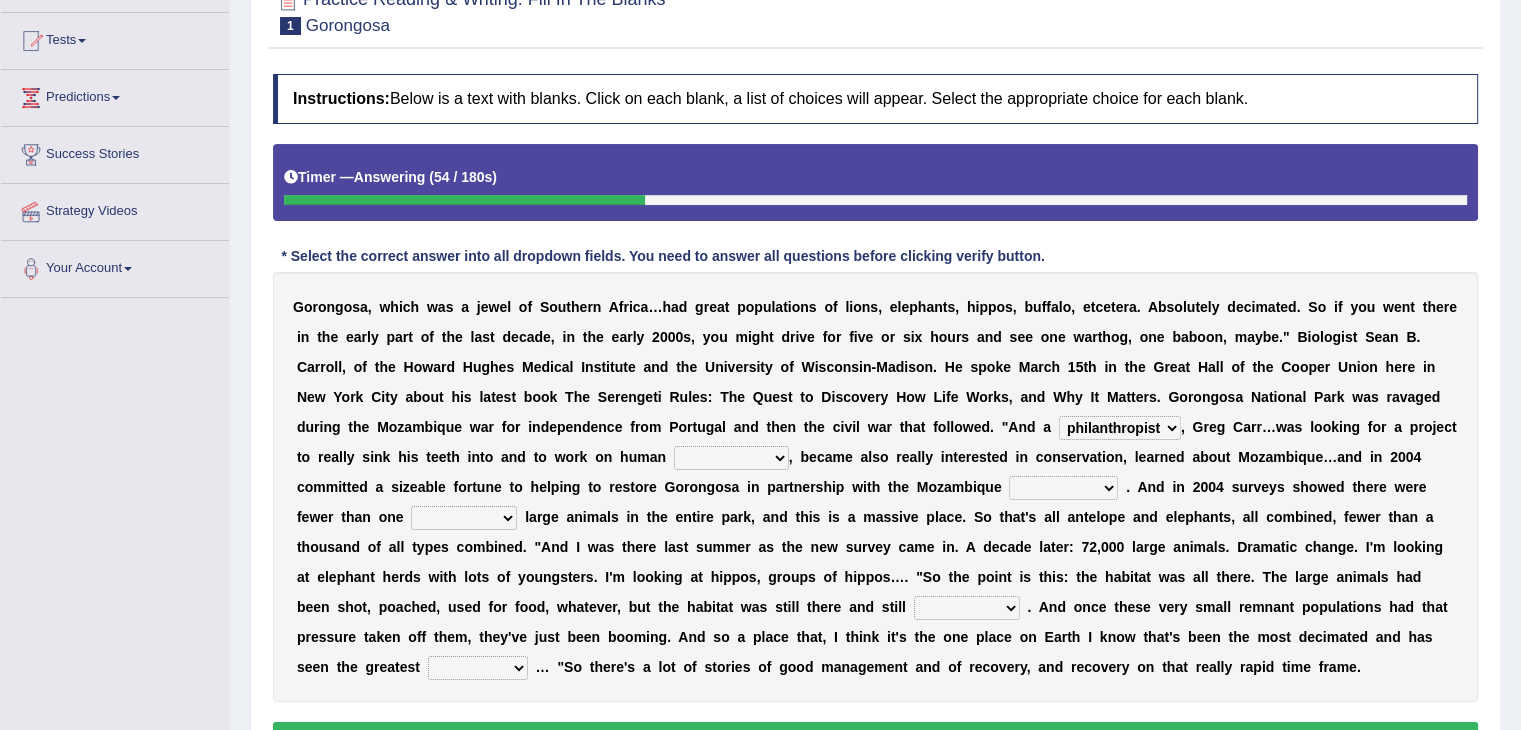 select on "development" 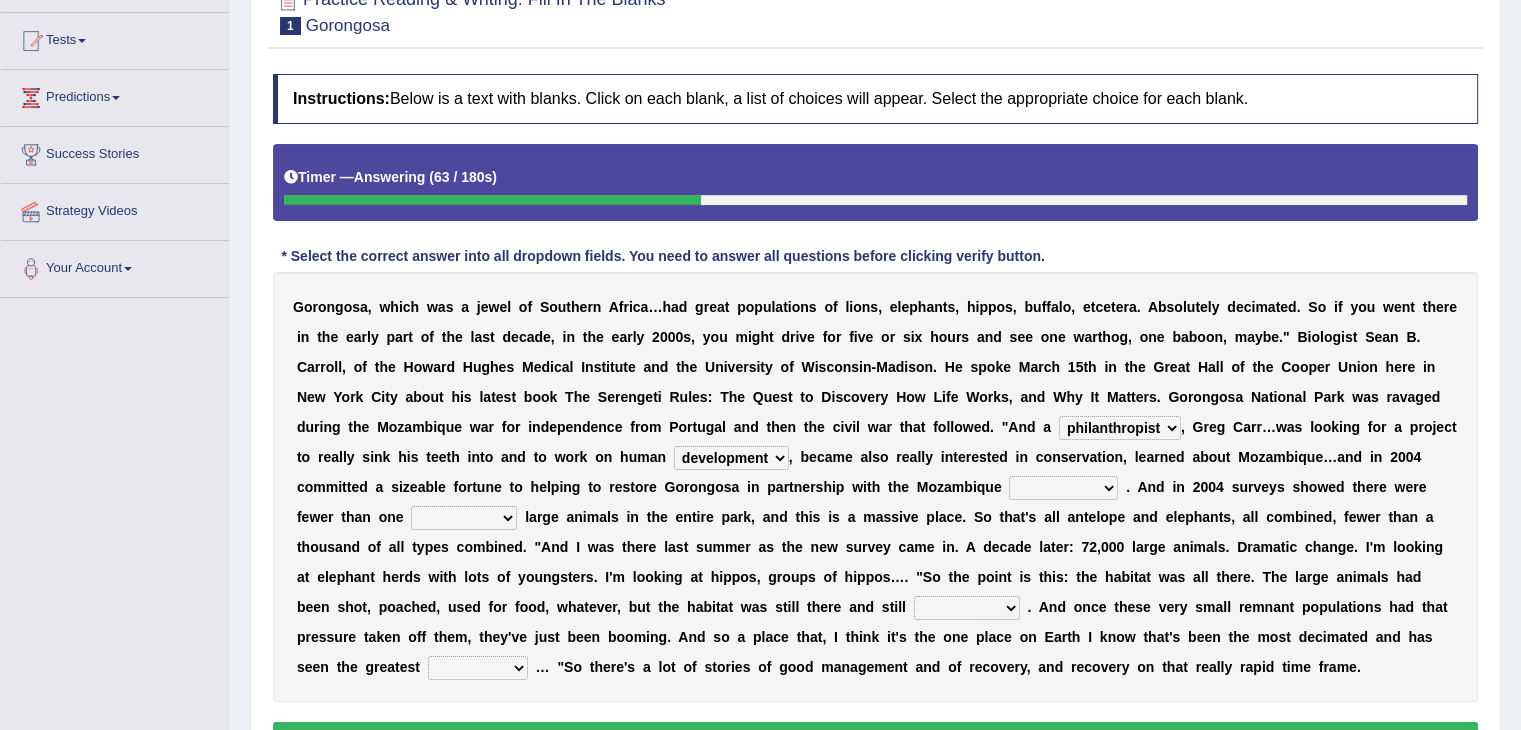 click on "parliament semanticist government journalist" at bounding box center [1063, 488] 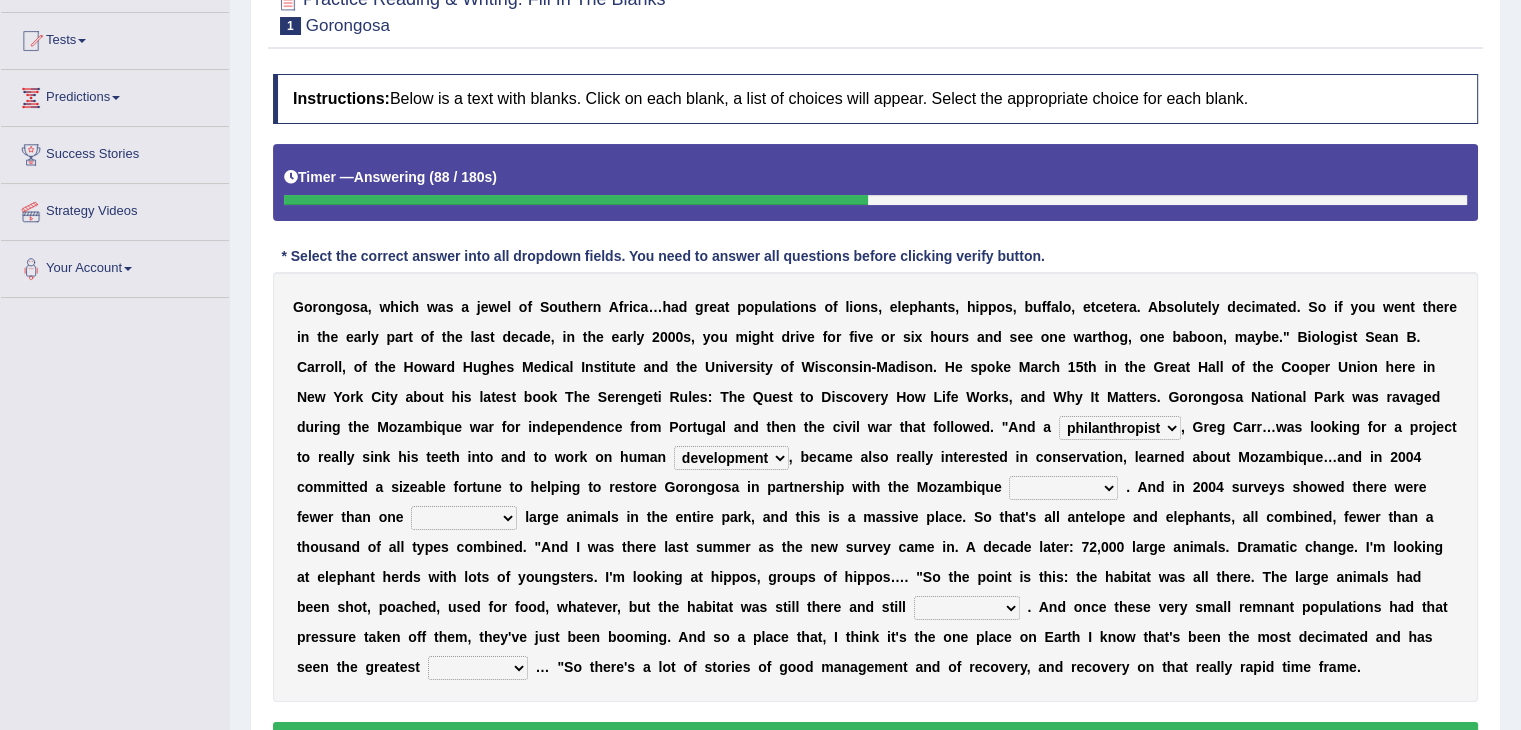 select on "government" 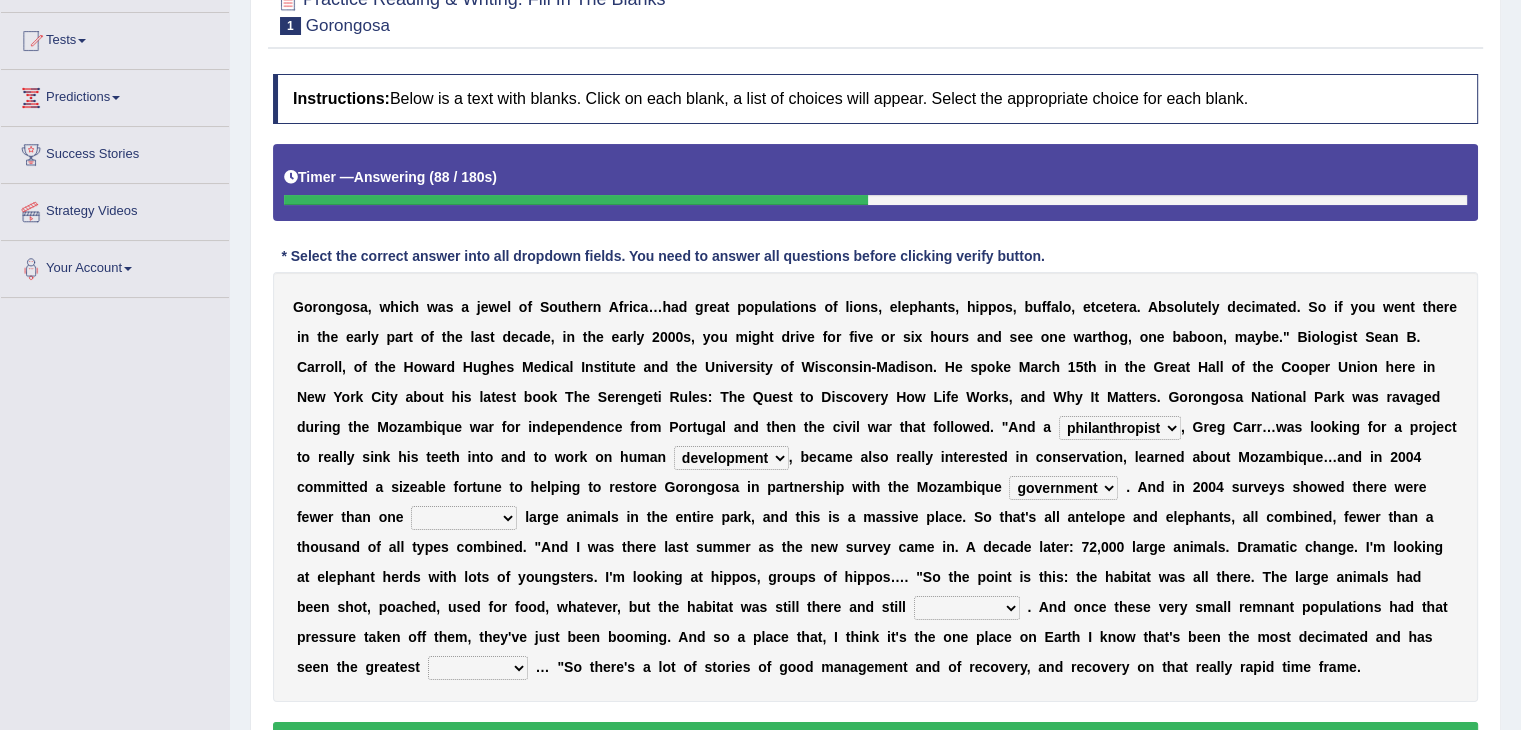 click on "parliament semanticist government journalist" at bounding box center (1063, 488) 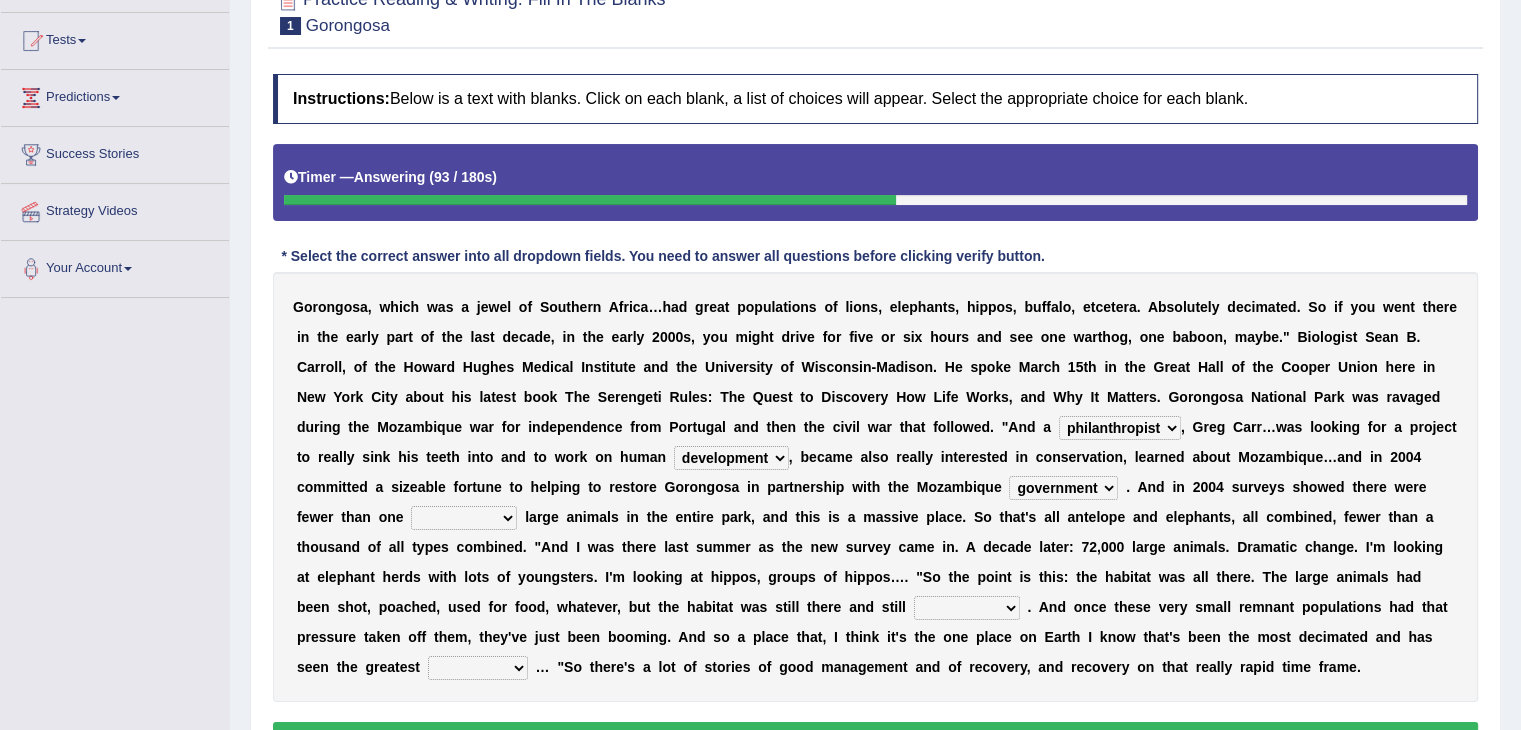 click on "deflowered embowered roundest thousand" at bounding box center [464, 518] 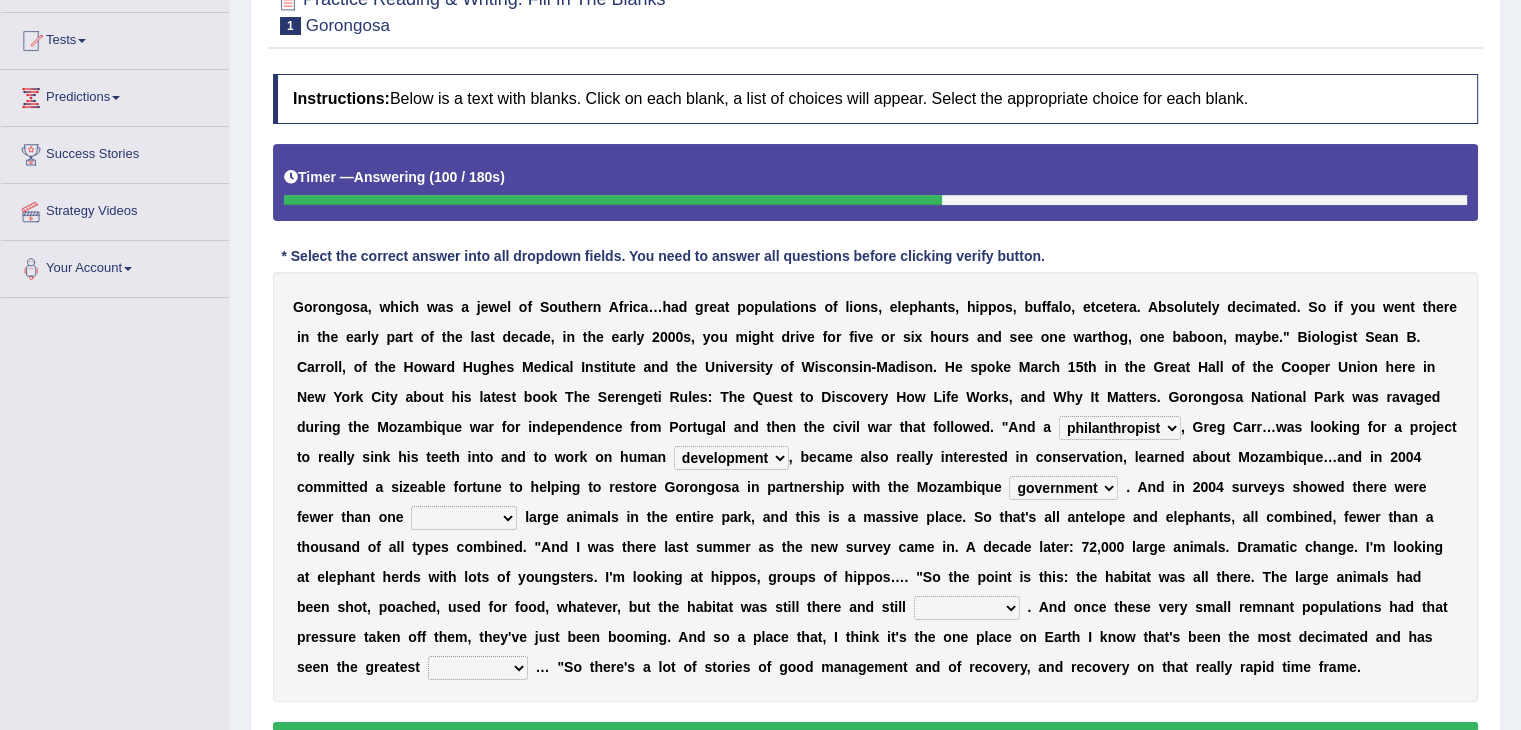 select on "thousand" 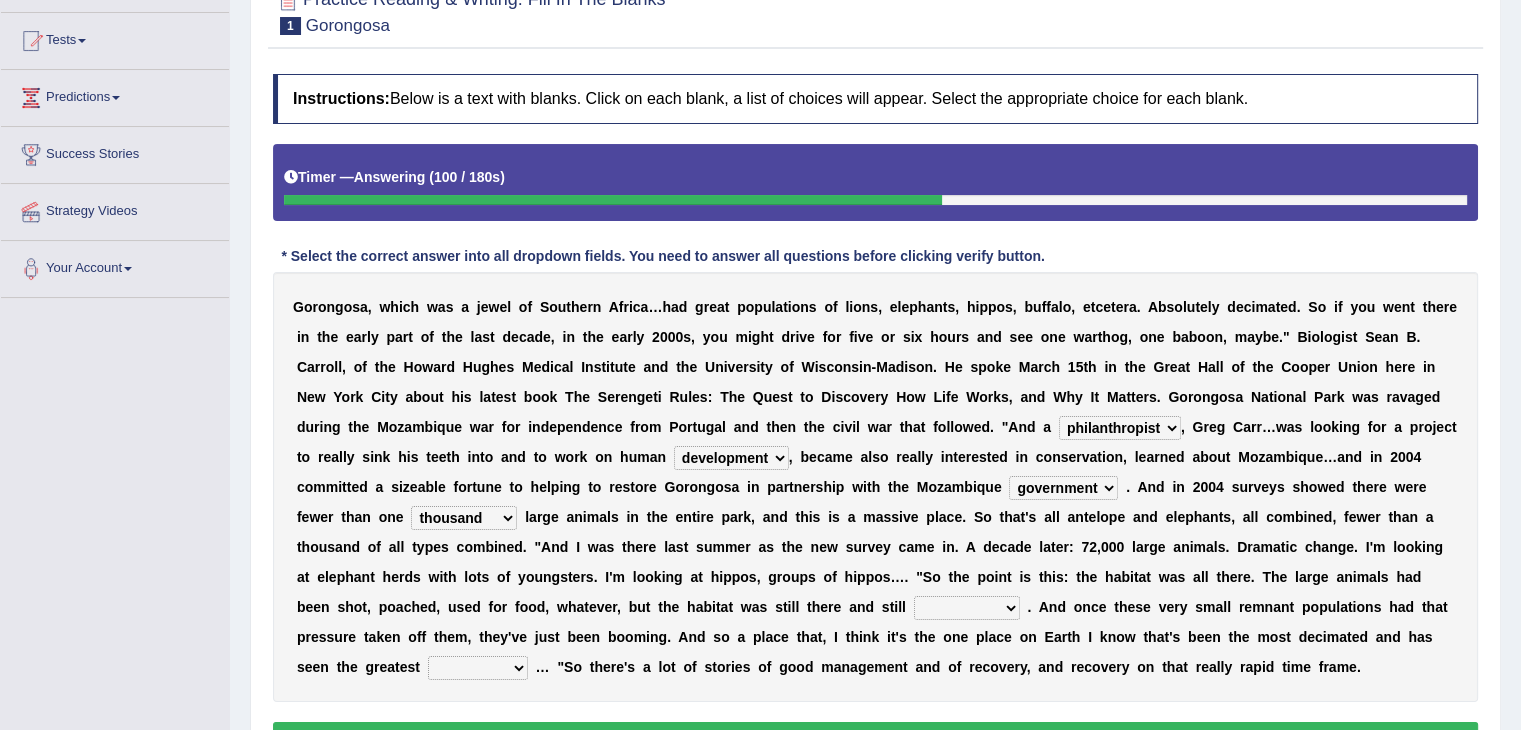 click on "deflowered embowered roundest thousand" at bounding box center (464, 518) 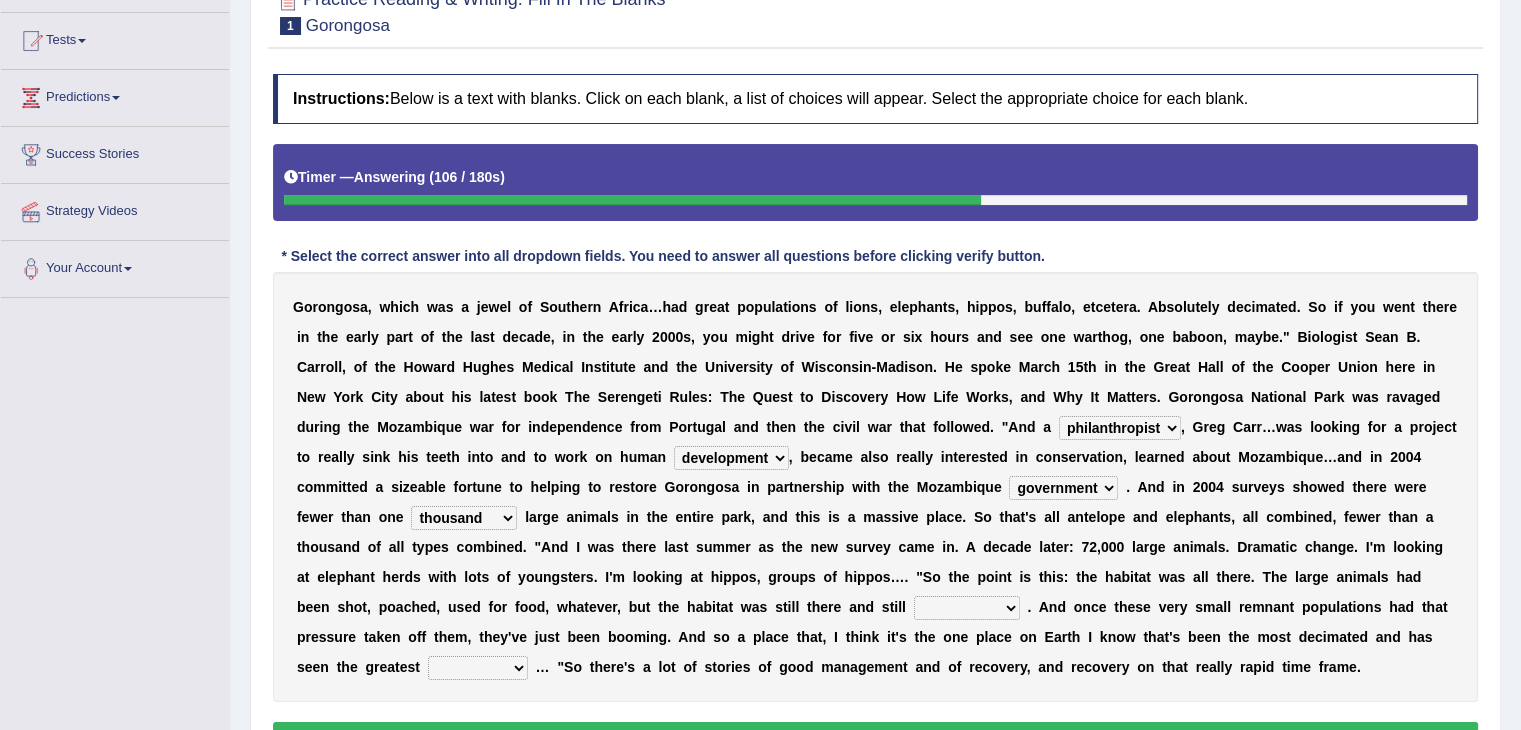 click on "assertive incidental compulsive productive" at bounding box center [967, 608] 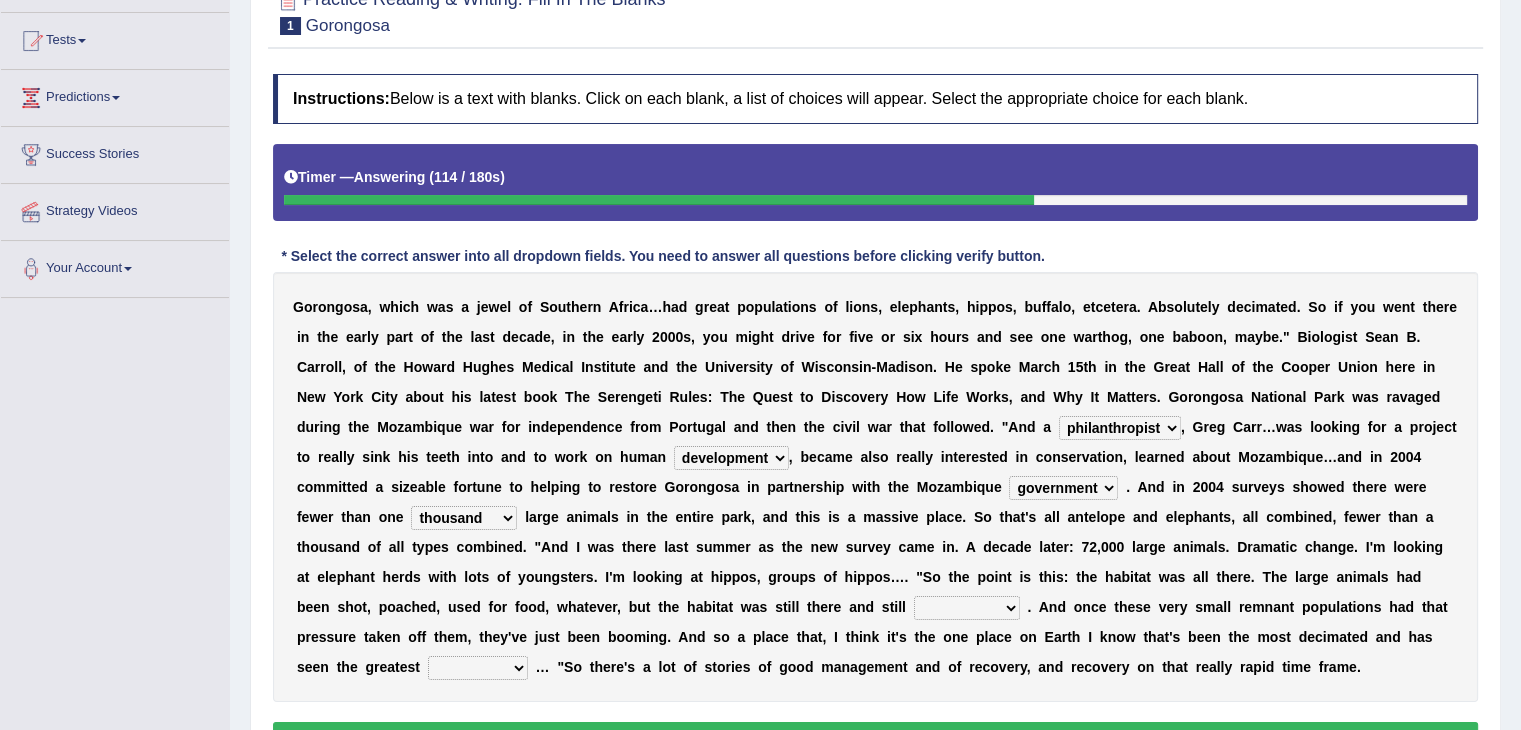 select on "assertive" 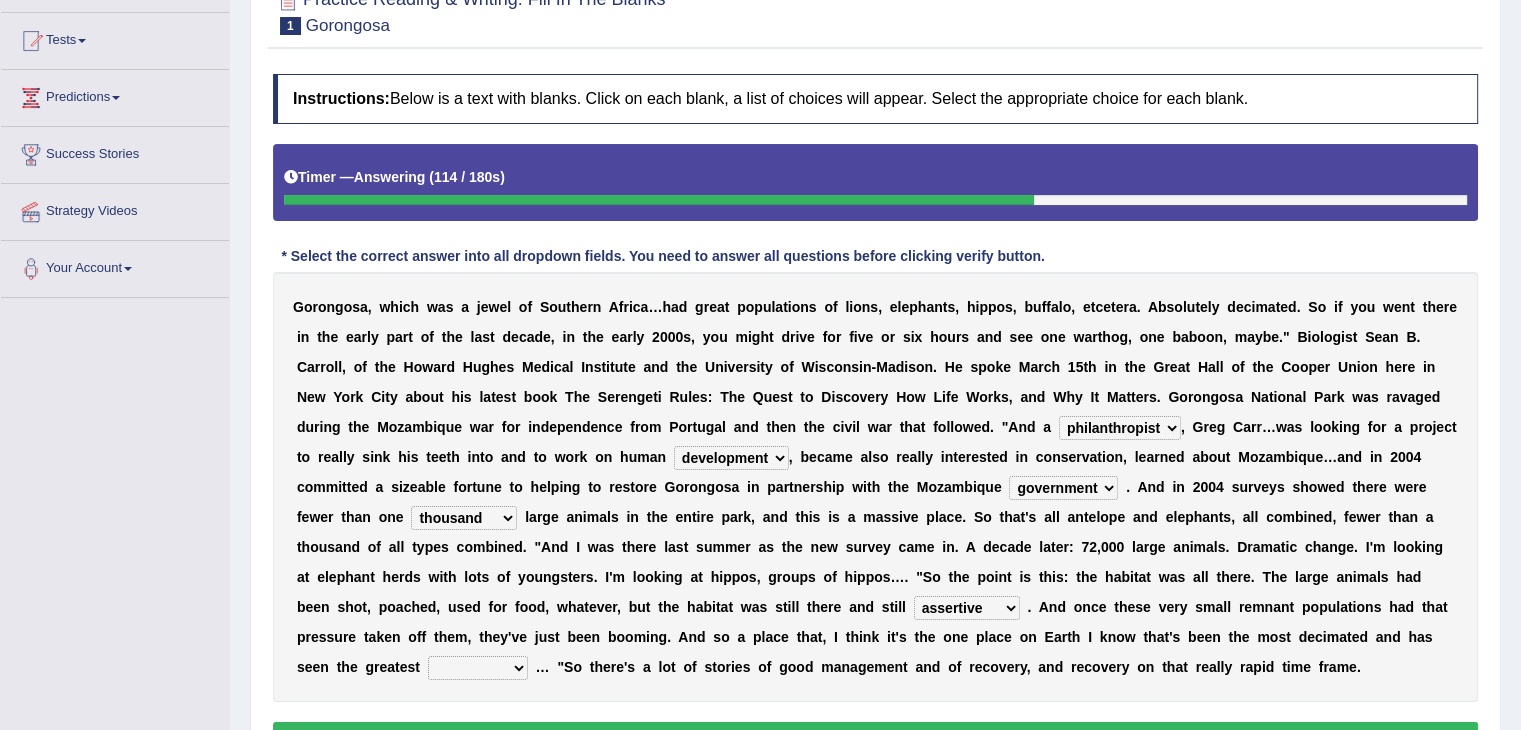 click on "assertive incidental compulsive productive" at bounding box center [967, 608] 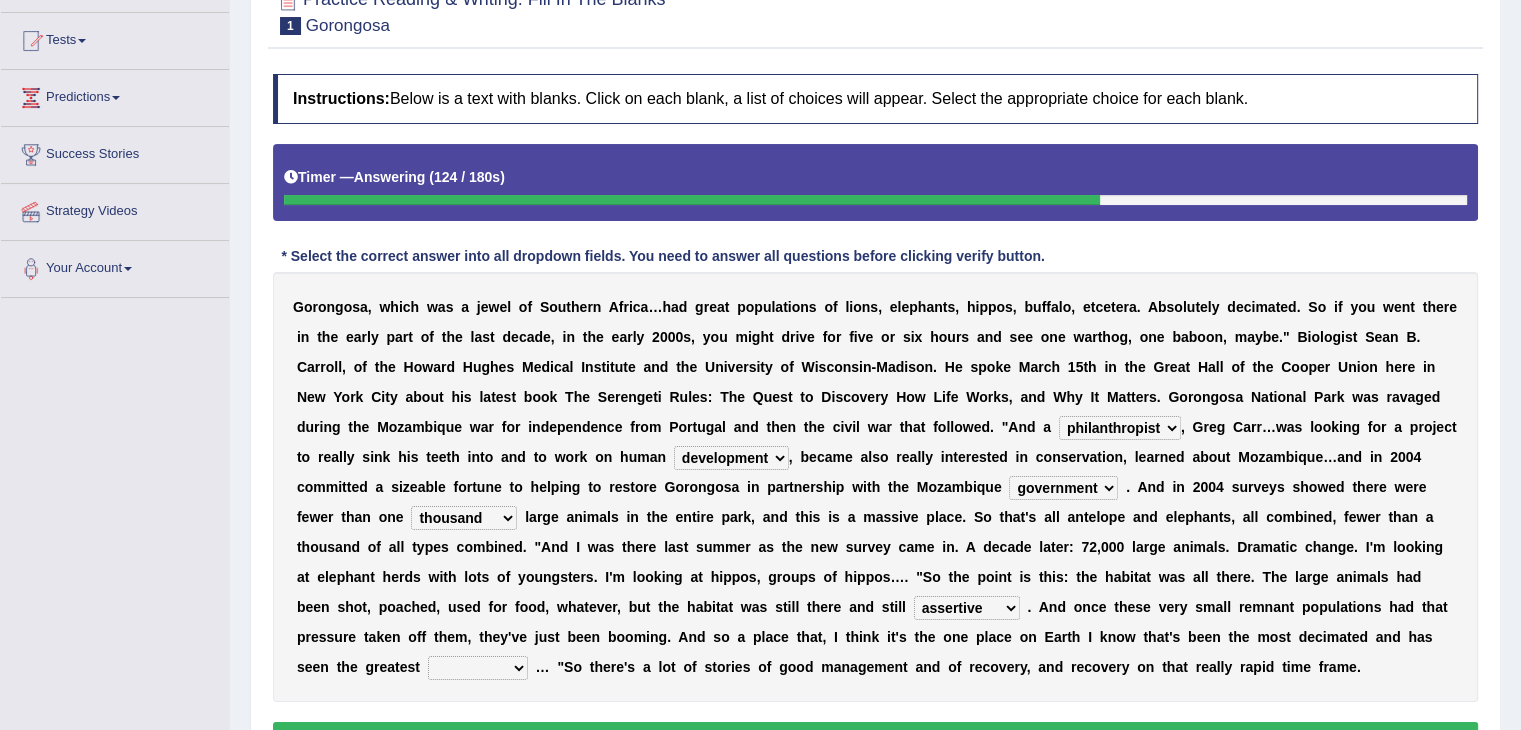 click on "recovery efficacy golly stumpy" at bounding box center (478, 668) 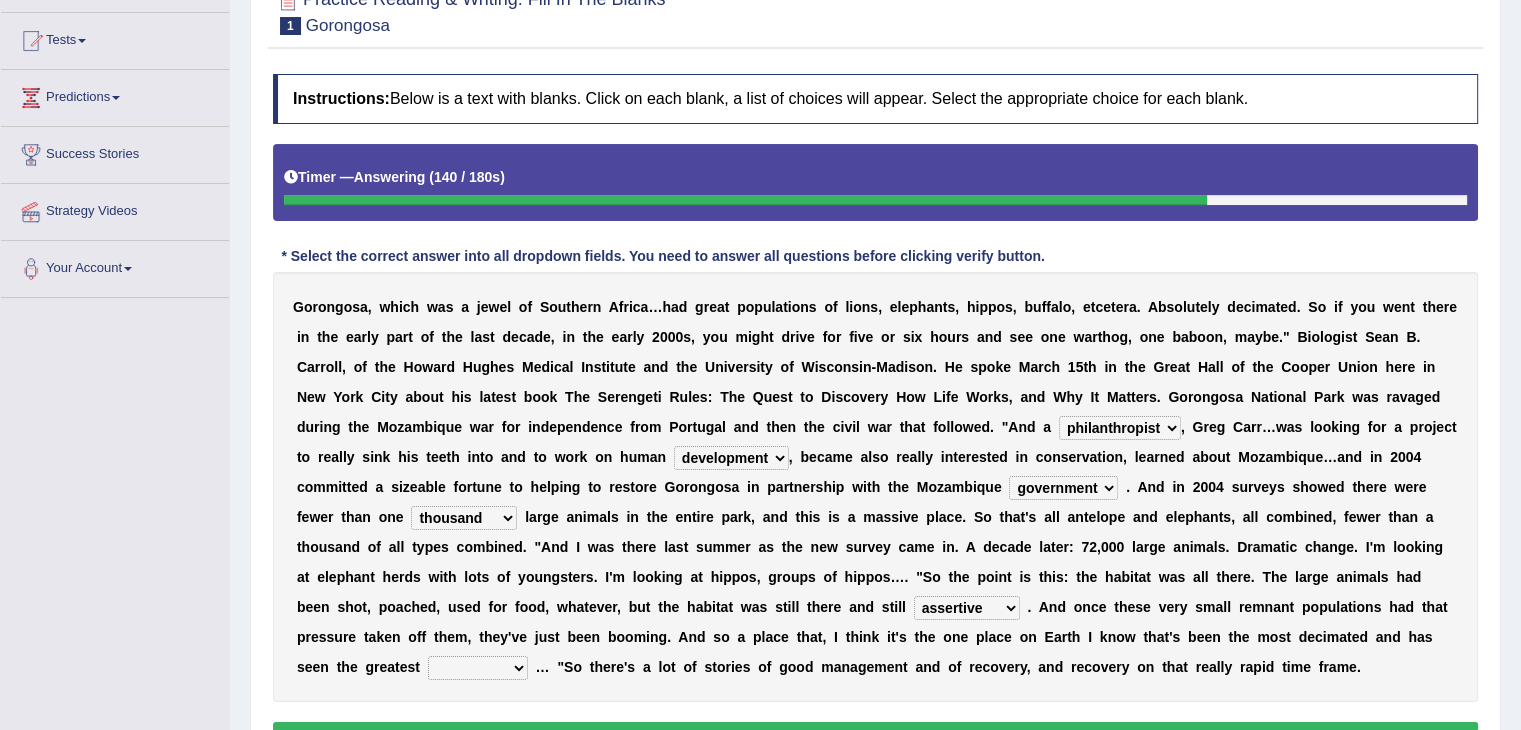 select on "efficacy" 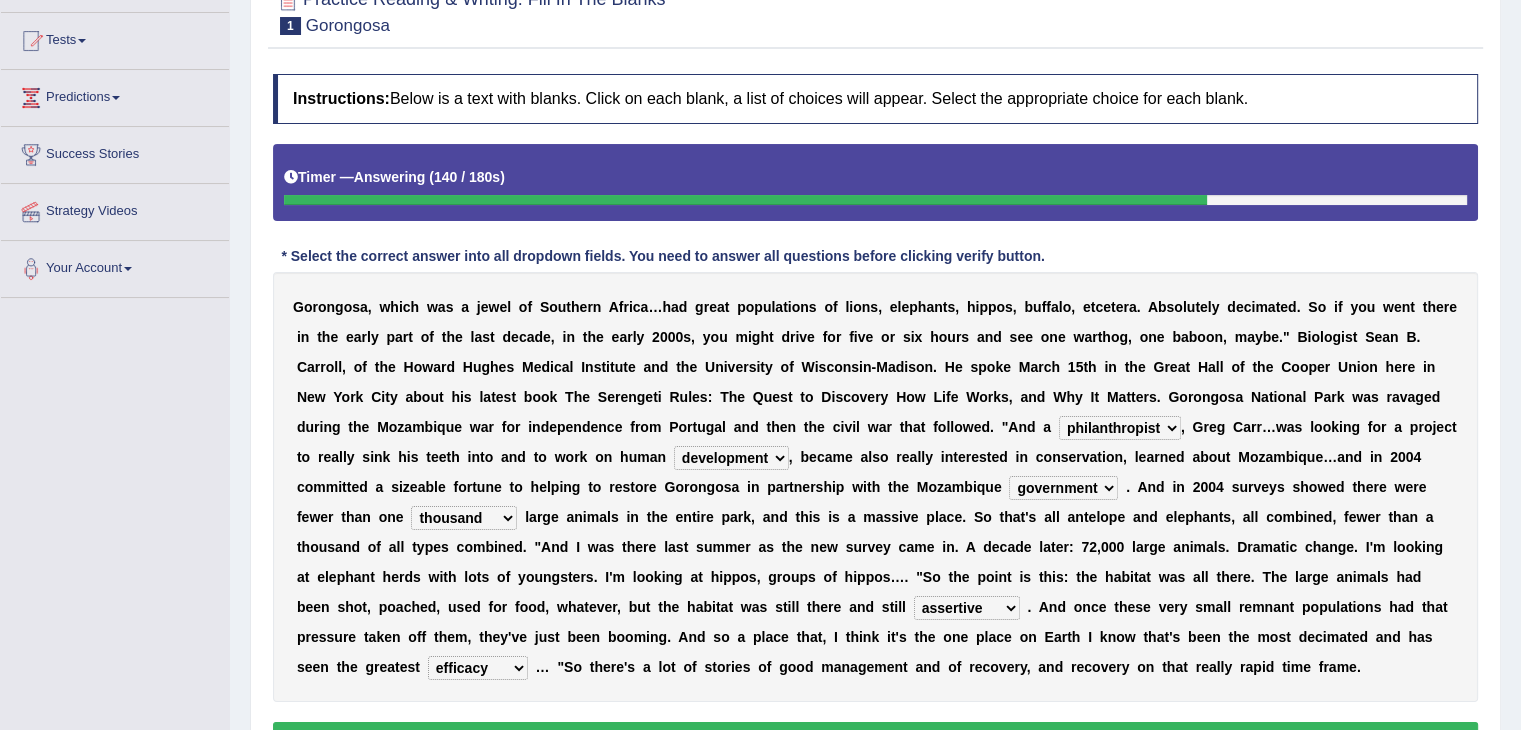click on "recovery efficacy golly stumpy" at bounding box center (478, 668) 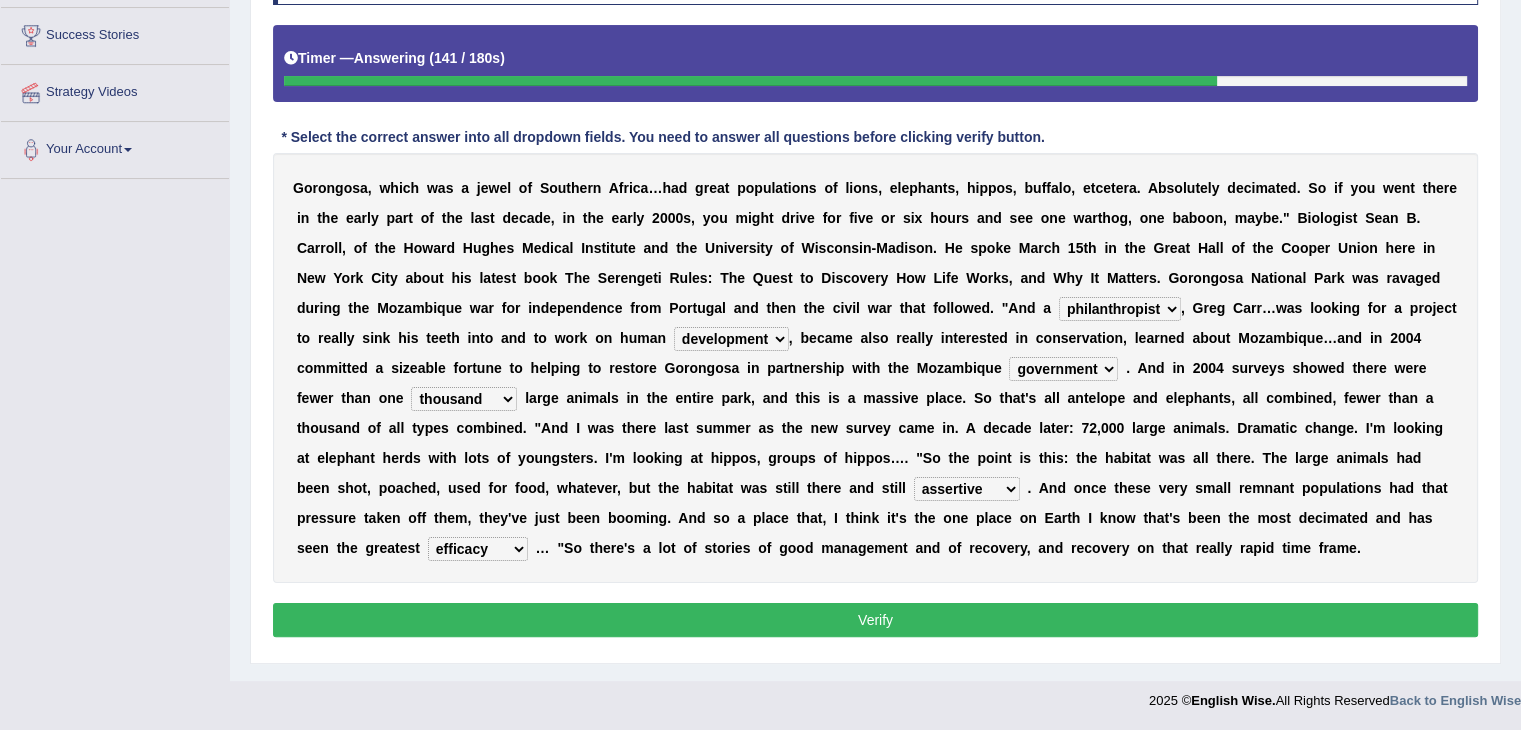 scroll, scrollTop: 320, scrollLeft: 0, axis: vertical 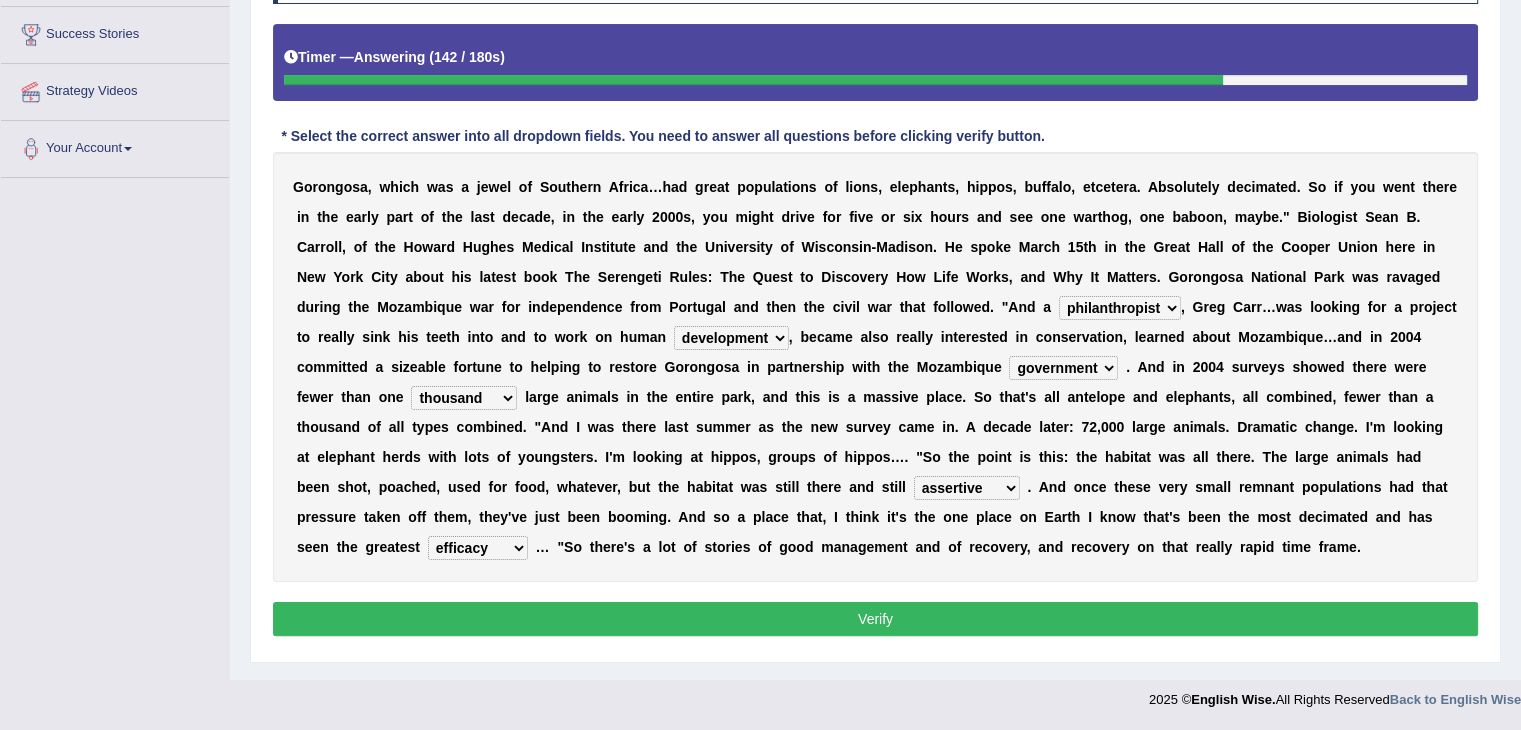 click on "Verify" at bounding box center (875, 619) 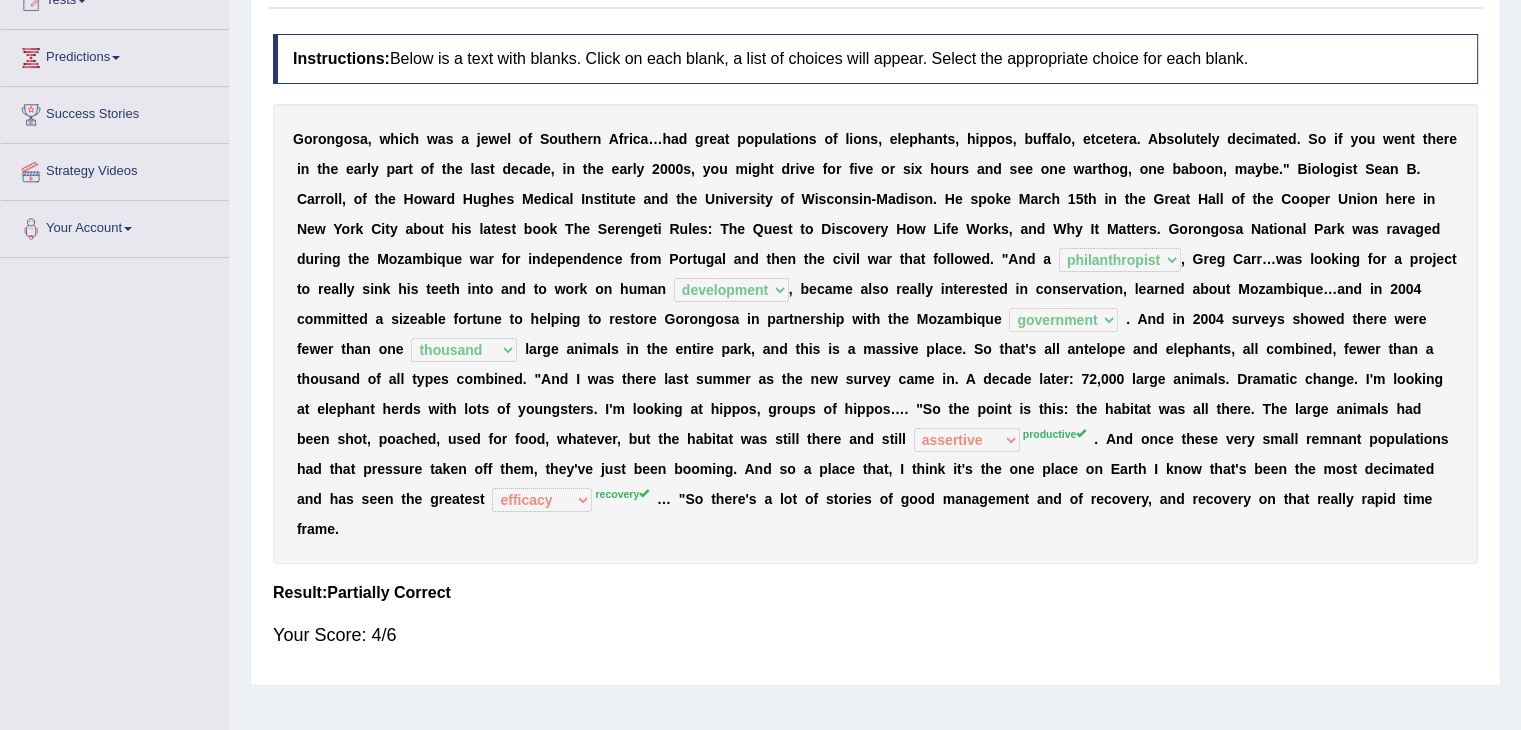 scroll, scrollTop: 20, scrollLeft: 0, axis: vertical 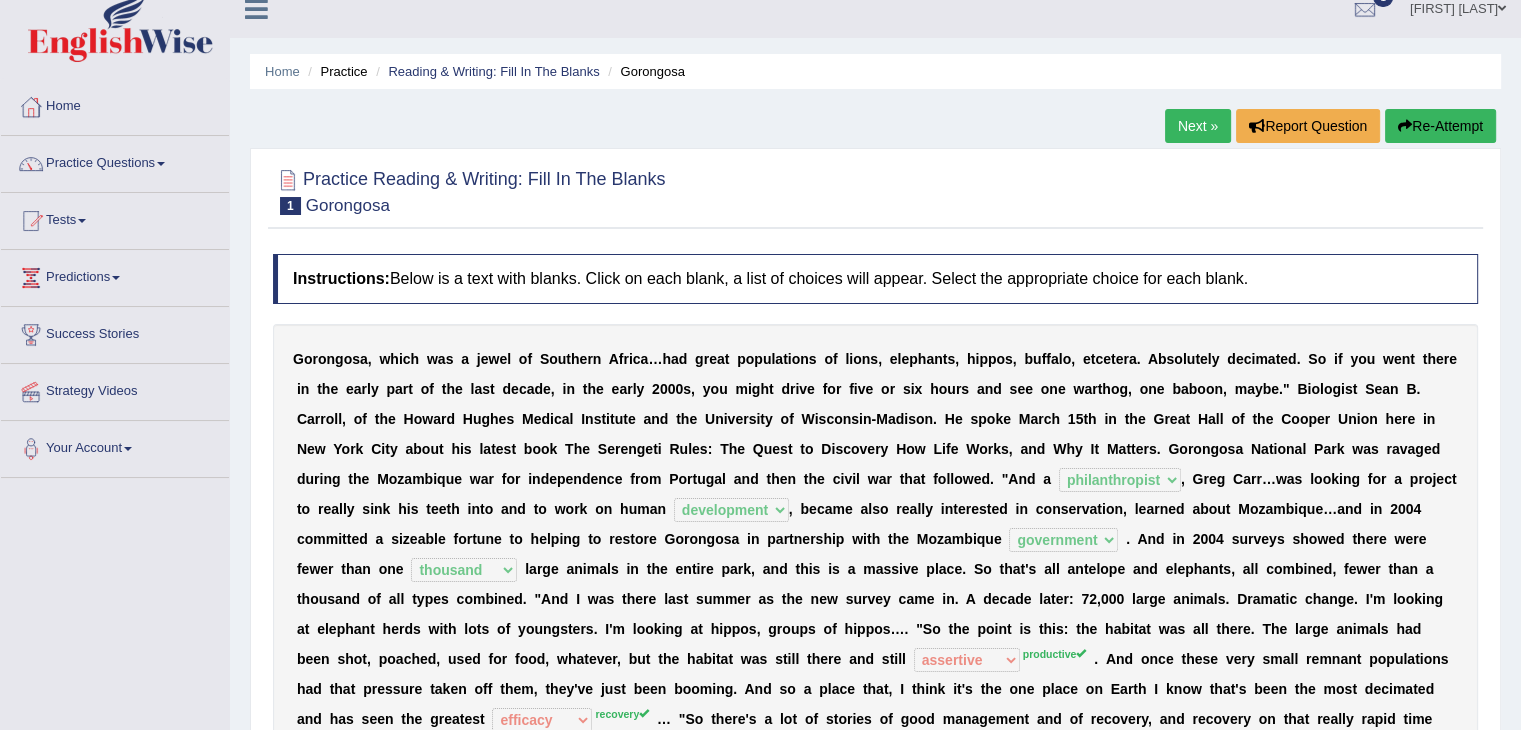 click on "Next »" at bounding box center [1198, 126] 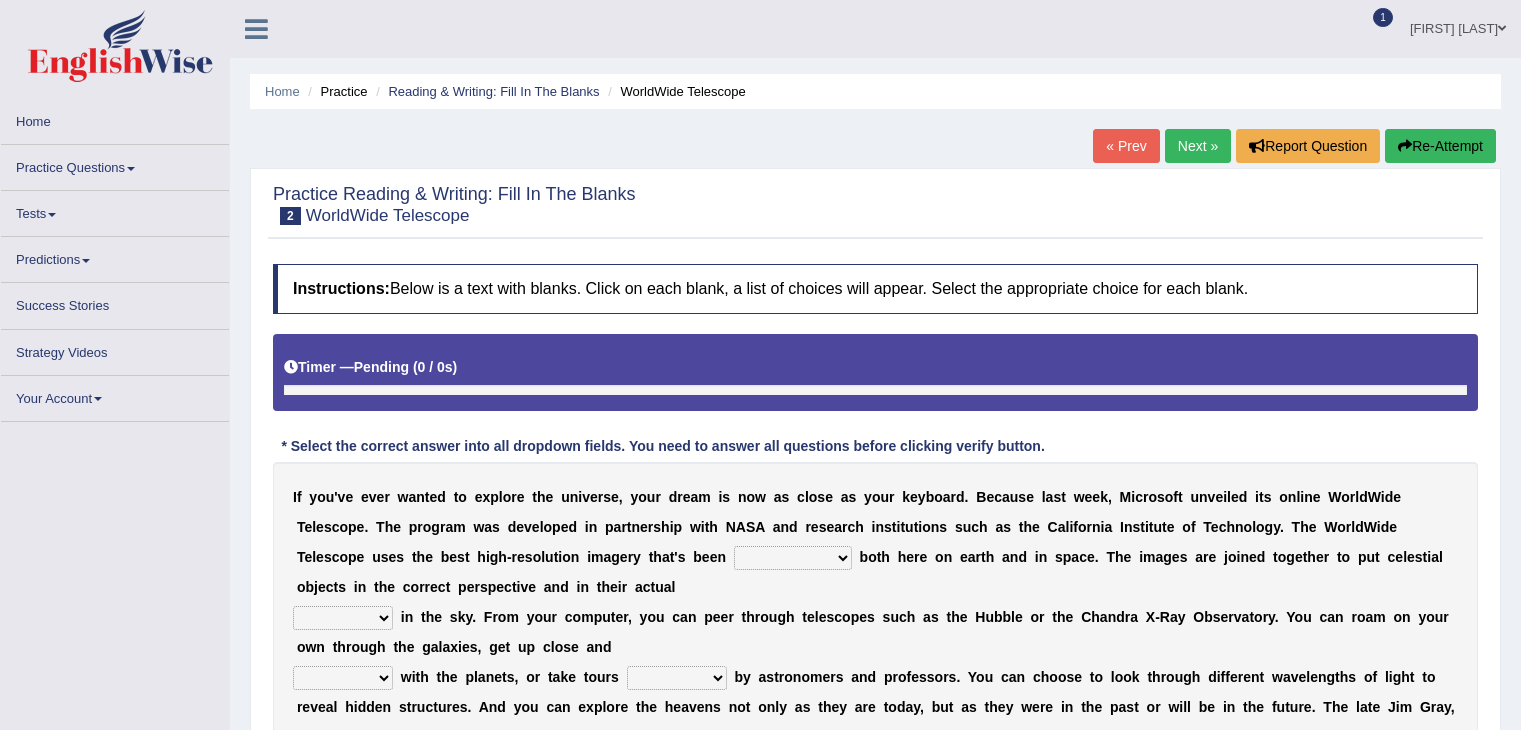 scroll, scrollTop: 0, scrollLeft: 0, axis: both 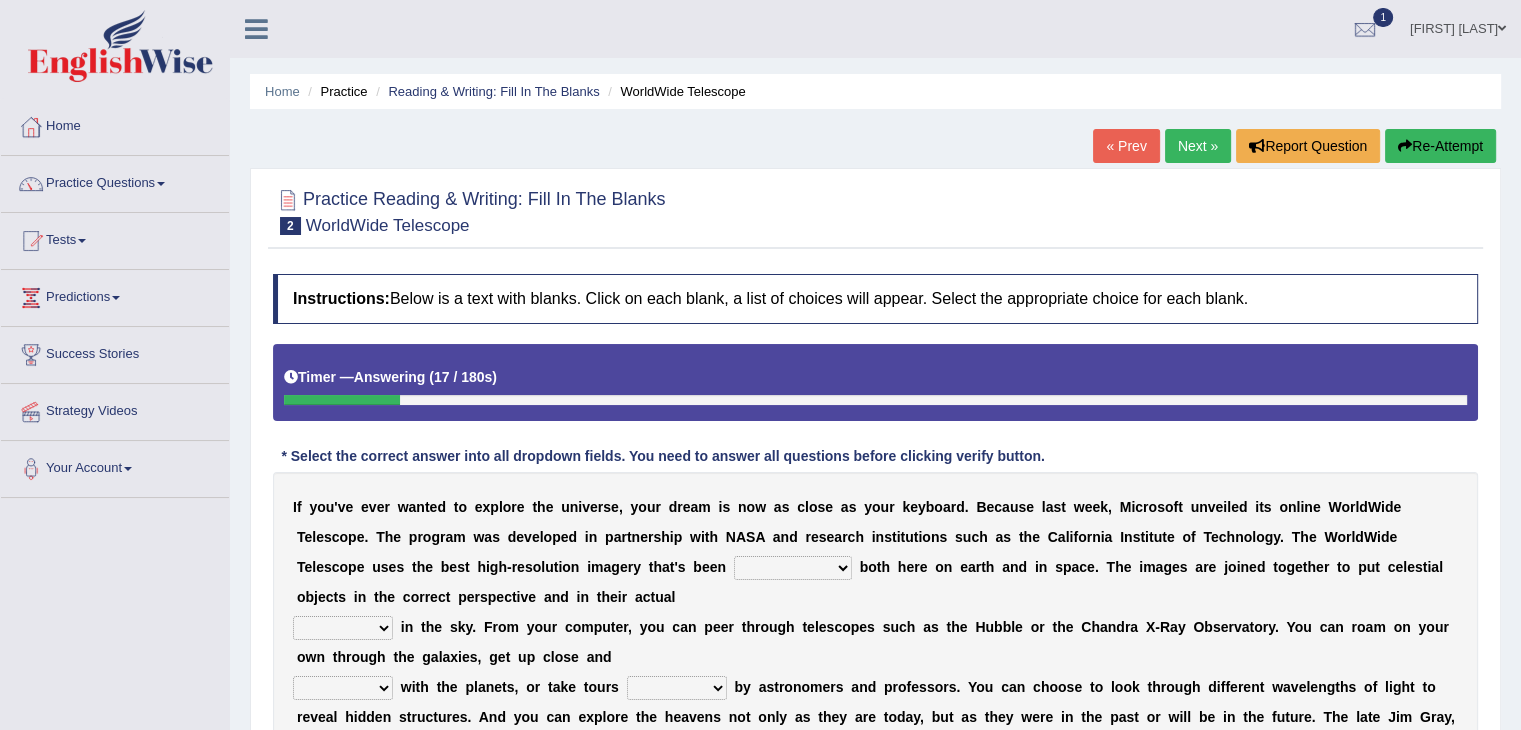 click on "degraded ascended remonstrated generated" at bounding box center (793, 568) 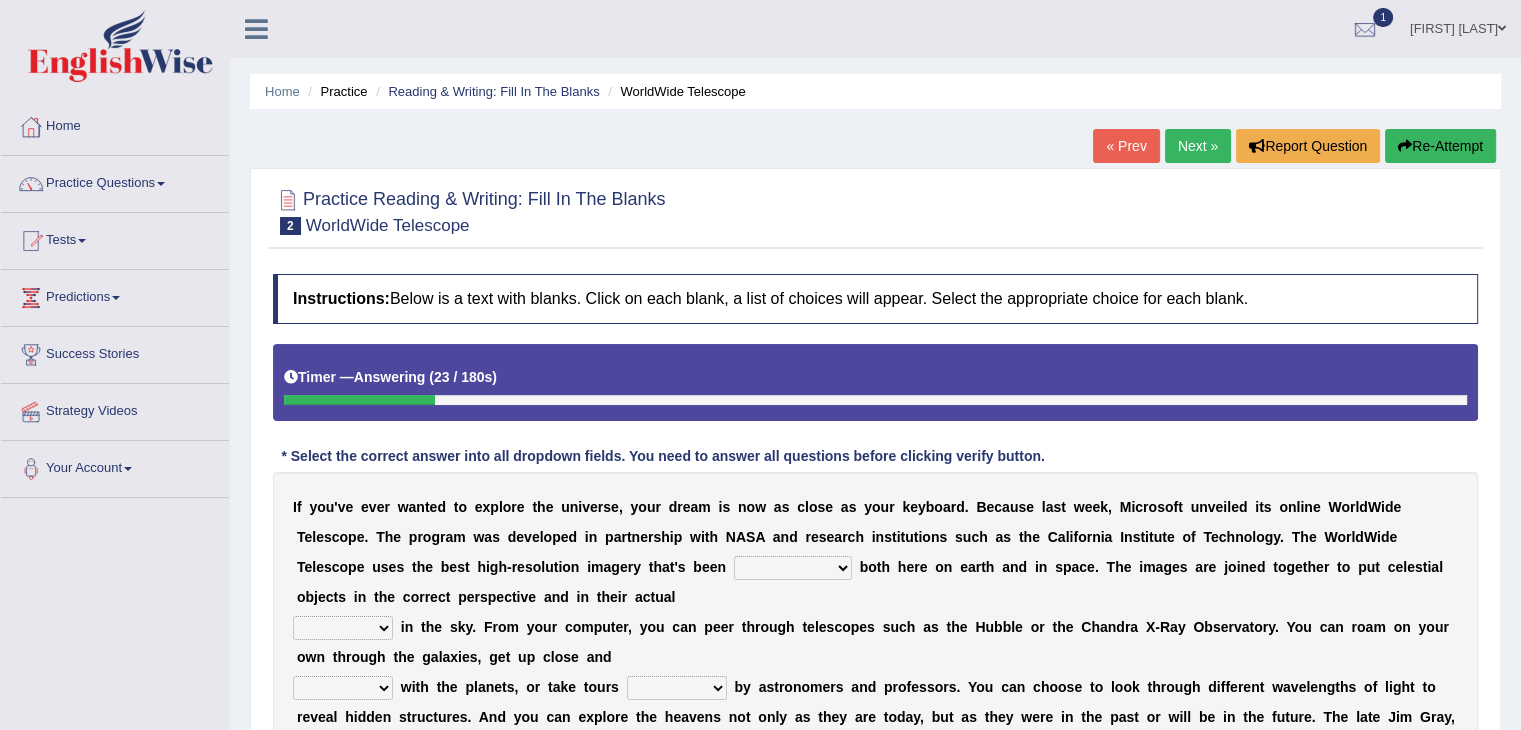 select on "generated" 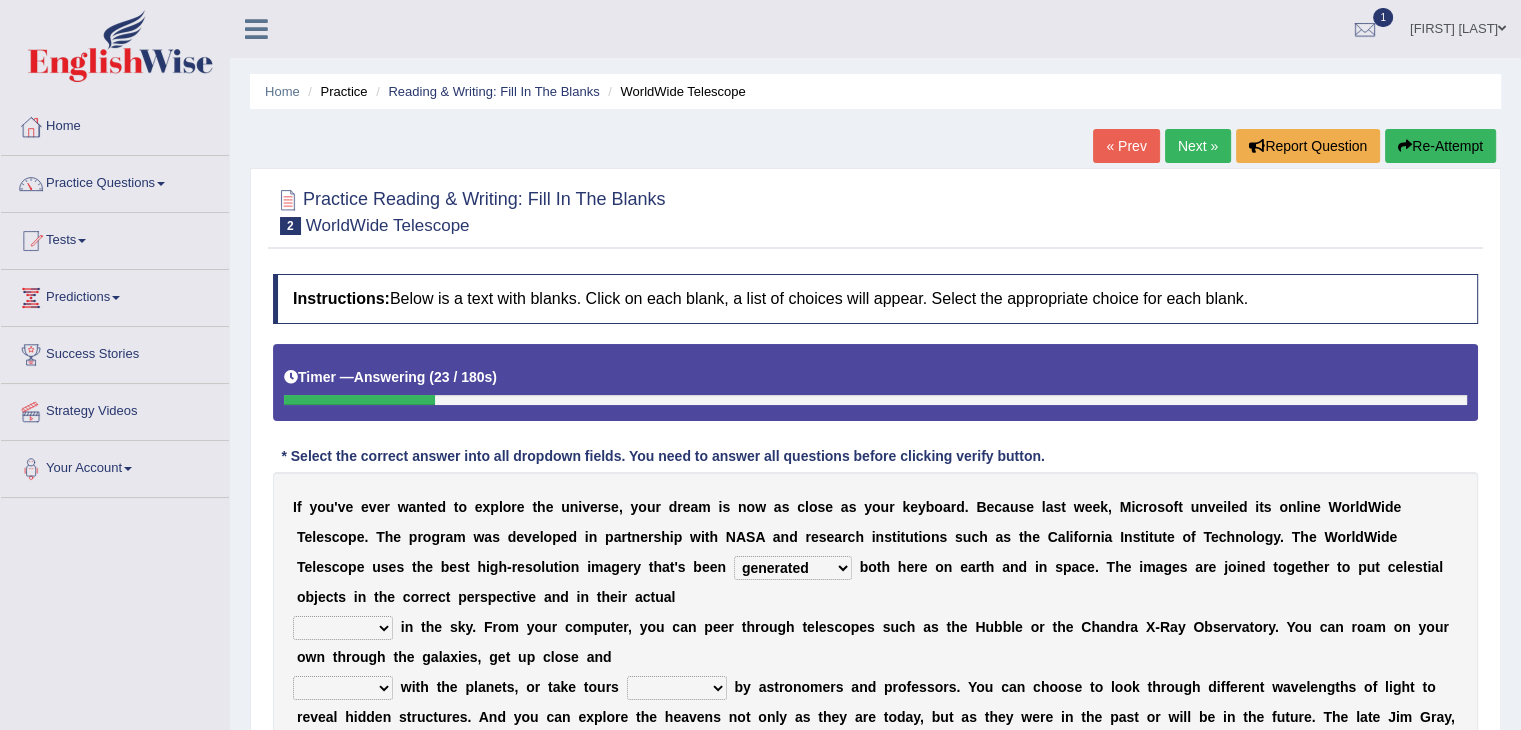 click on "degraded ascended remonstrated generated" at bounding box center (793, 568) 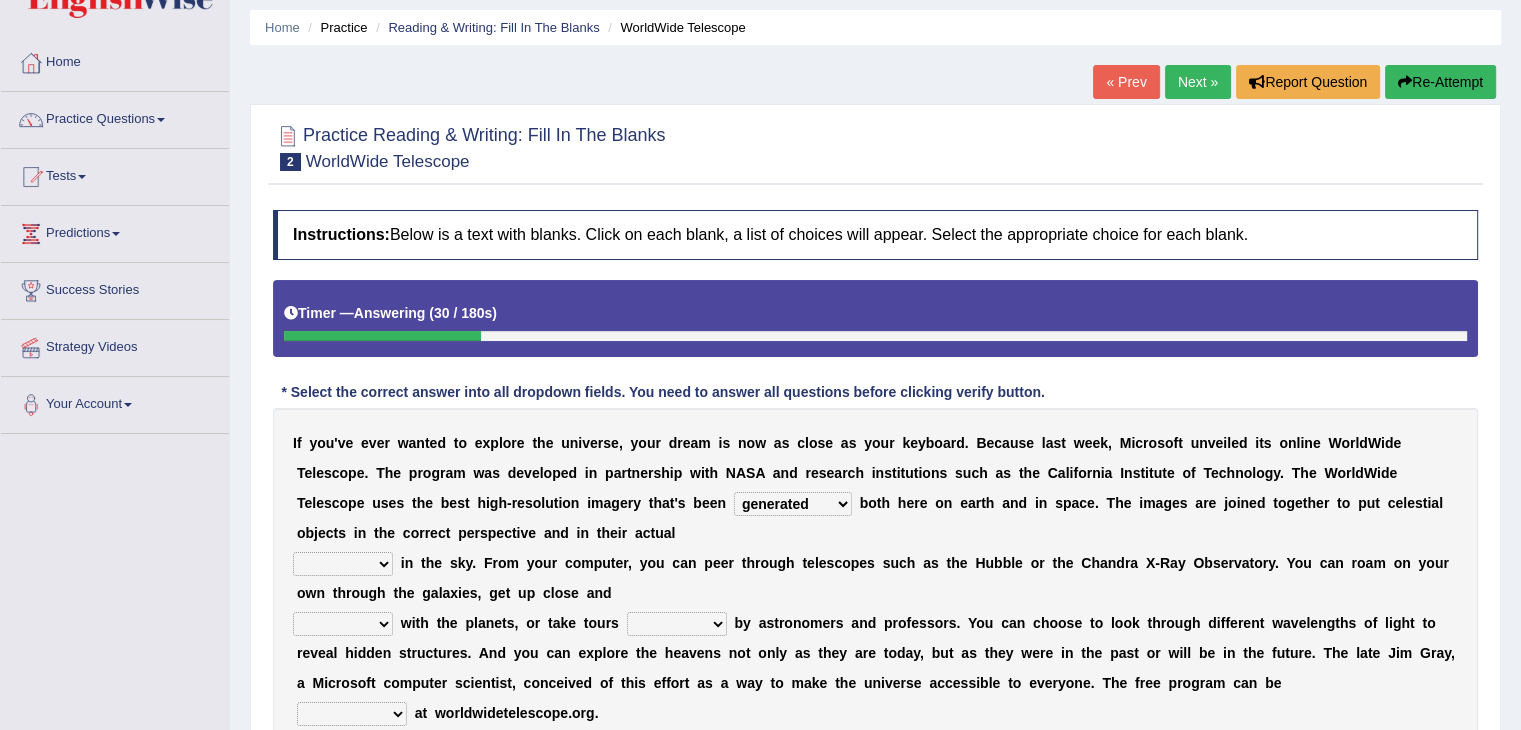 scroll, scrollTop: 100, scrollLeft: 0, axis: vertical 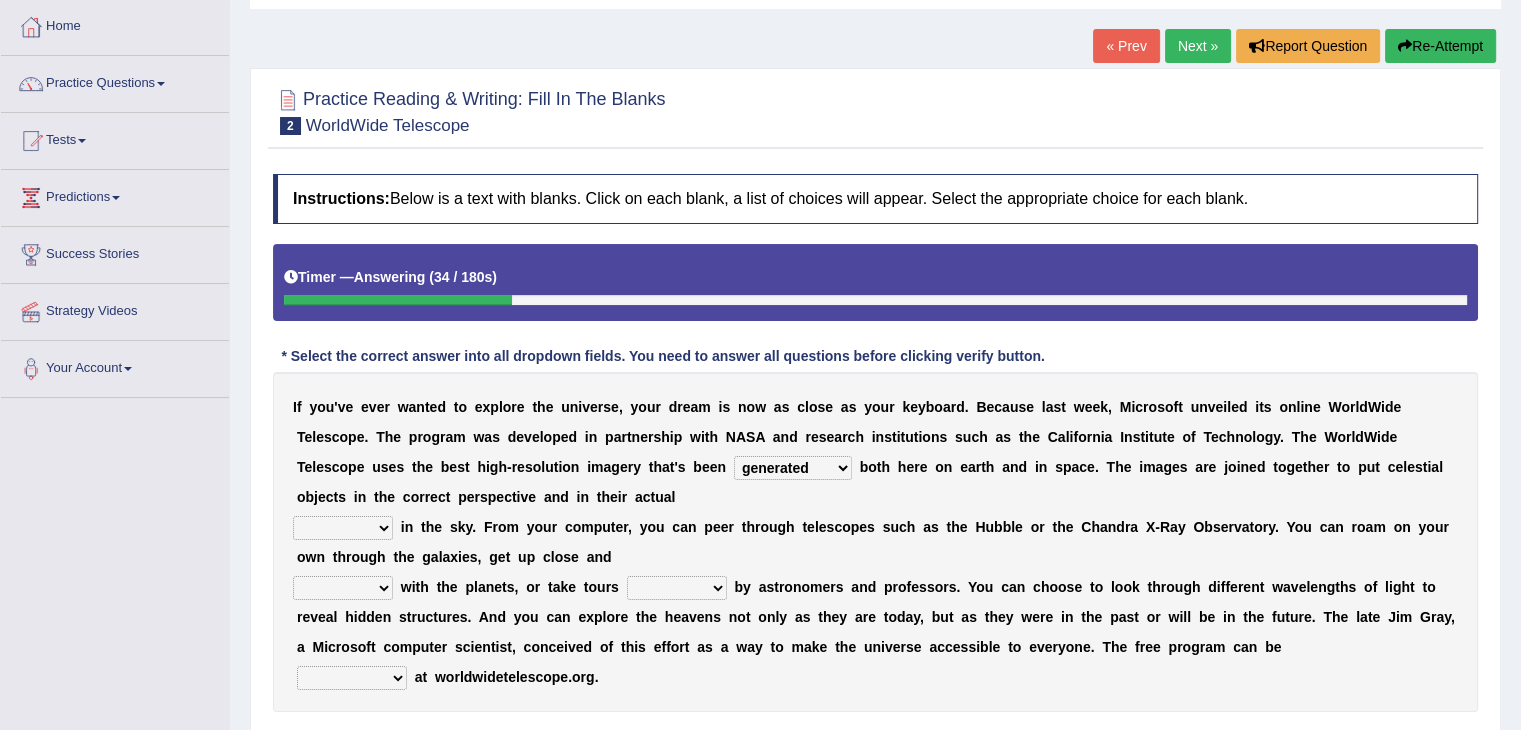 click on "aspects parts conditions positions" at bounding box center [343, 528] 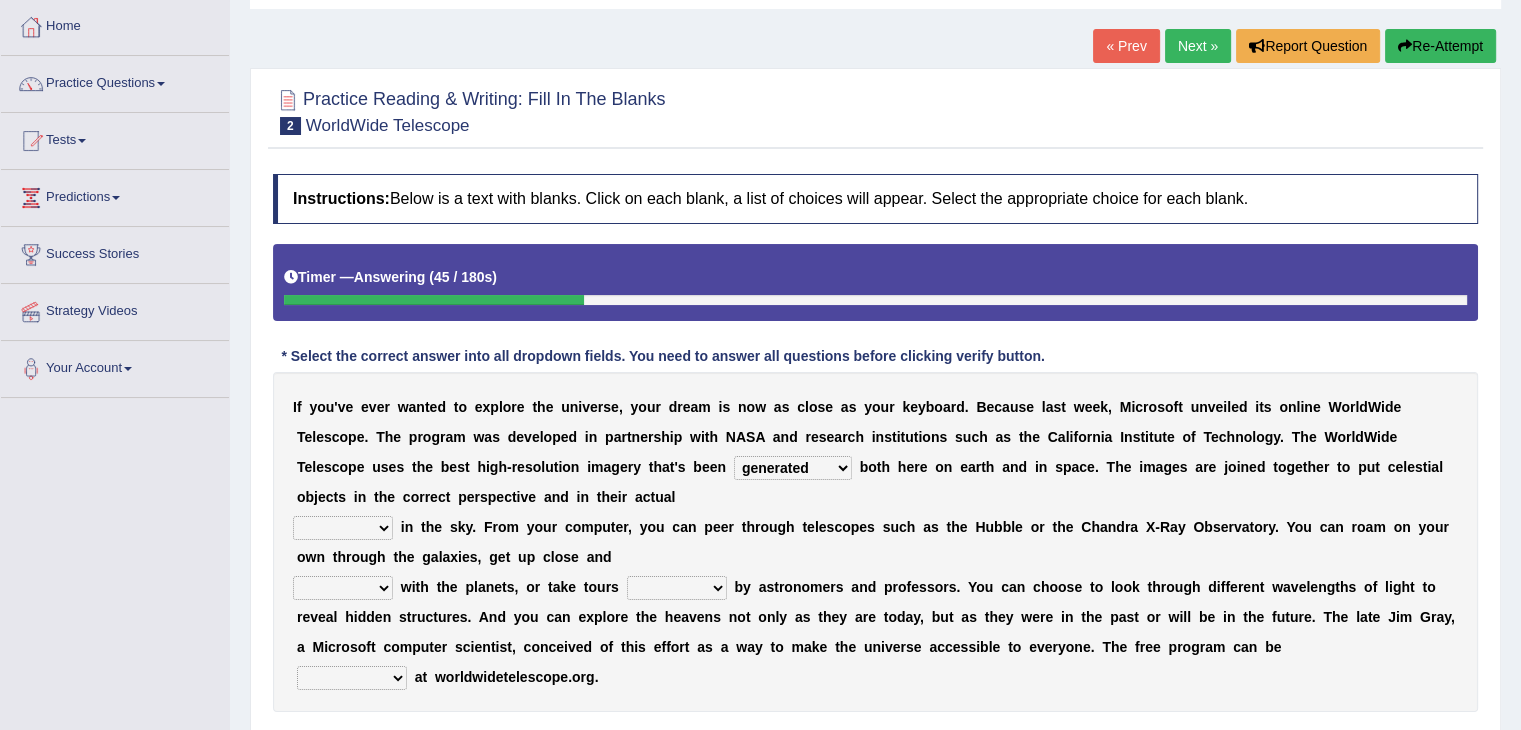select on "conditions" 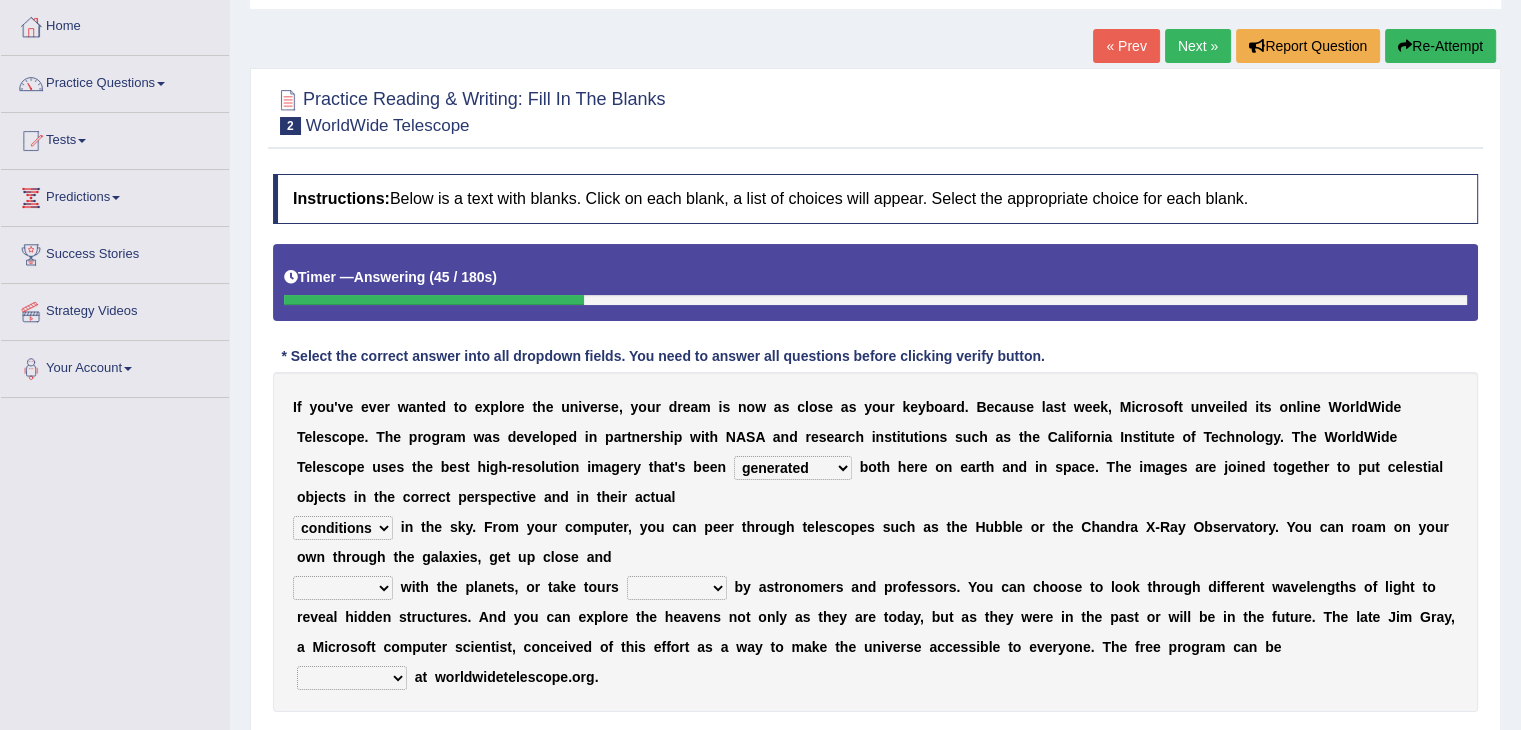click on "aspects parts conditions positions" at bounding box center [343, 528] 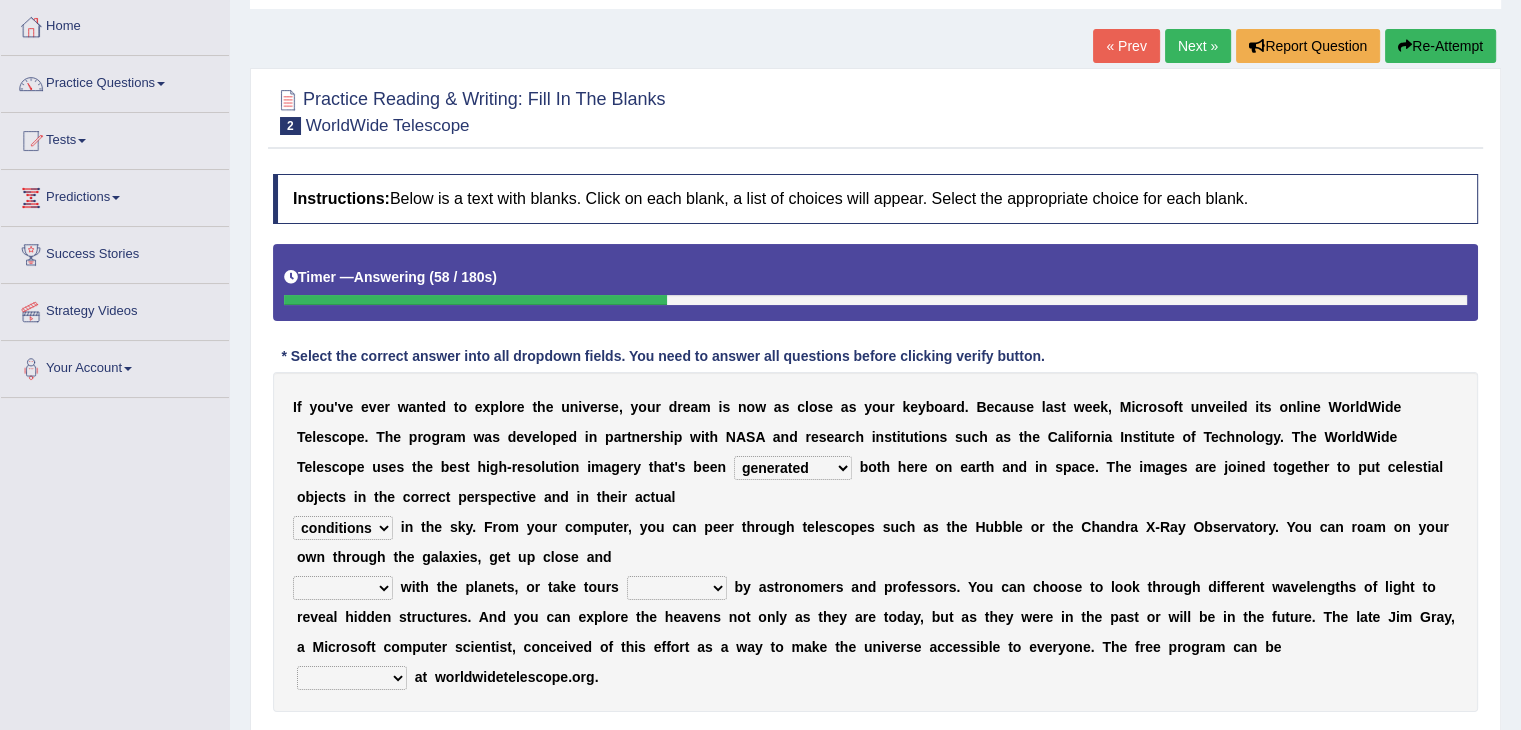 click on "personal individual apart polite" at bounding box center (343, 588) 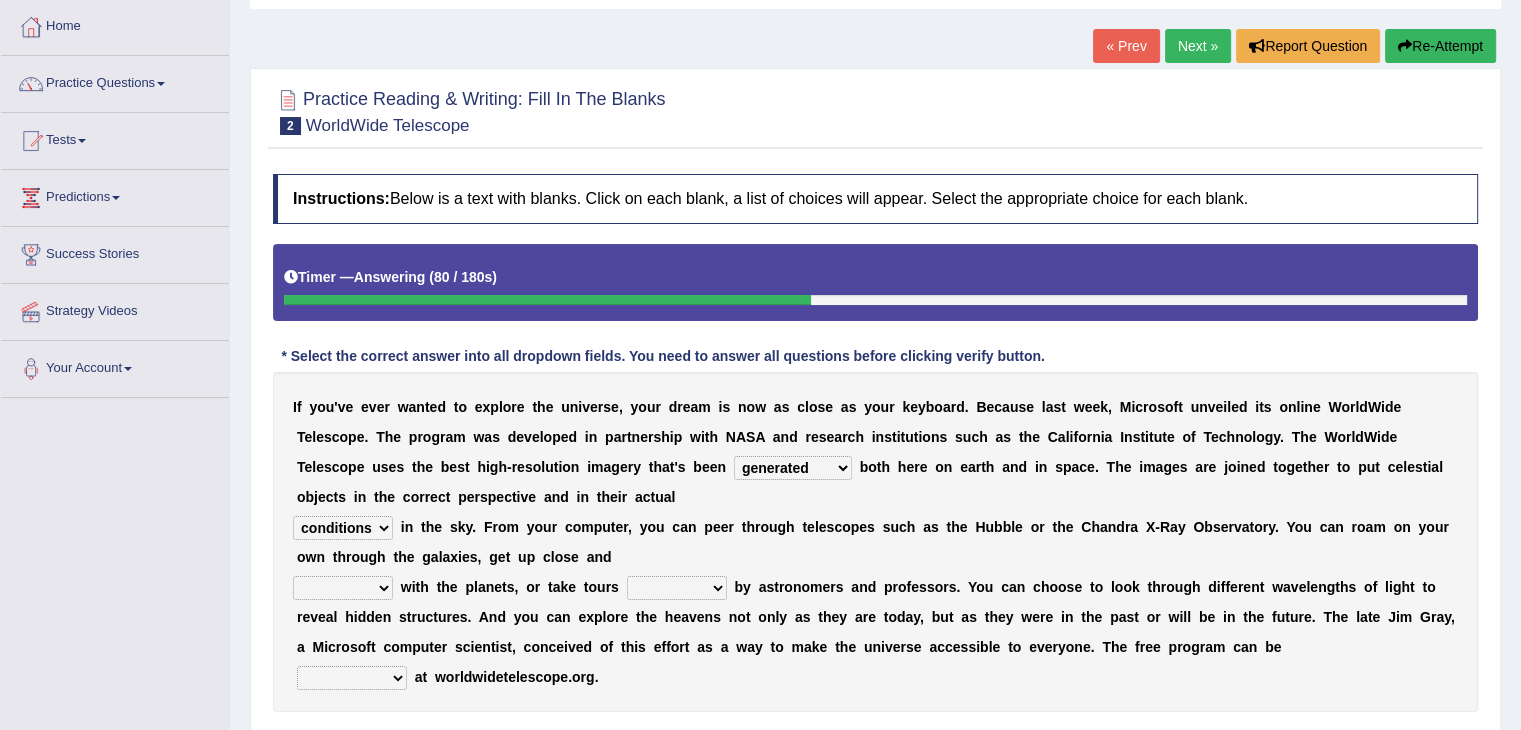select on "individual" 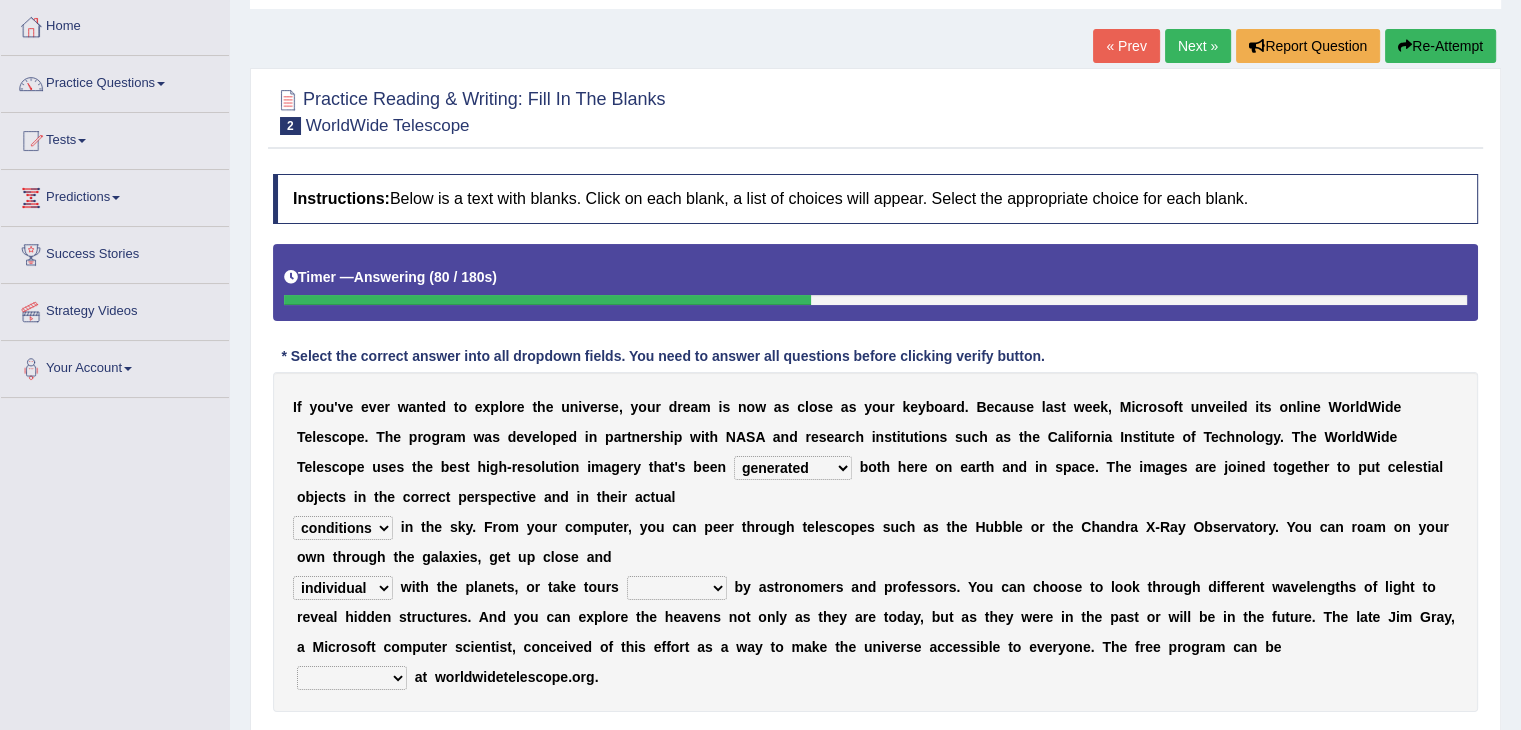 click on "personal individual apart polite" at bounding box center [343, 588] 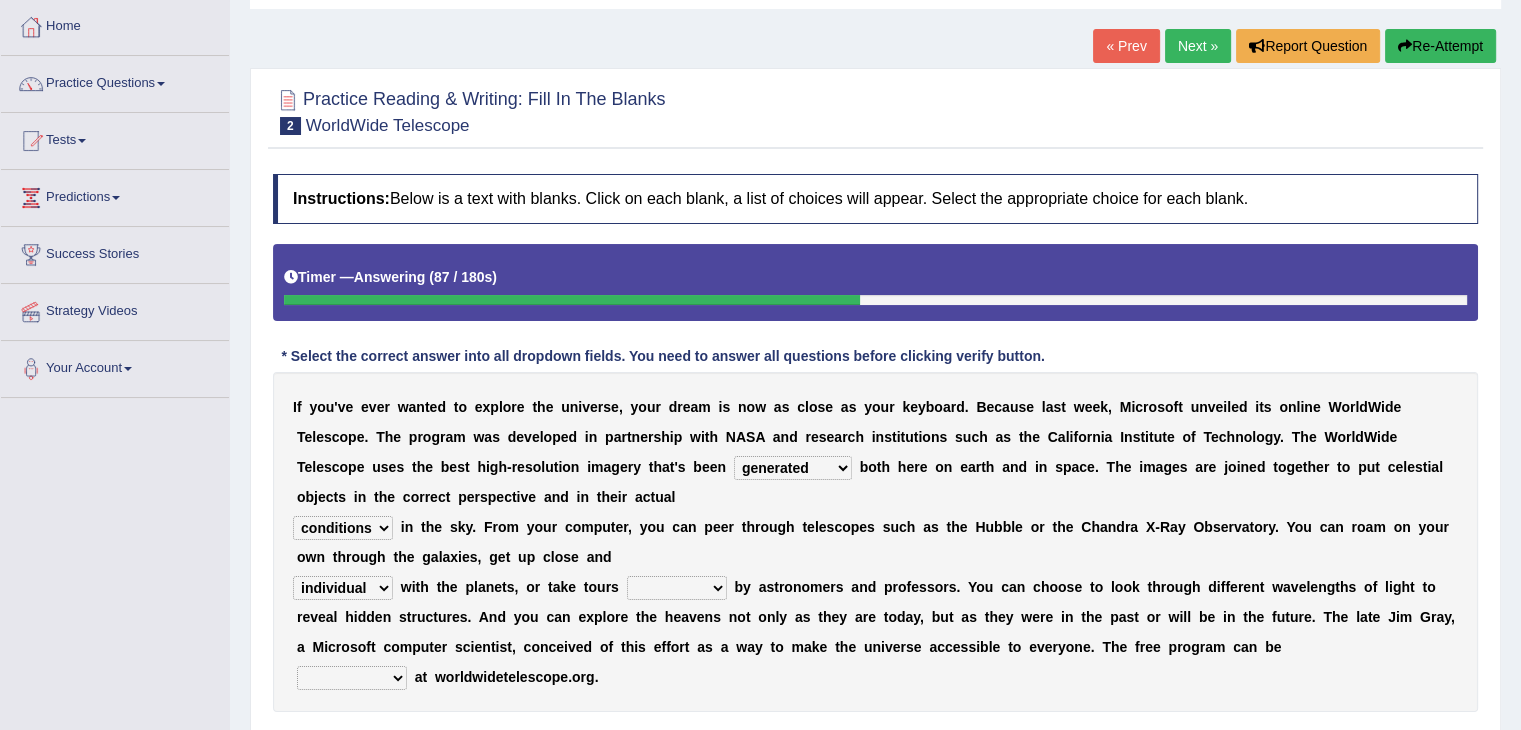 click on "guide guided guiding to guide" at bounding box center [677, 588] 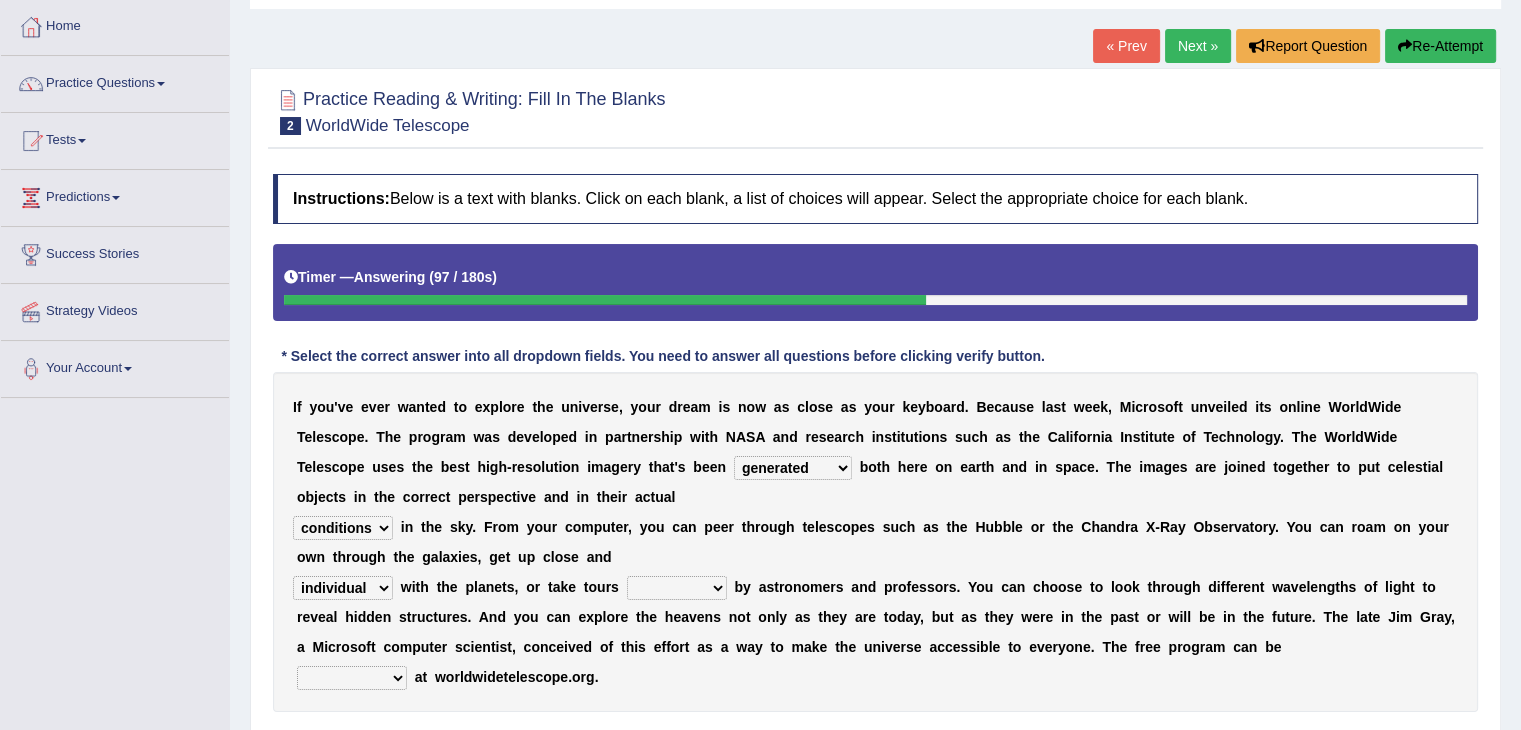 select on "to guide" 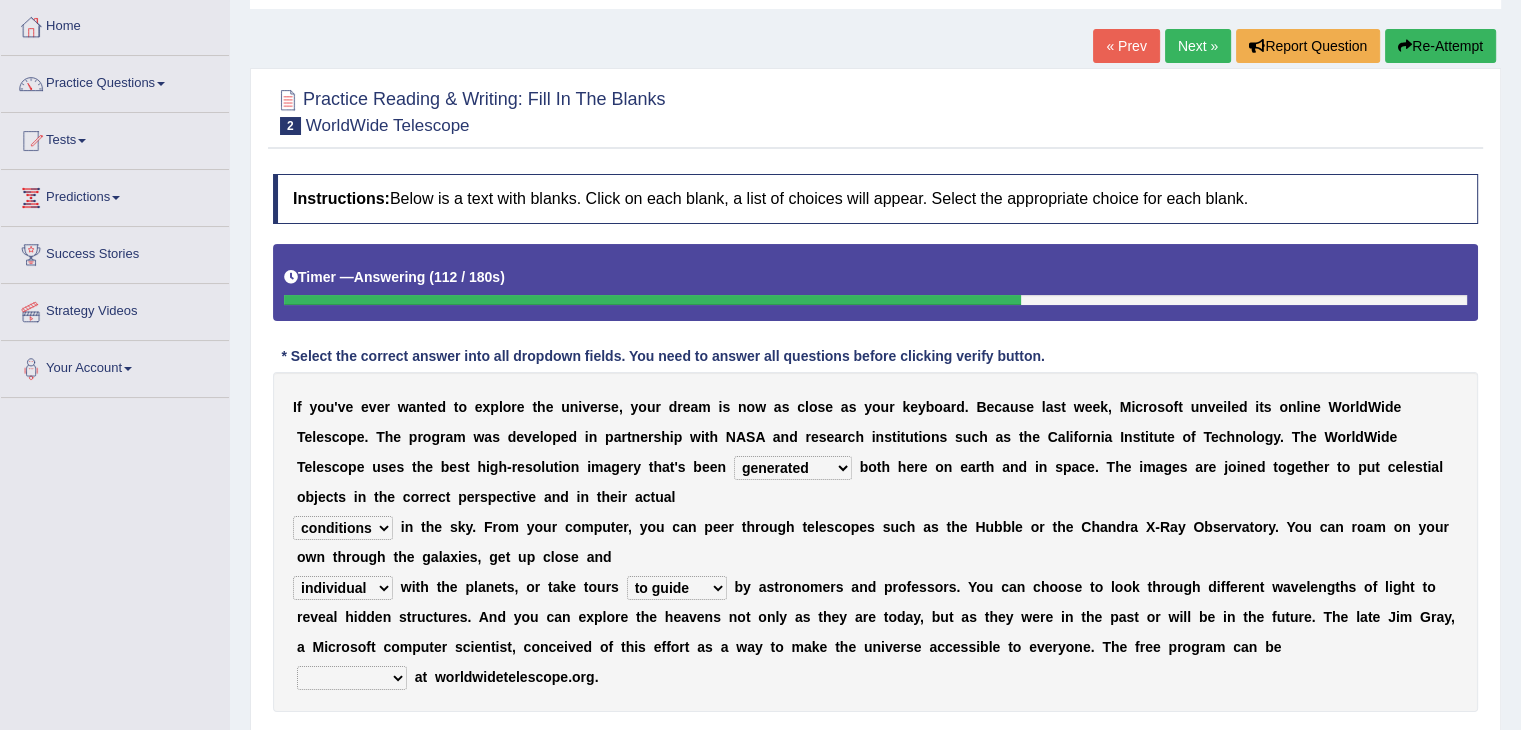 click on "upheld downloaded loaded posted" at bounding box center [352, 678] 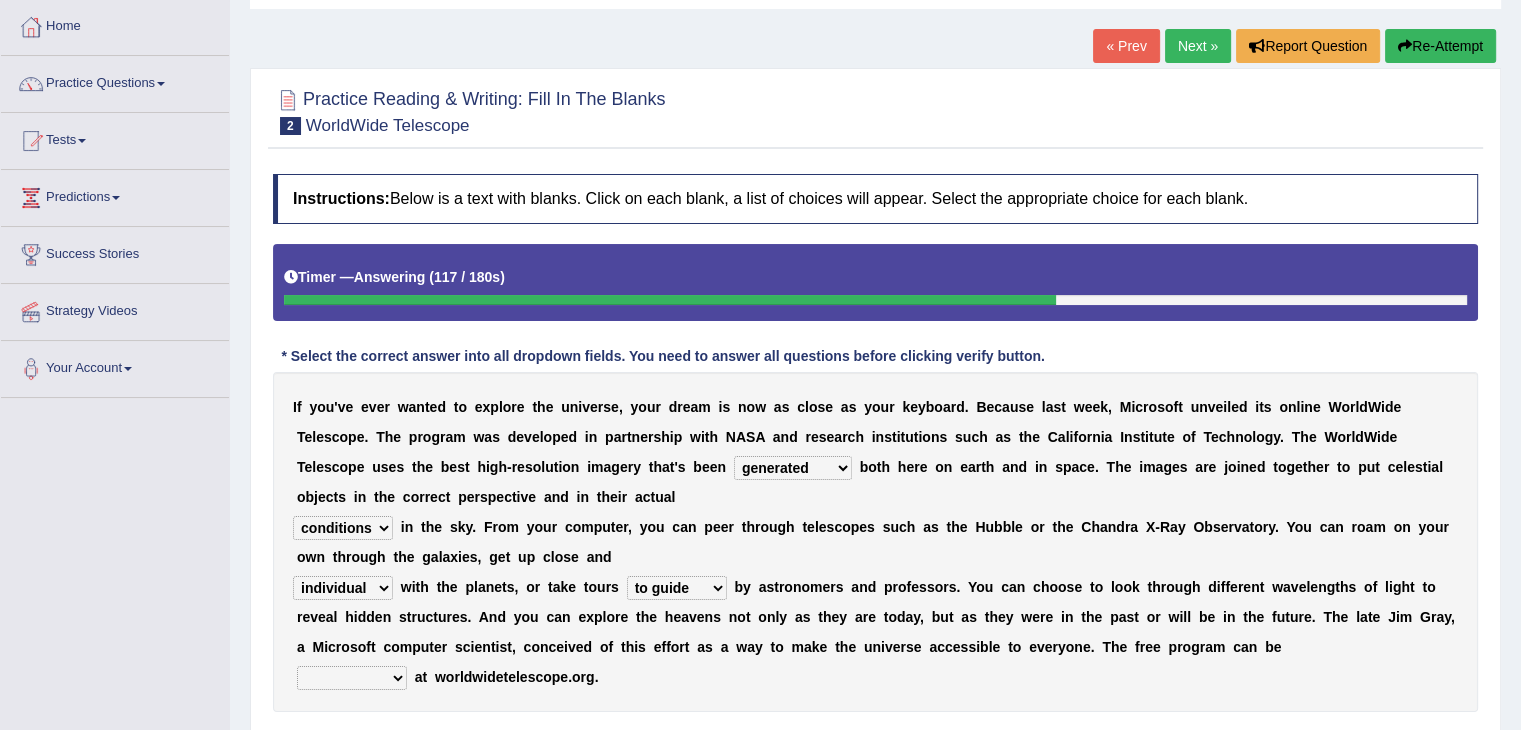 select on "posted" 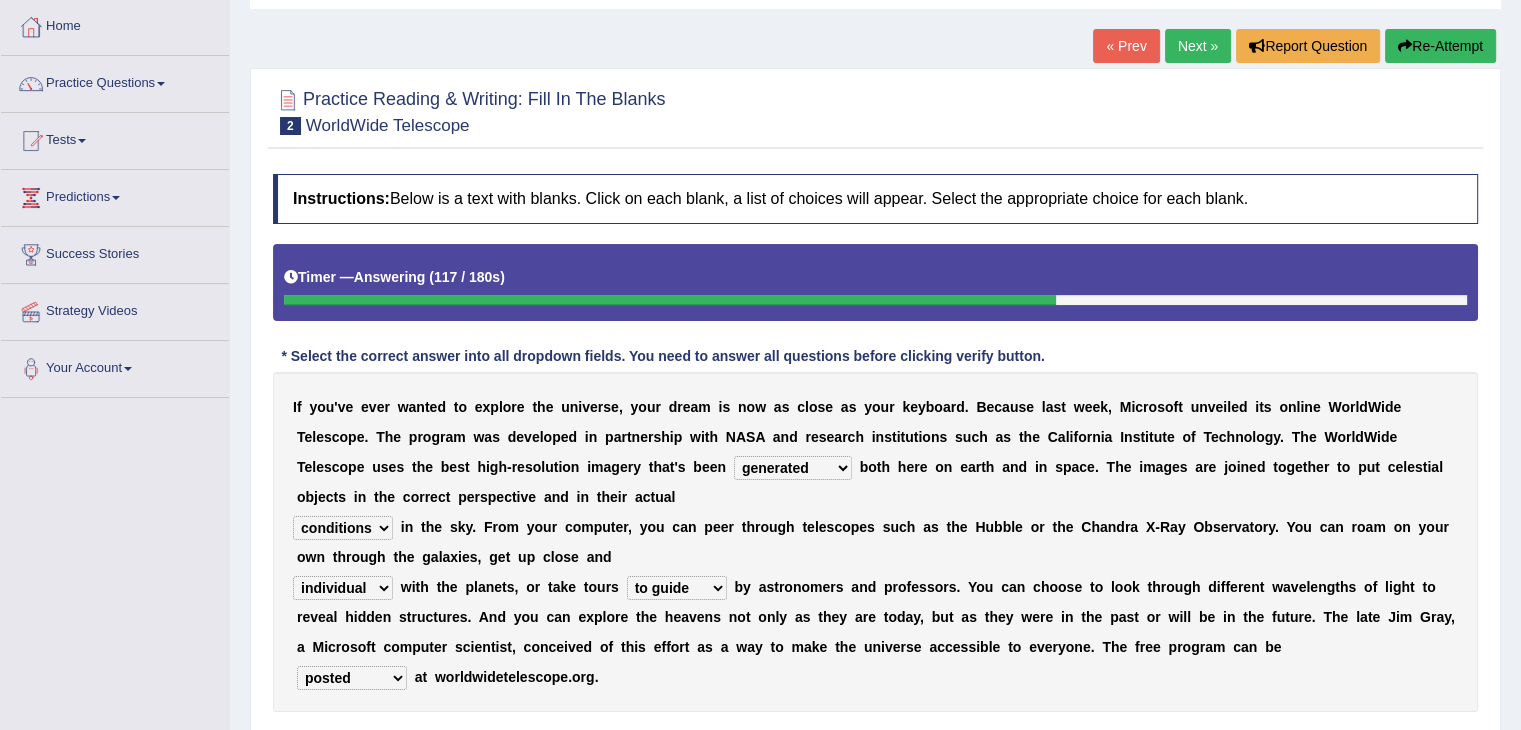 click on "upheld downloaded loaded posted" at bounding box center [352, 678] 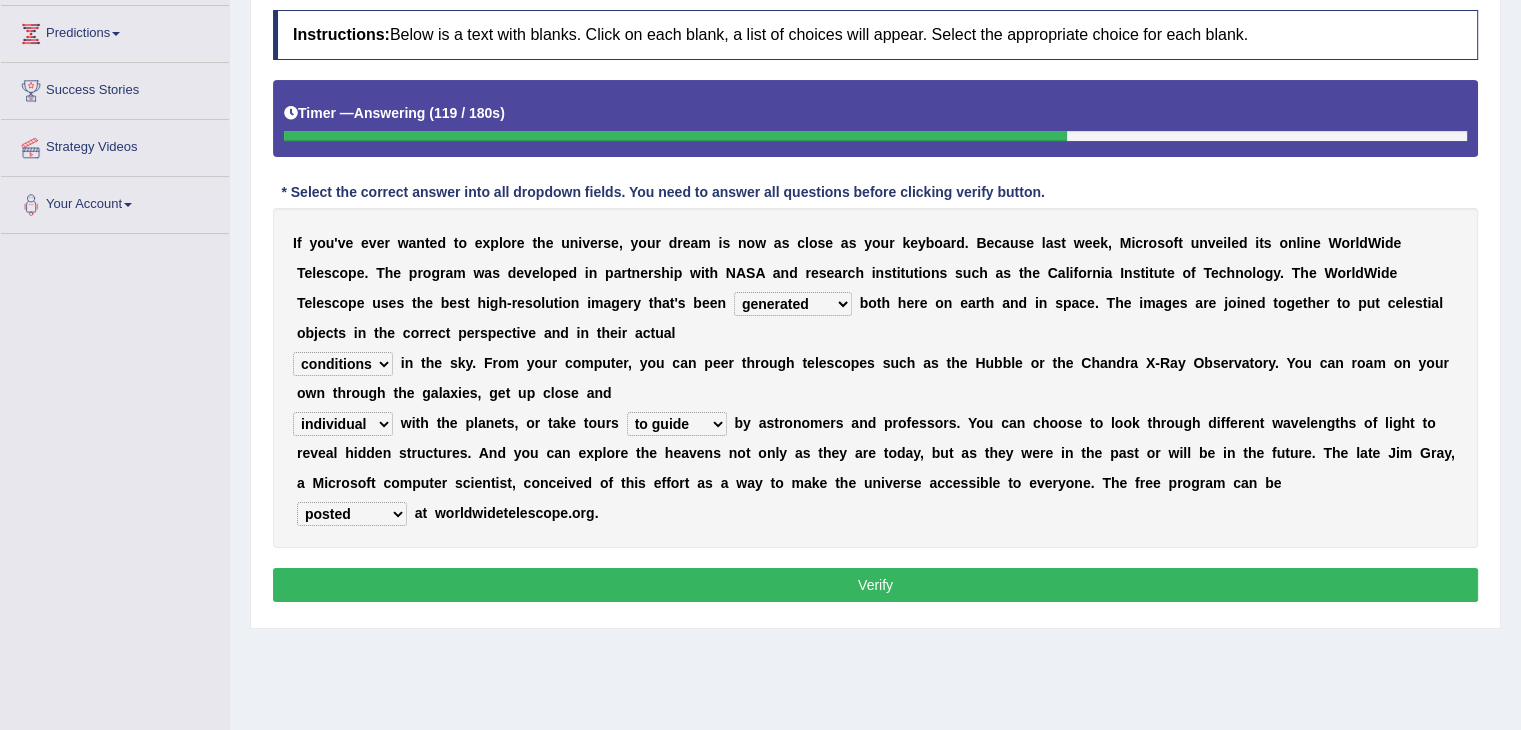 scroll, scrollTop: 300, scrollLeft: 0, axis: vertical 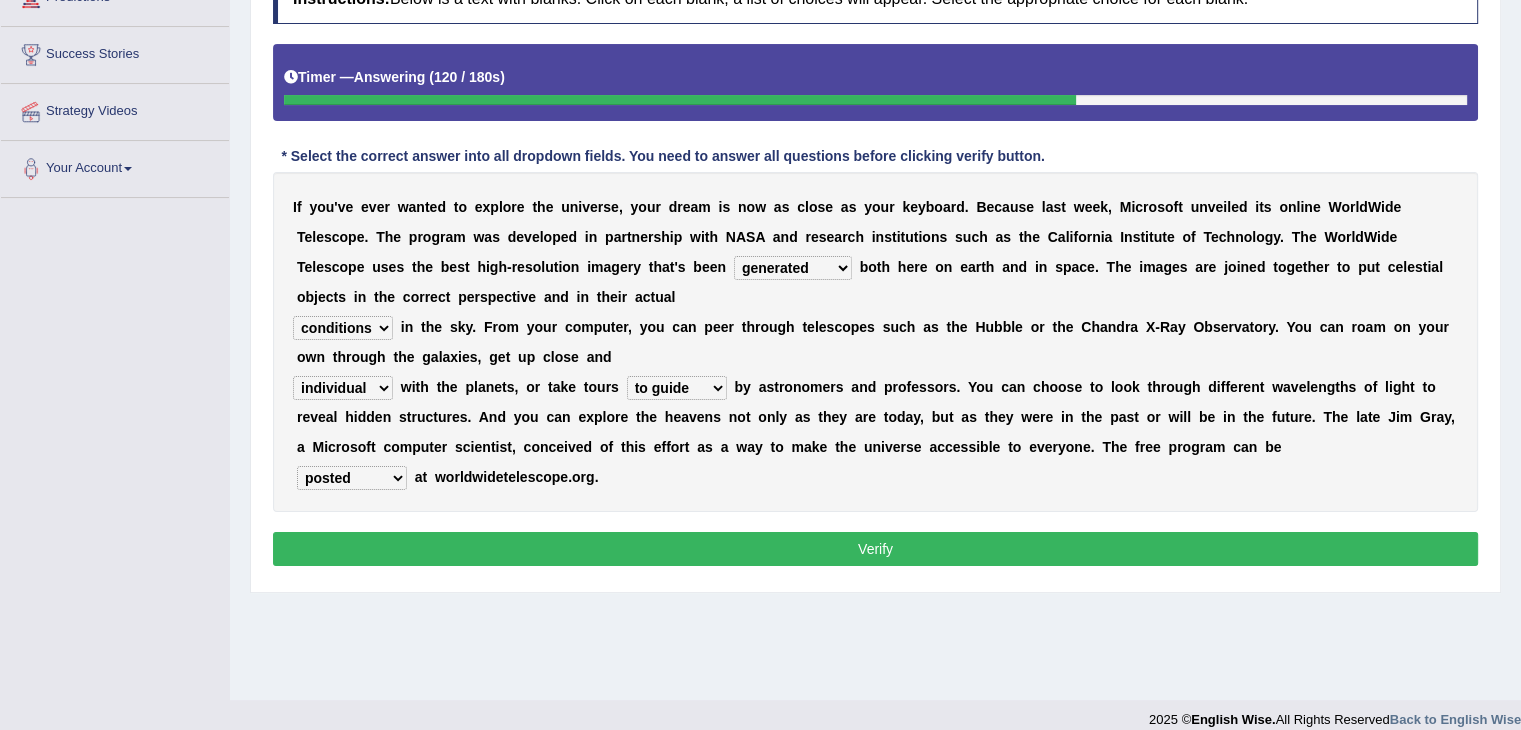 click on "Verify" at bounding box center (875, 549) 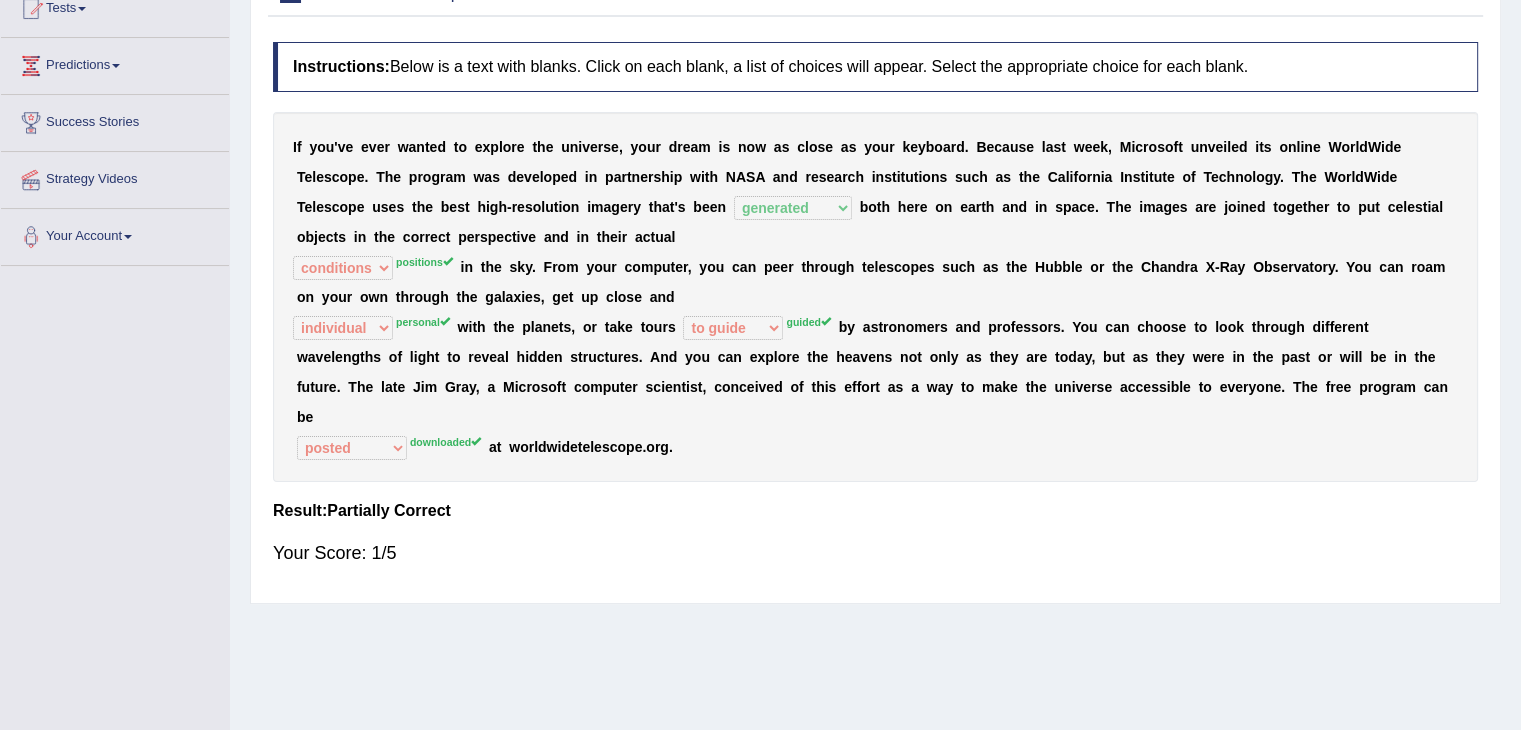 scroll, scrollTop: 0, scrollLeft: 0, axis: both 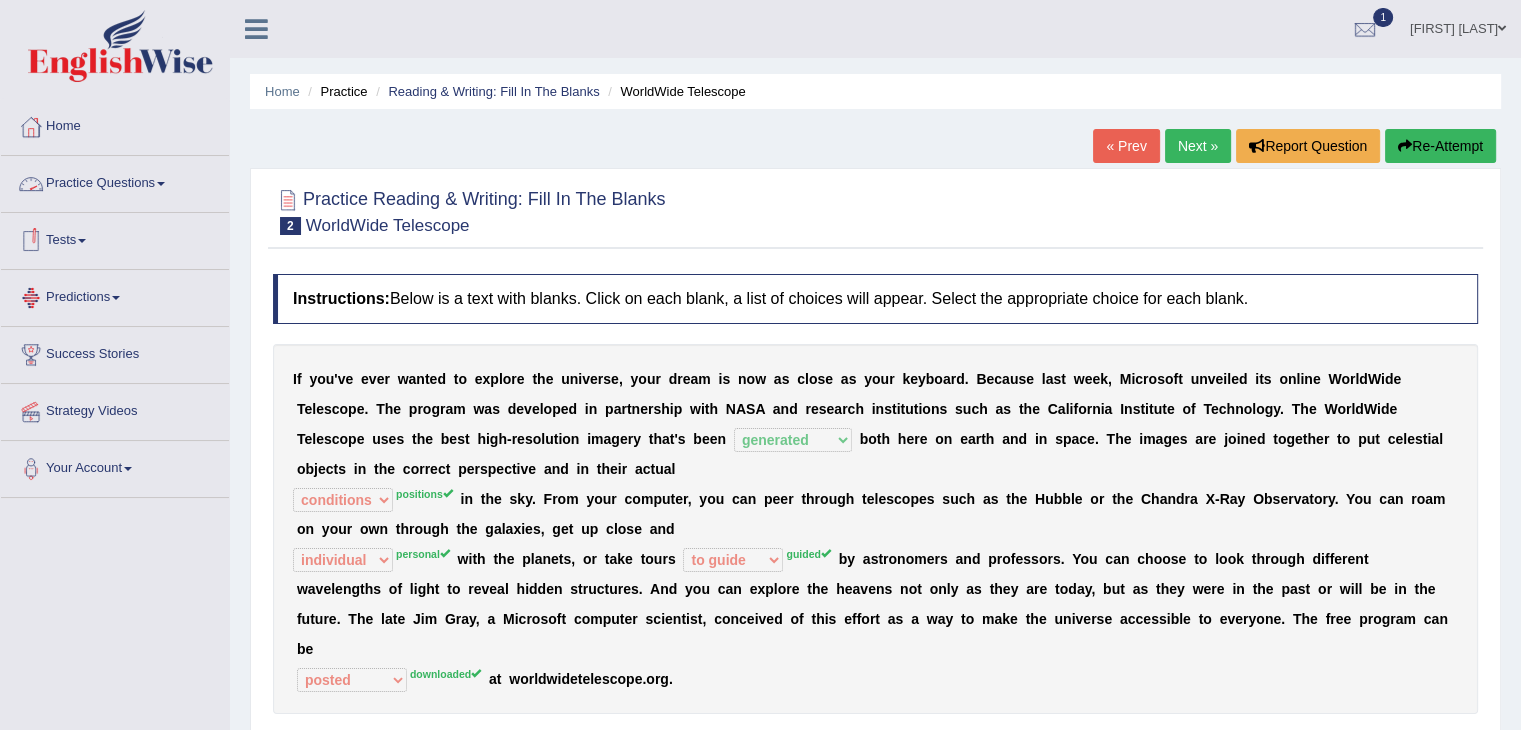 click on "Practice Questions" at bounding box center [115, 181] 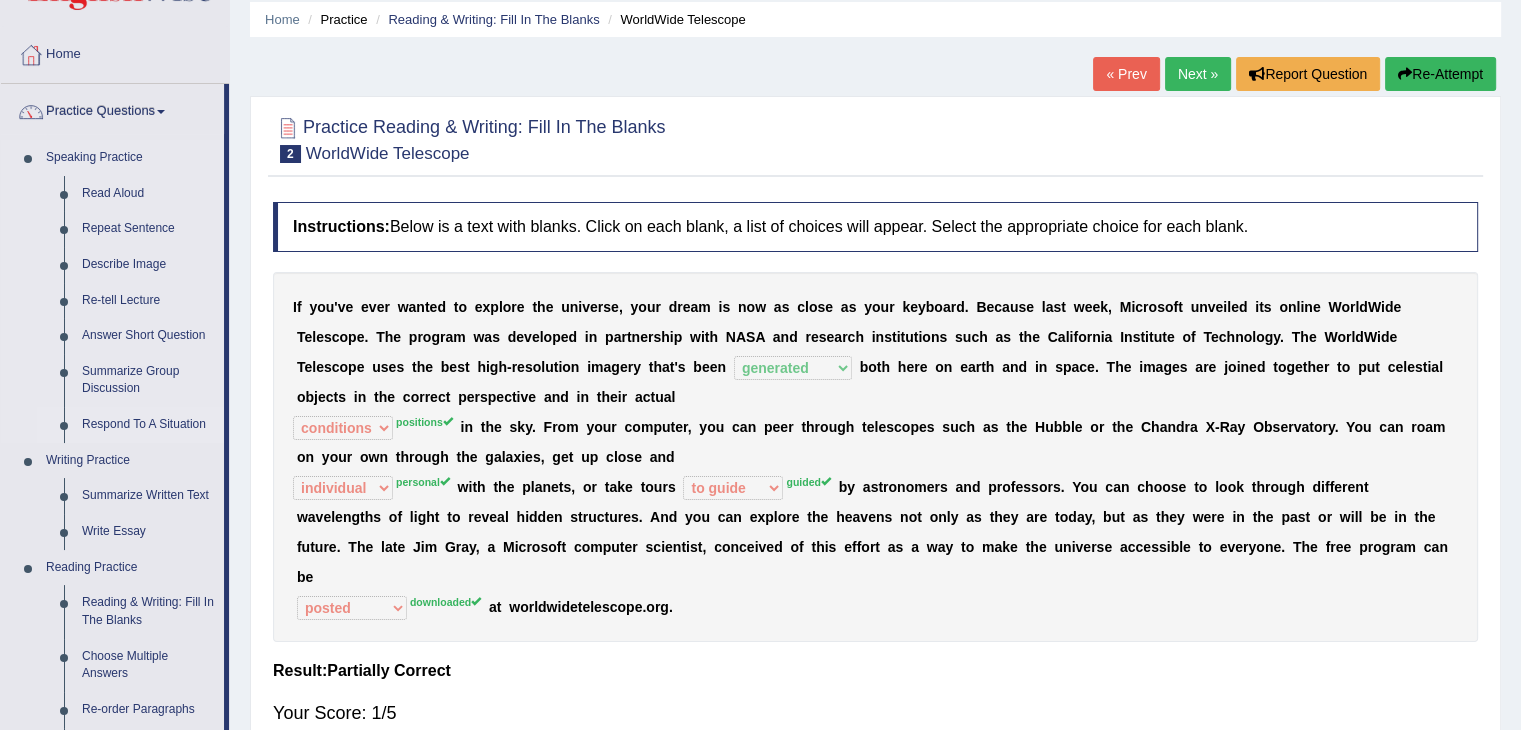 scroll, scrollTop: 100, scrollLeft: 0, axis: vertical 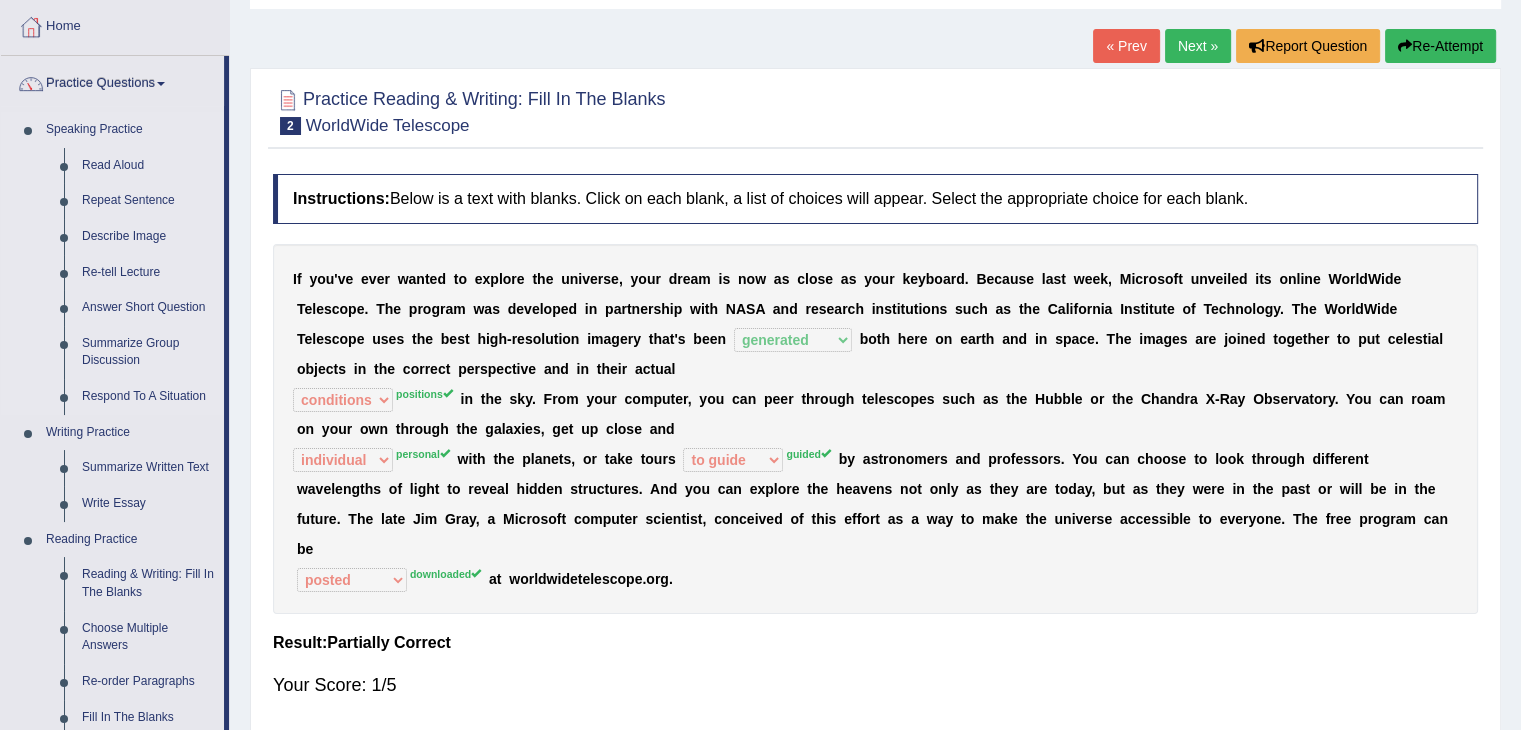 click on "Speaking Practice" at bounding box center [130, 130] 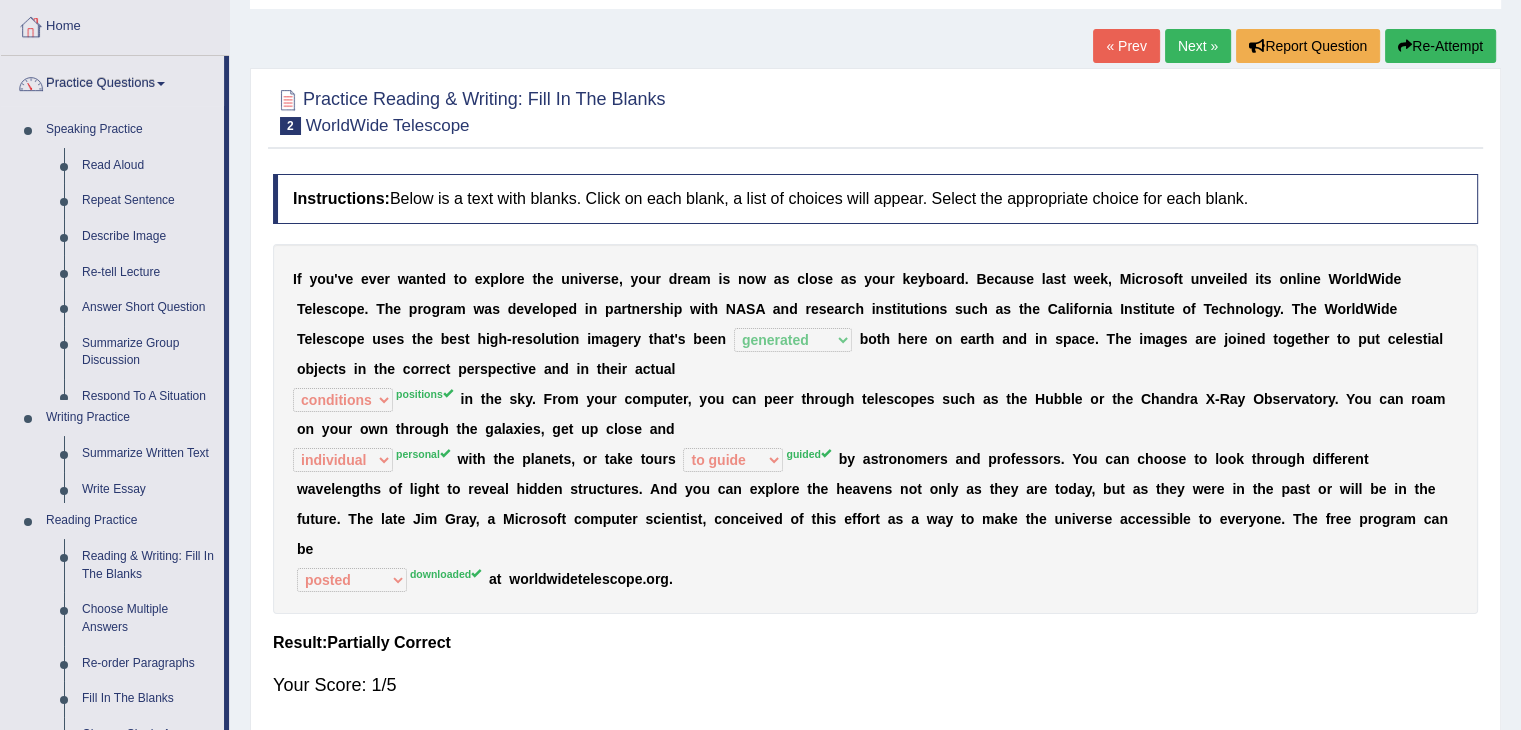 scroll, scrollTop: 0, scrollLeft: 0, axis: both 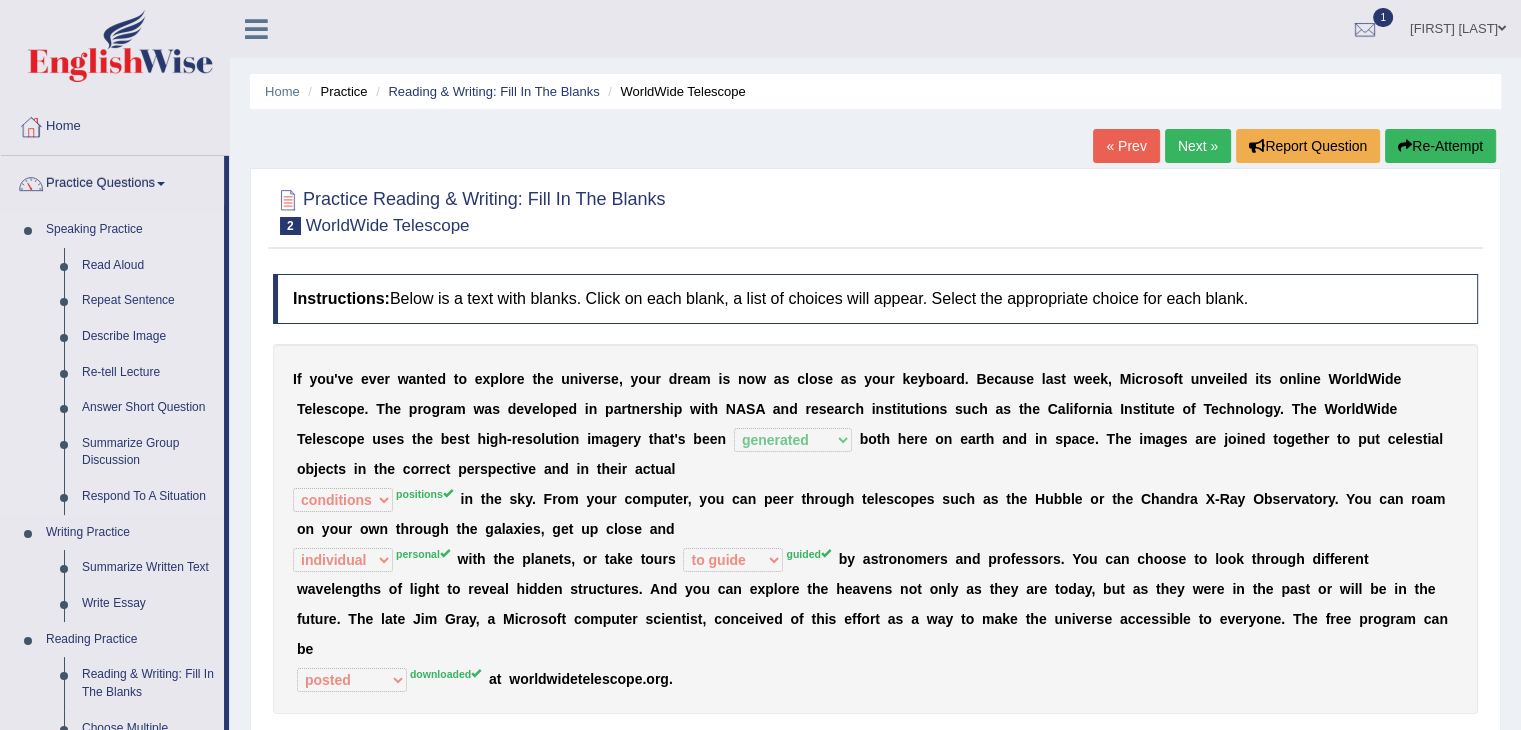 click on "Speaking Practice" at bounding box center (130, 230) 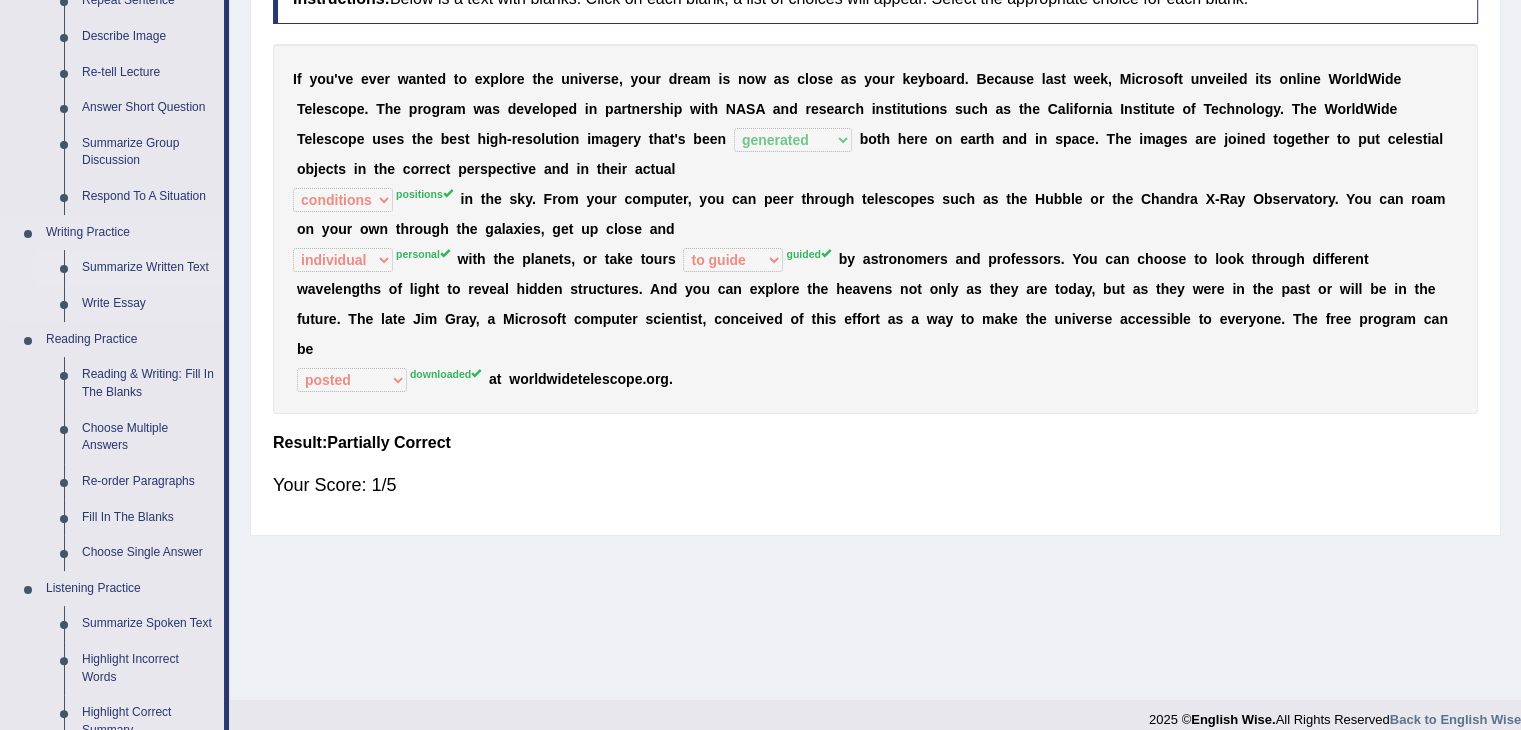 scroll, scrollTop: 400, scrollLeft: 0, axis: vertical 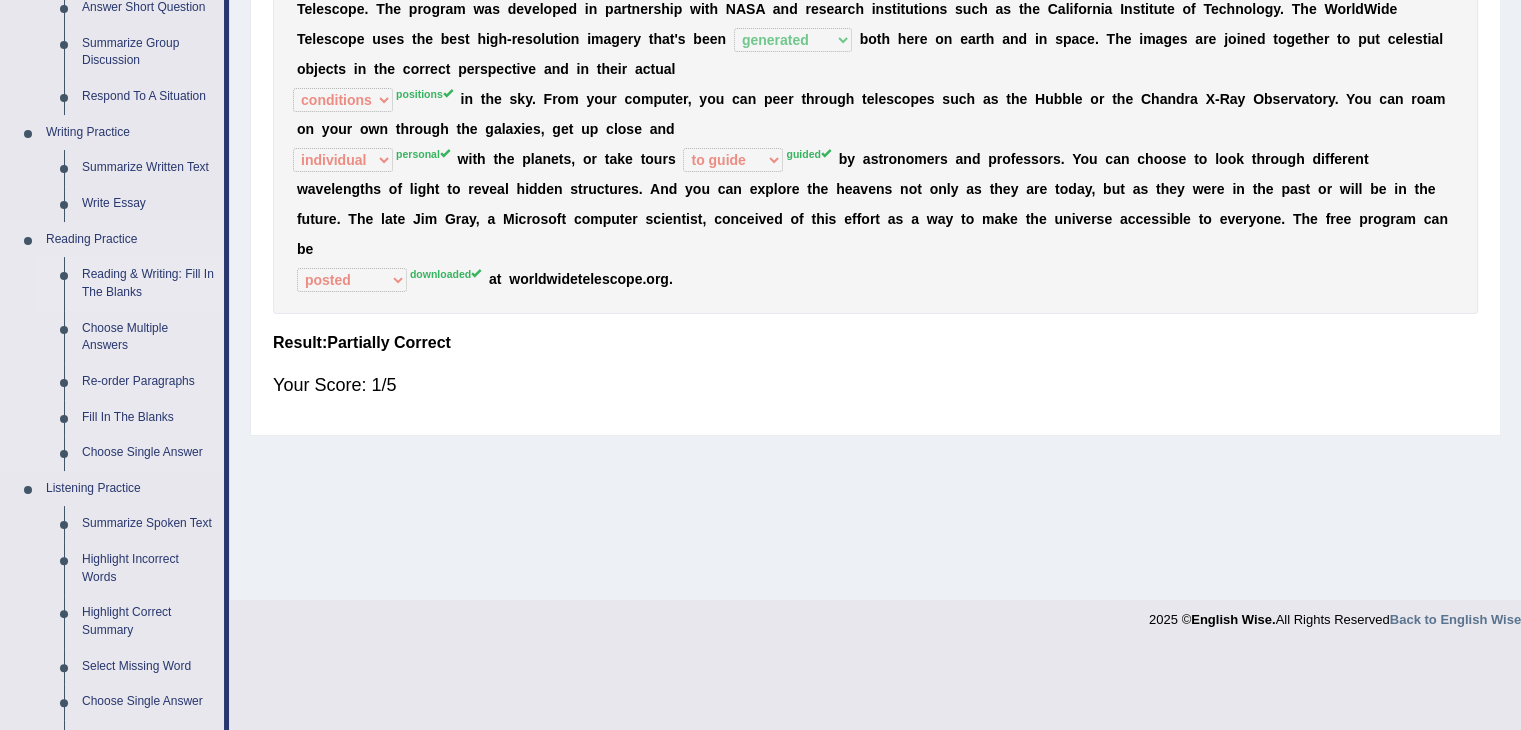 click on "Reading & Writing: Fill In The Blanks" at bounding box center (148, 283) 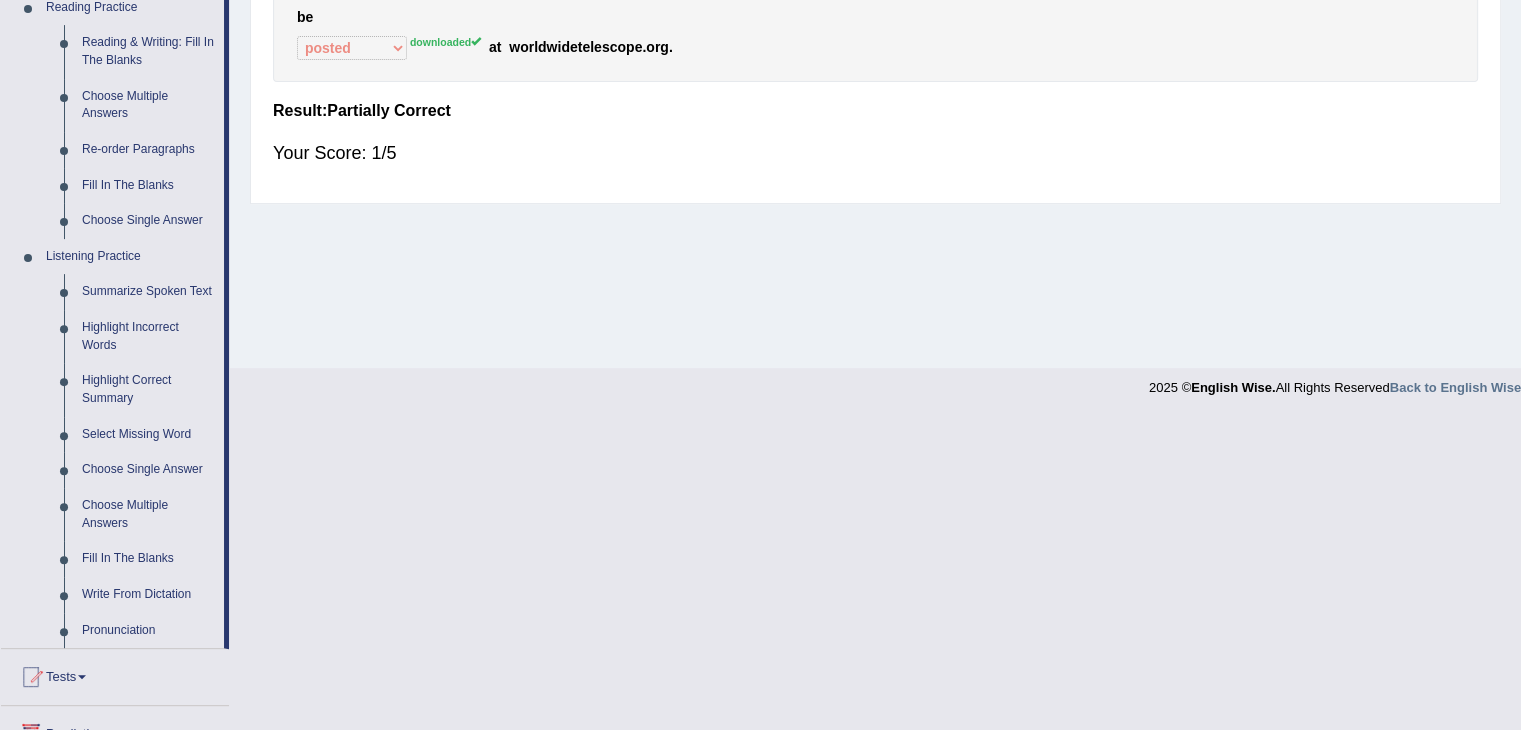 scroll, scrollTop: 636, scrollLeft: 0, axis: vertical 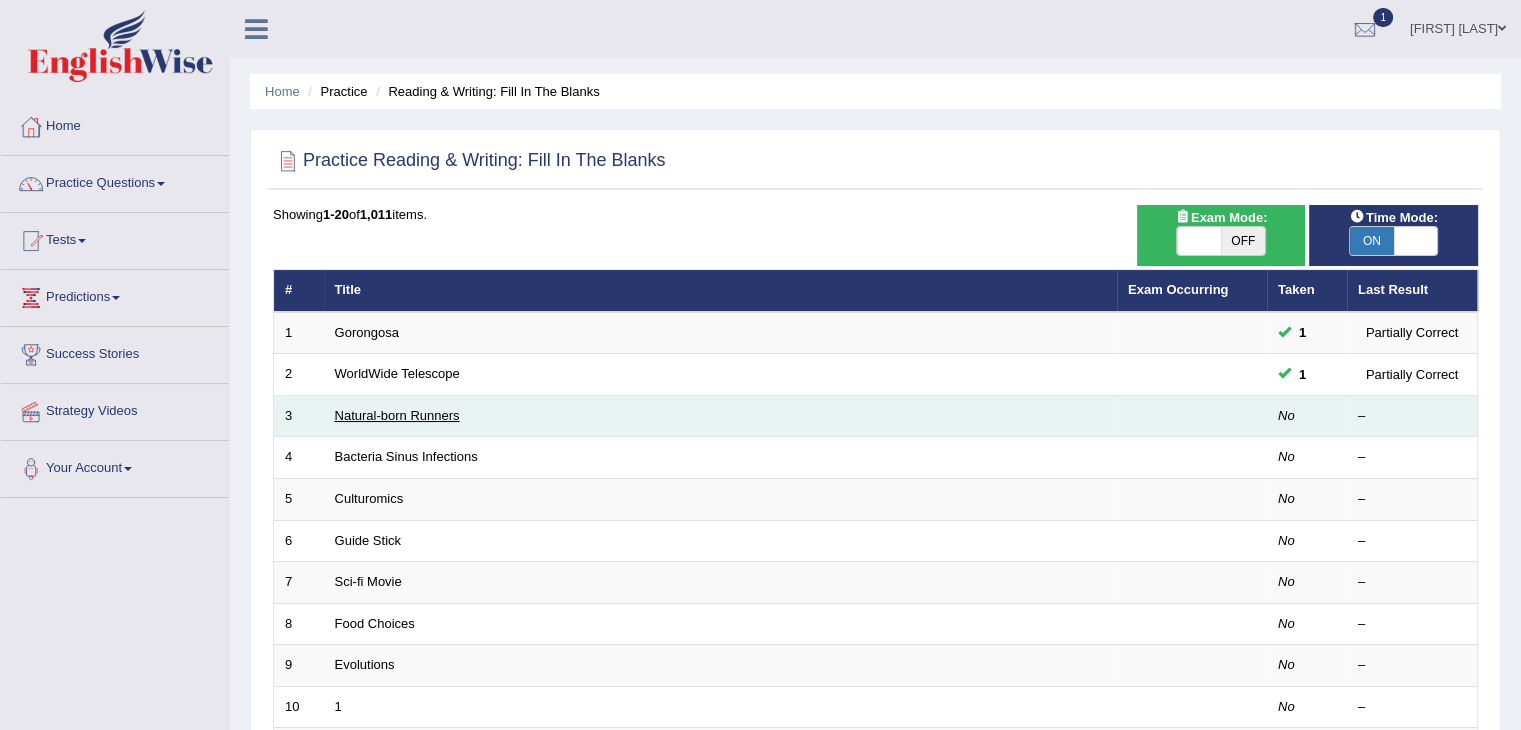 click on "Natural-born Runners" at bounding box center [397, 415] 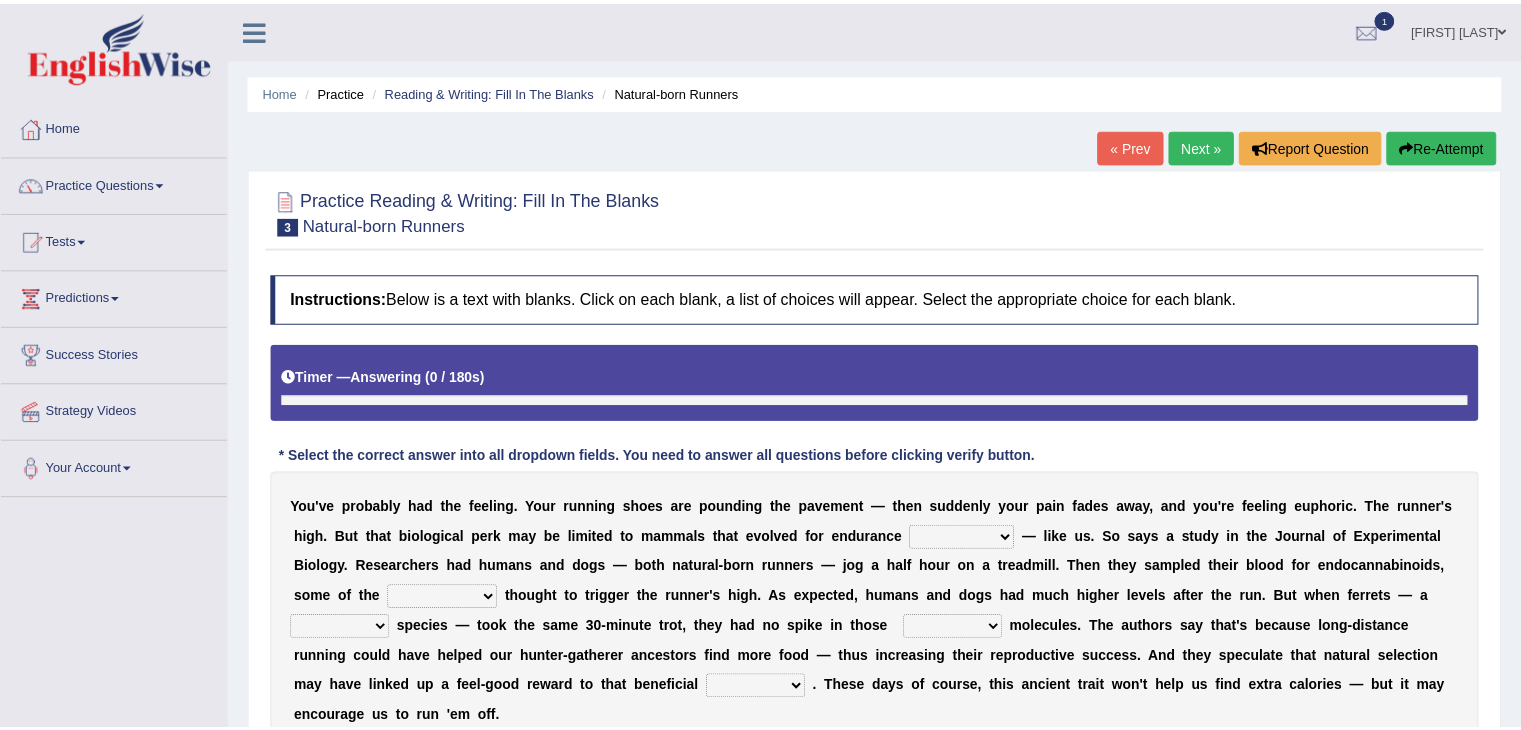 scroll, scrollTop: 0, scrollLeft: 0, axis: both 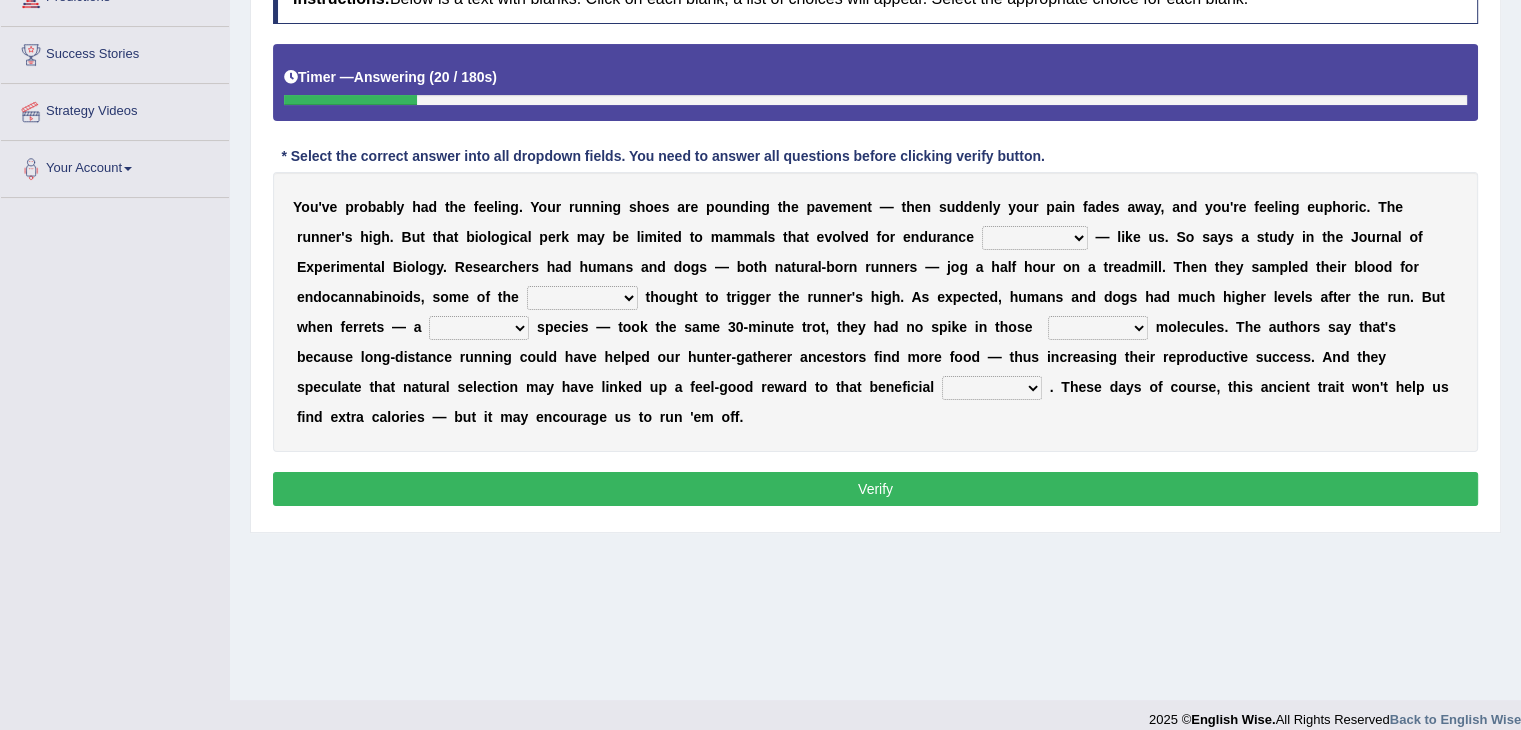 click on "dykes personalize classifies exercise" at bounding box center (1035, 238) 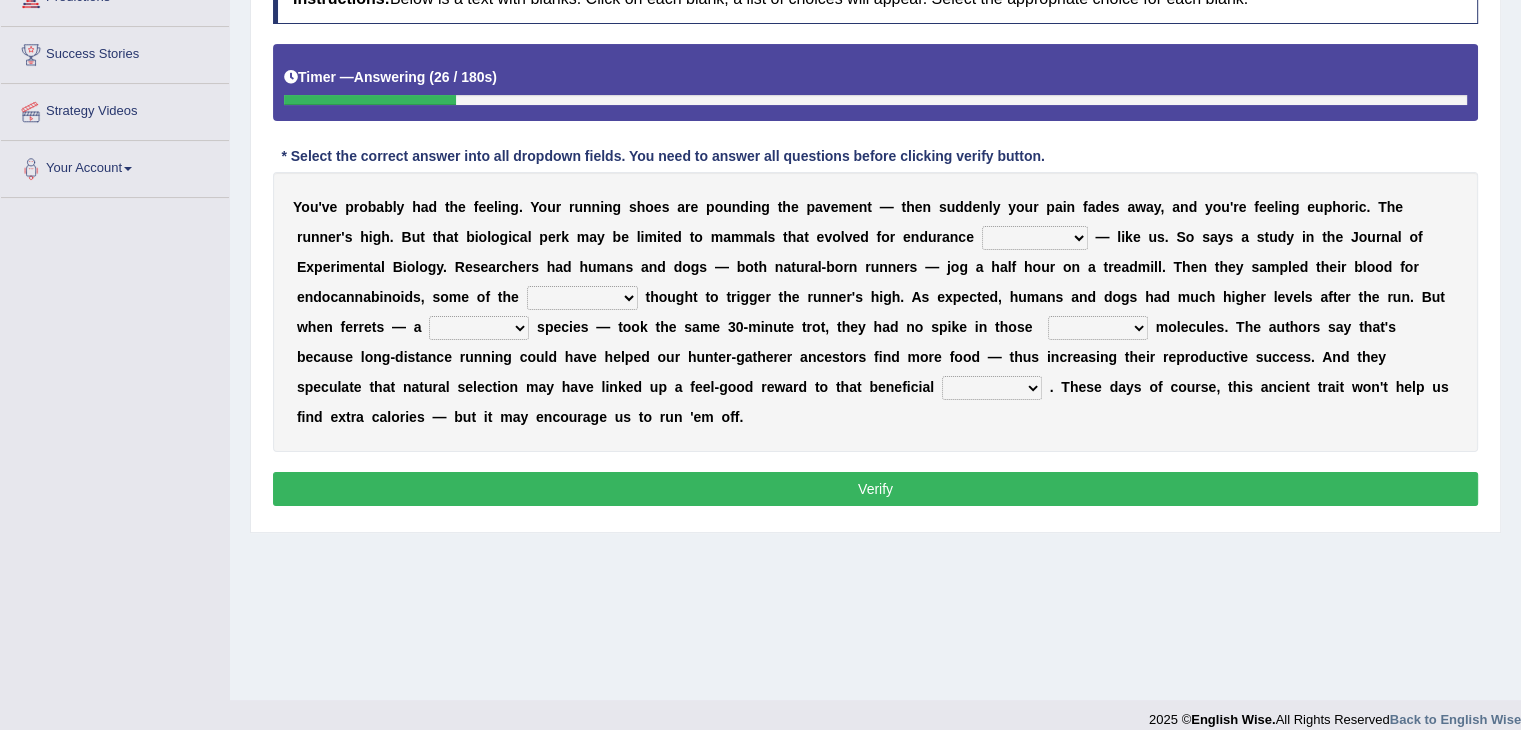 select on "exercise" 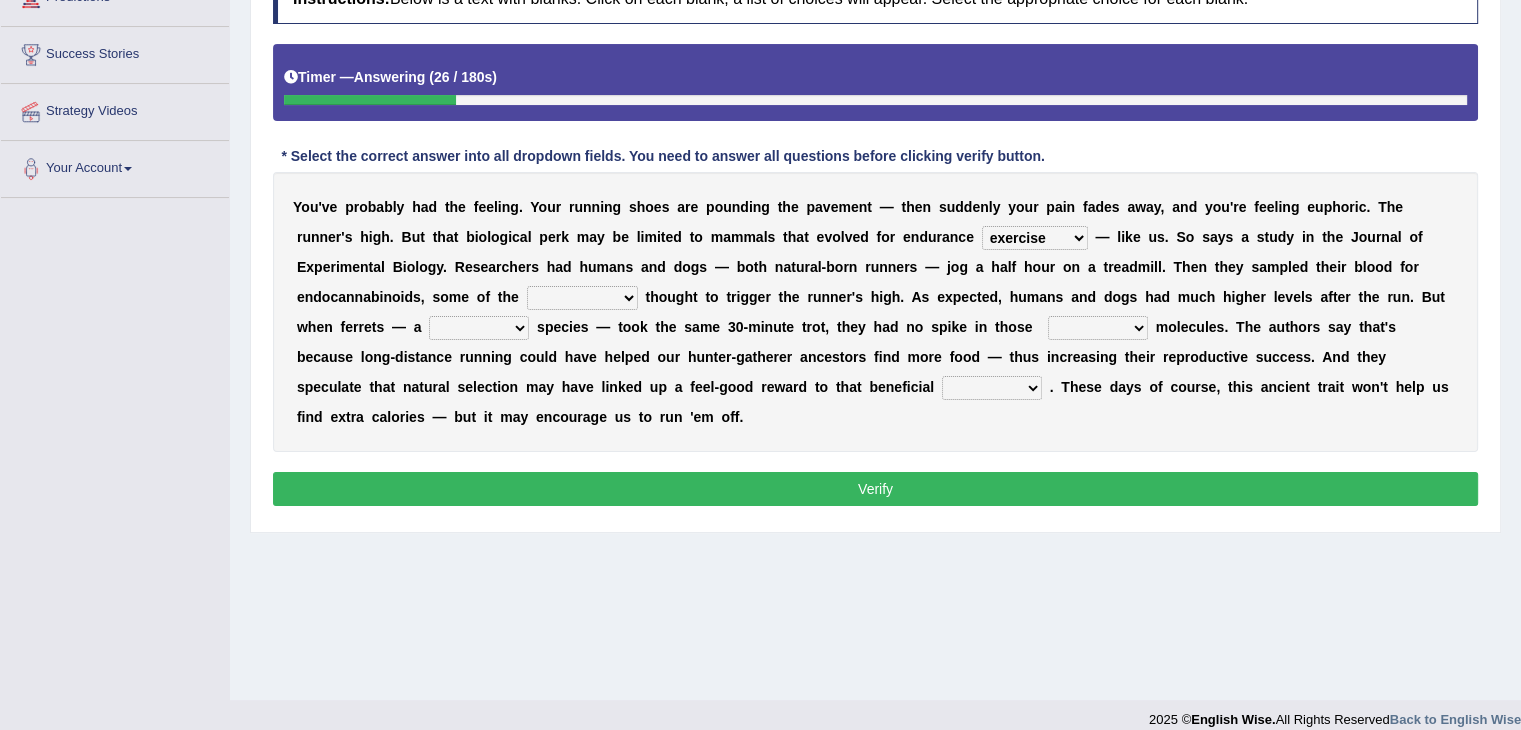 click on "dykes personalize classifies exercise" at bounding box center (1035, 238) 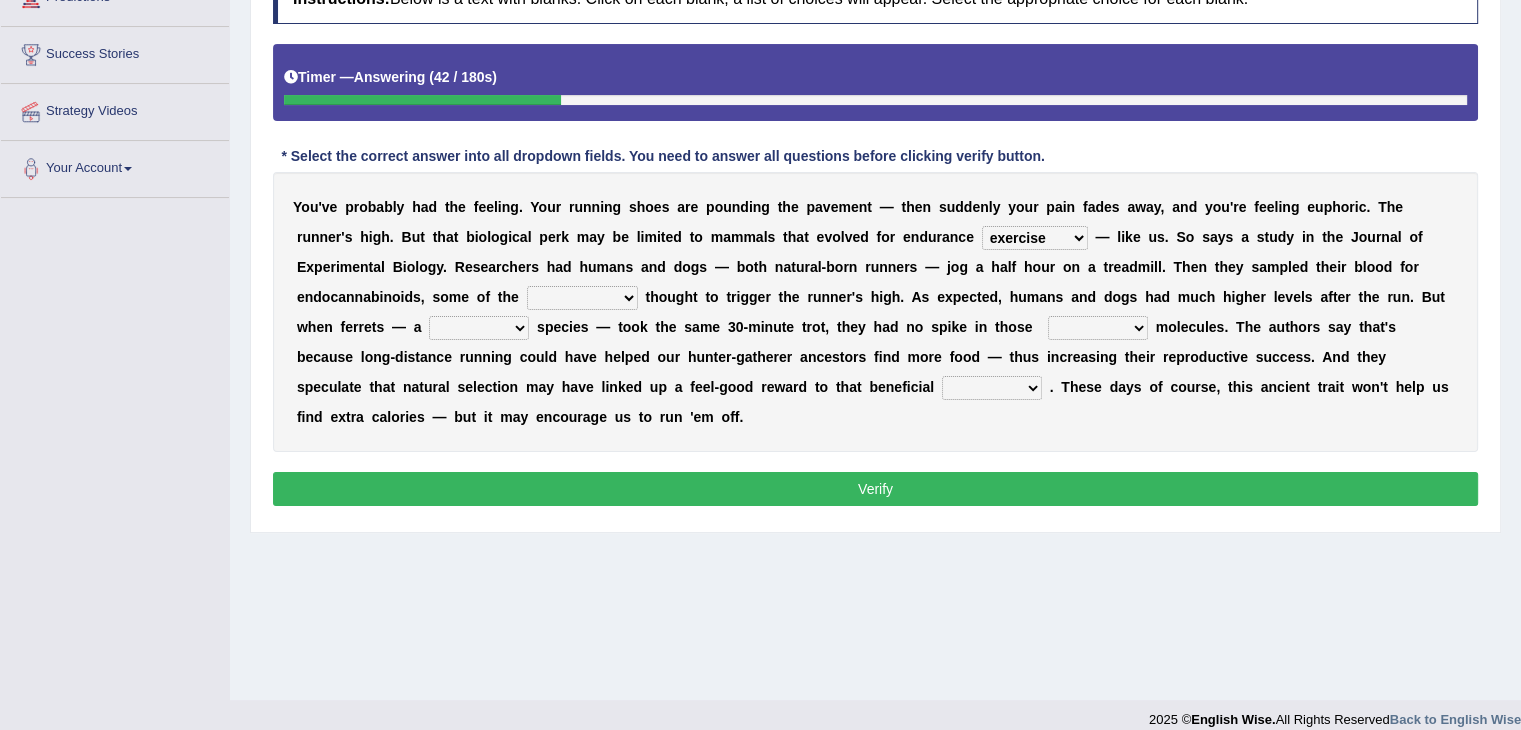 click on "almshouse turnarounds compounds foxhounds" at bounding box center (582, 298) 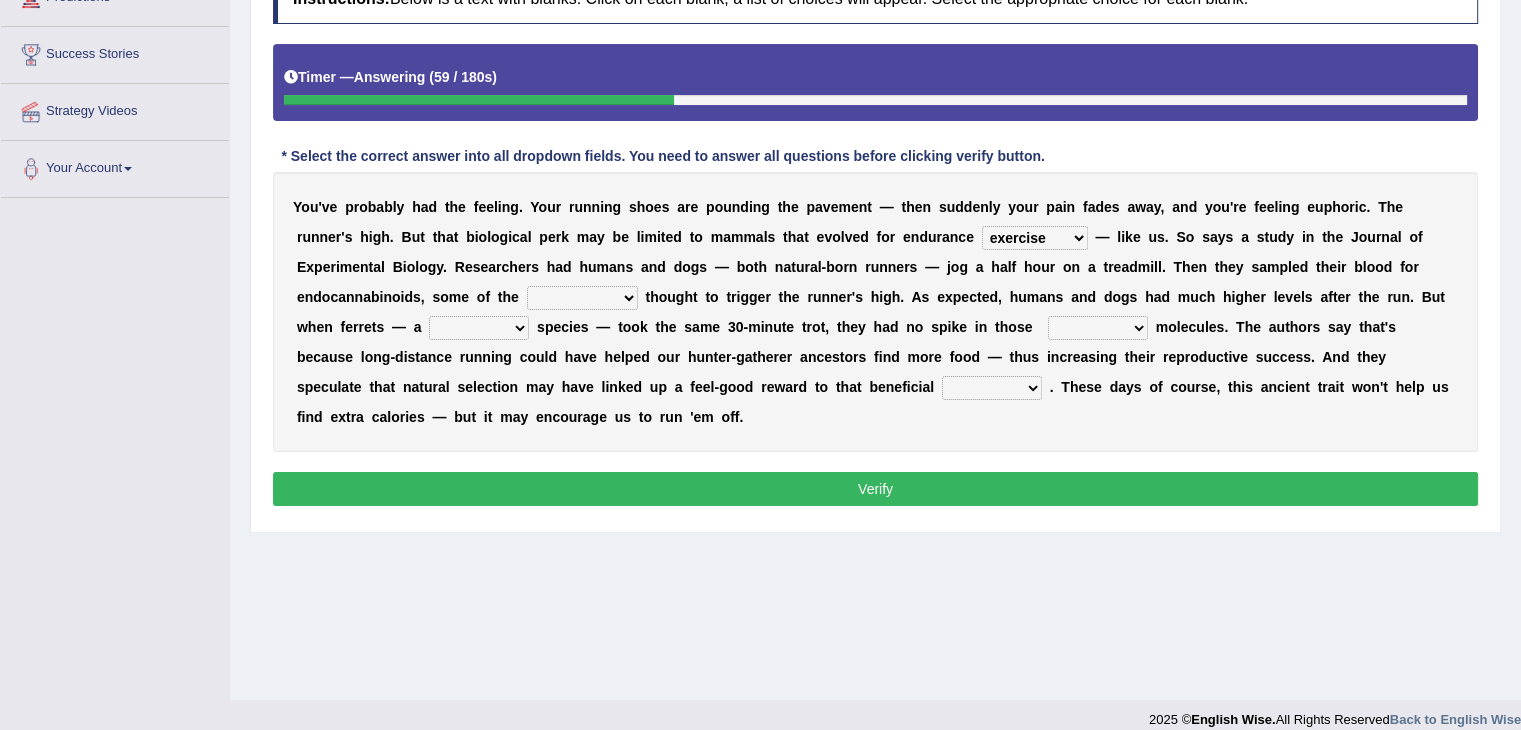 click on "almshouse turnarounds compounds foxhounds" at bounding box center (582, 298) 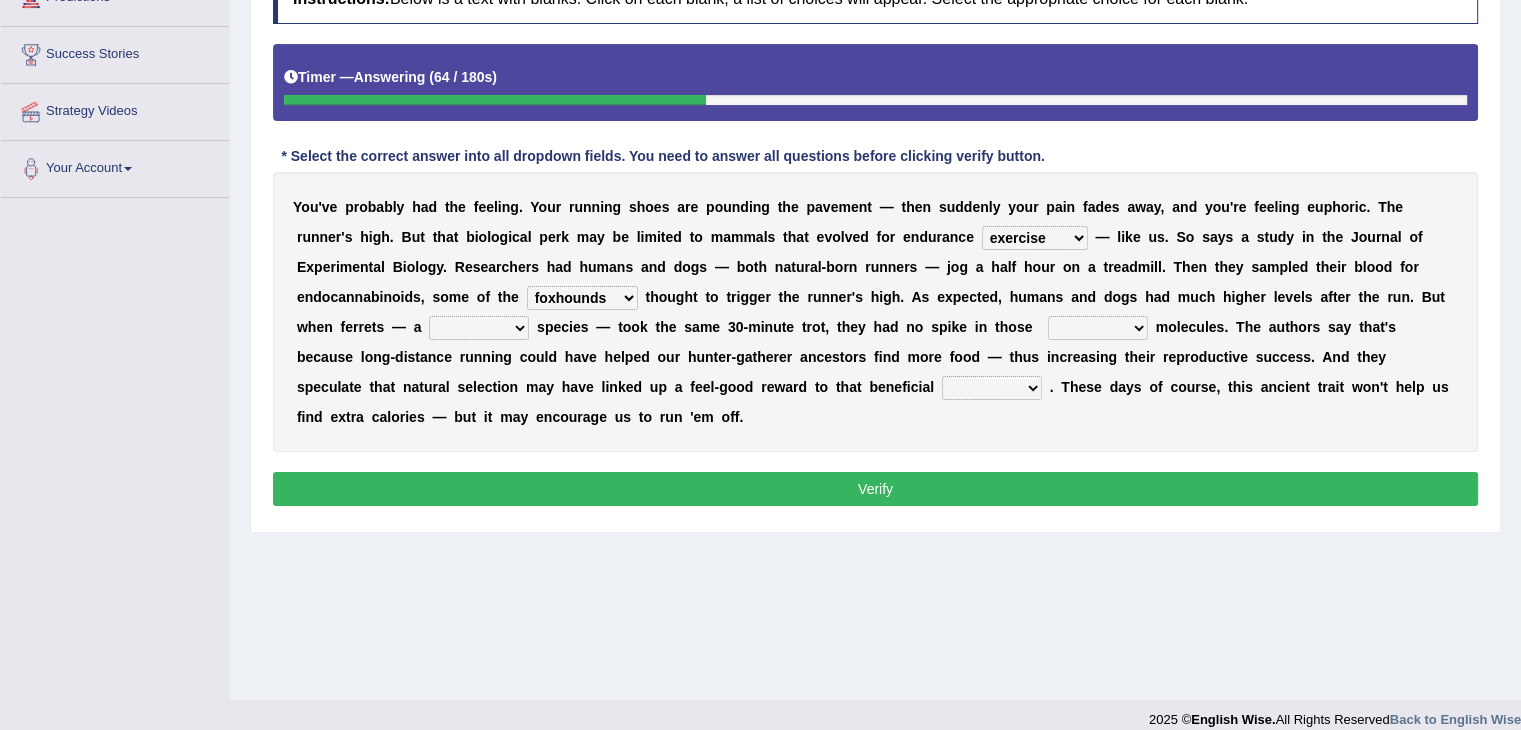 click on "almshouse turnarounds compounds foxhounds" at bounding box center (582, 298) 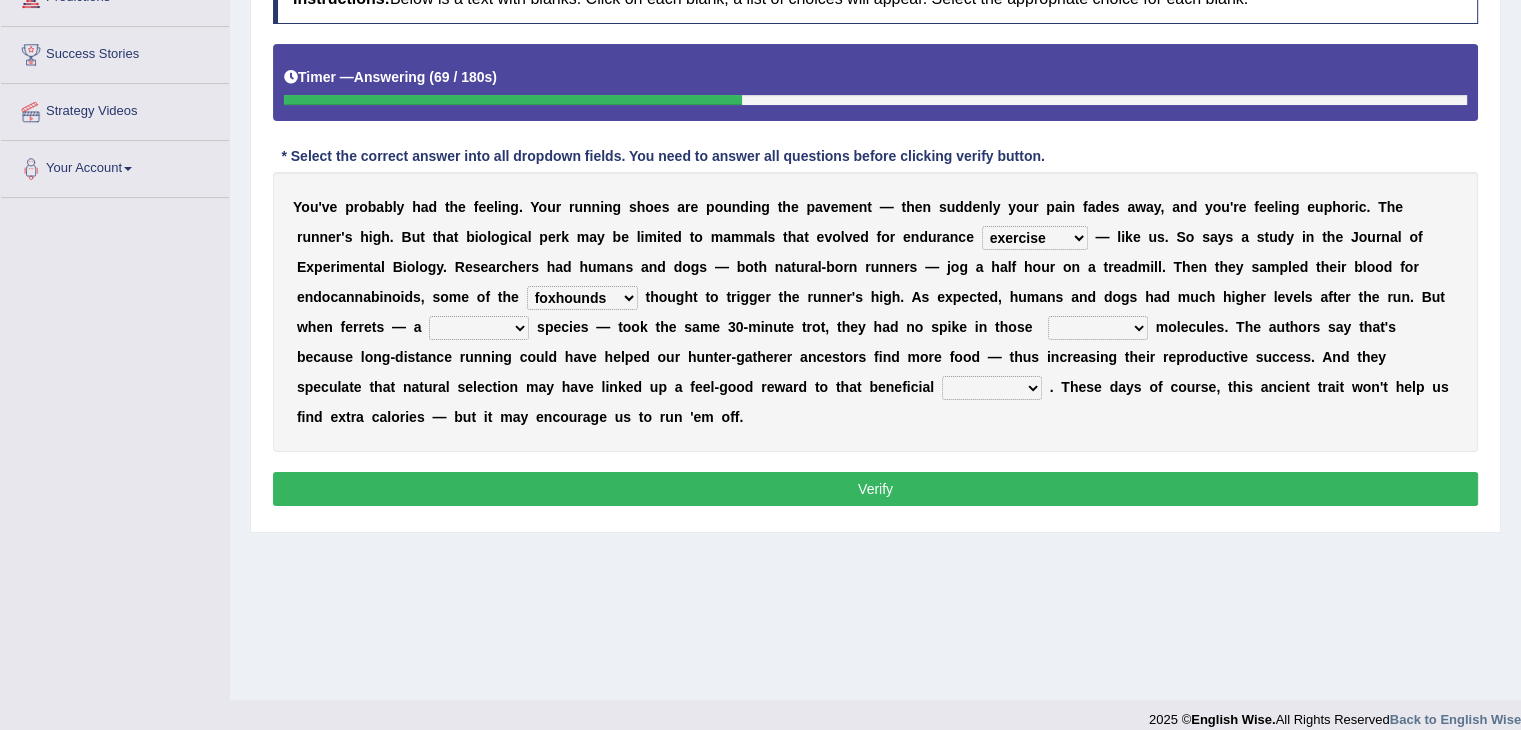 select on "turnarounds" 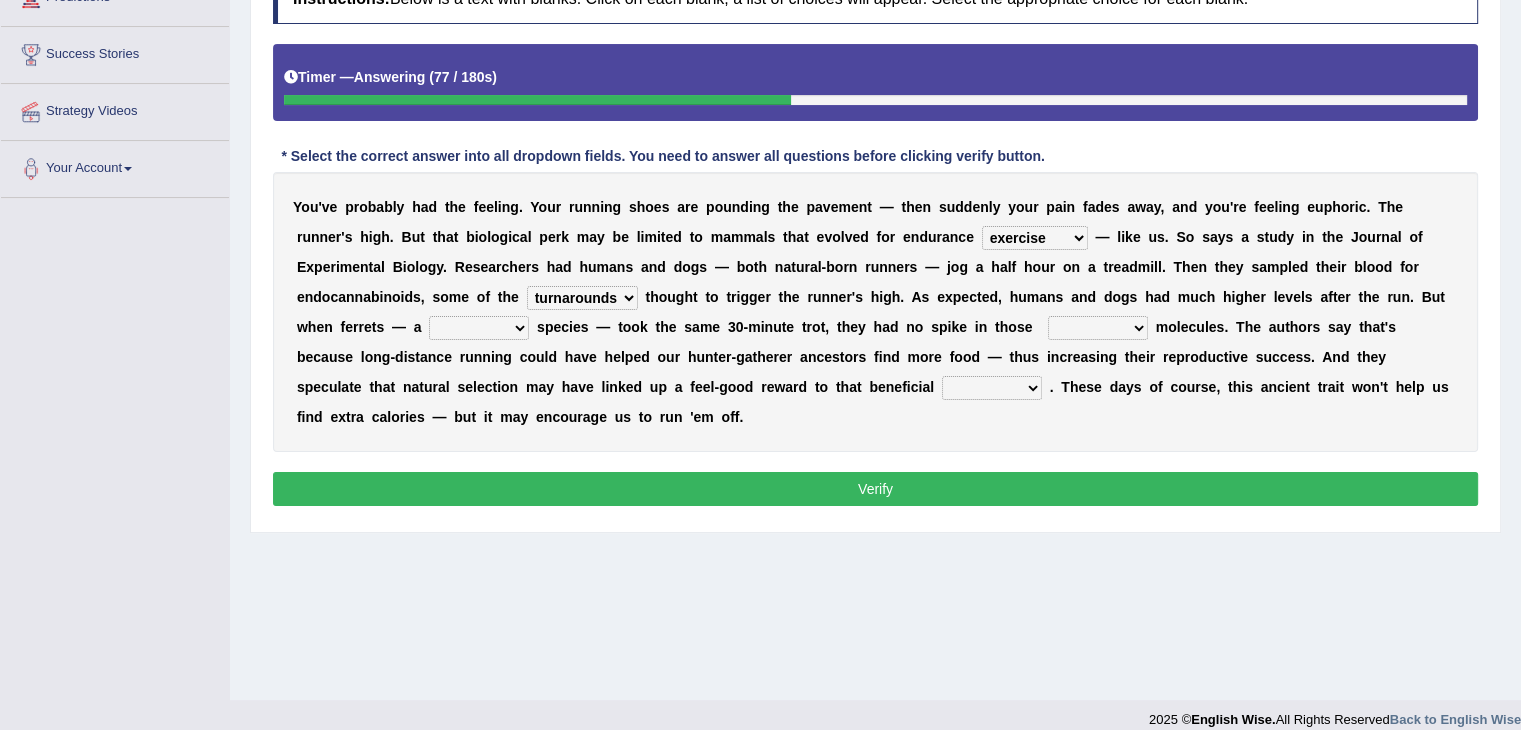 click on "excellency merely faerie sedentary" at bounding box center [479, 328] 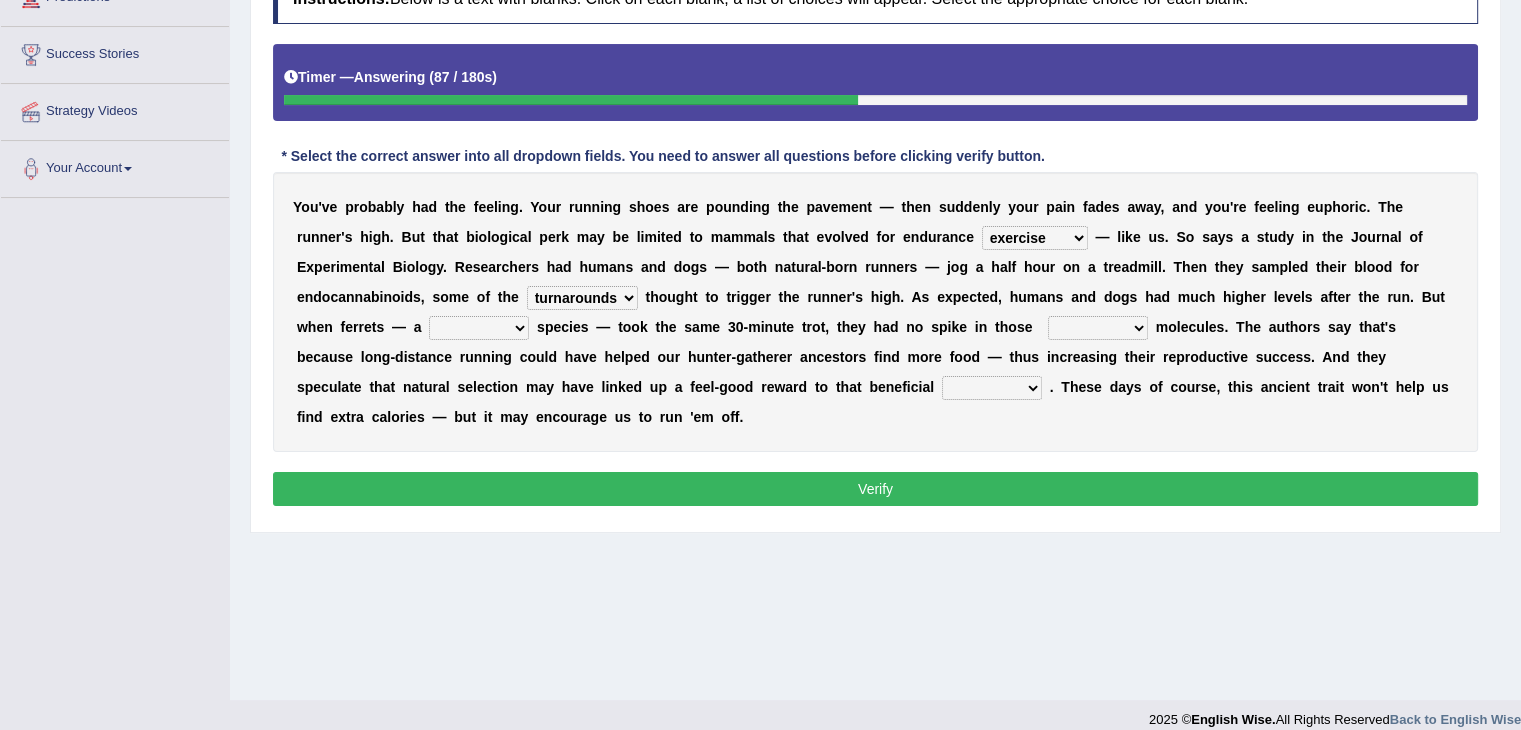 select on "merely" 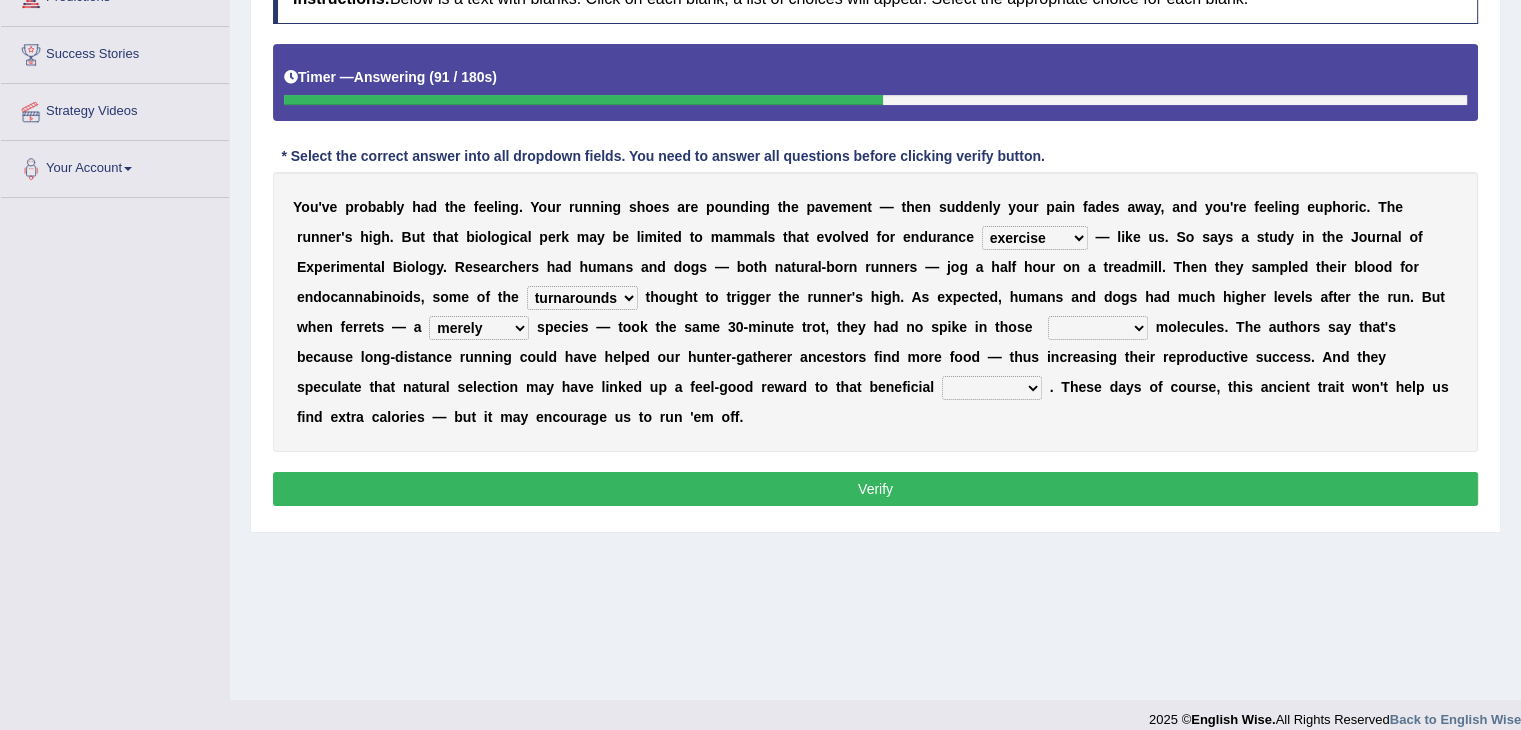 click on "groaned feel-good inchoate loaned" at bounding box center [1098, 328] 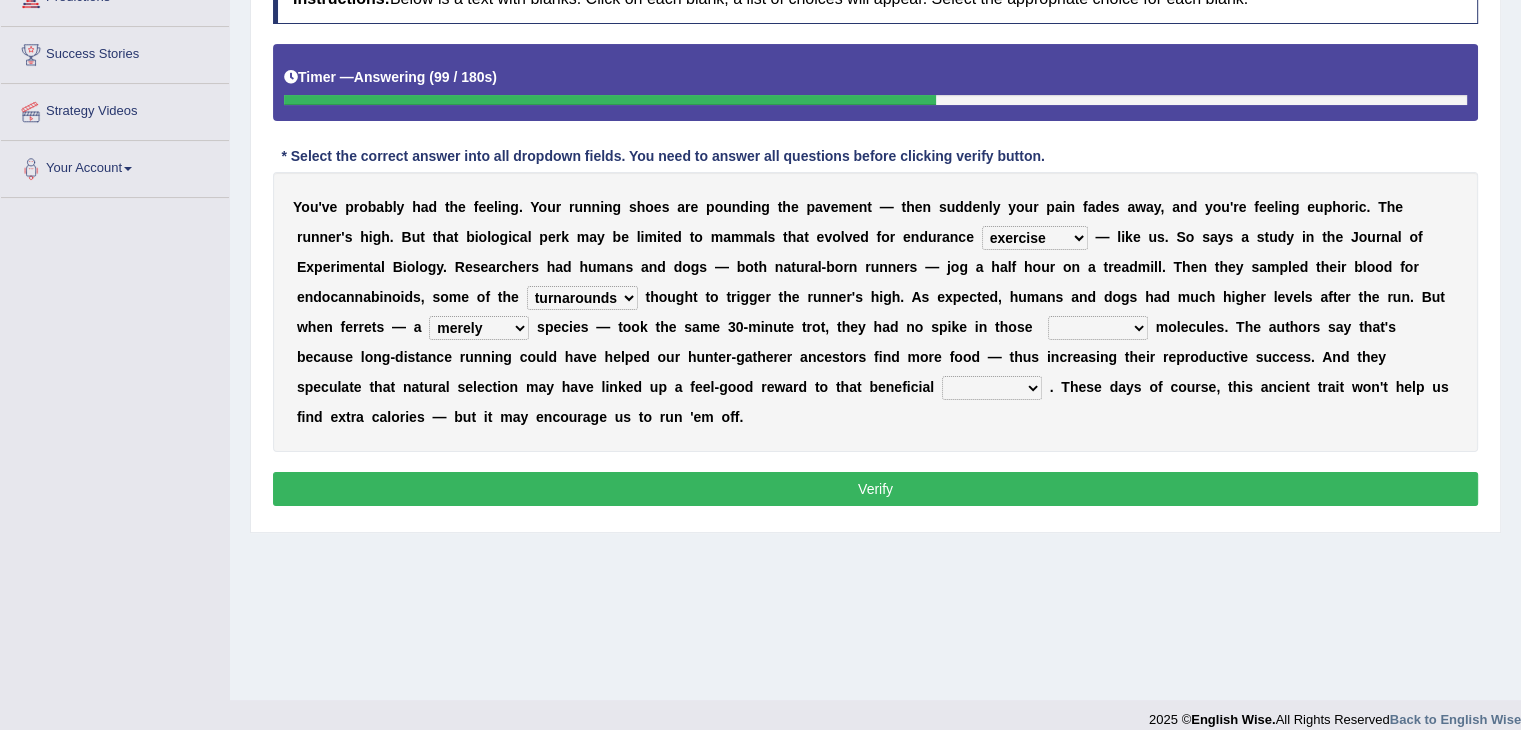 select on "groaned" 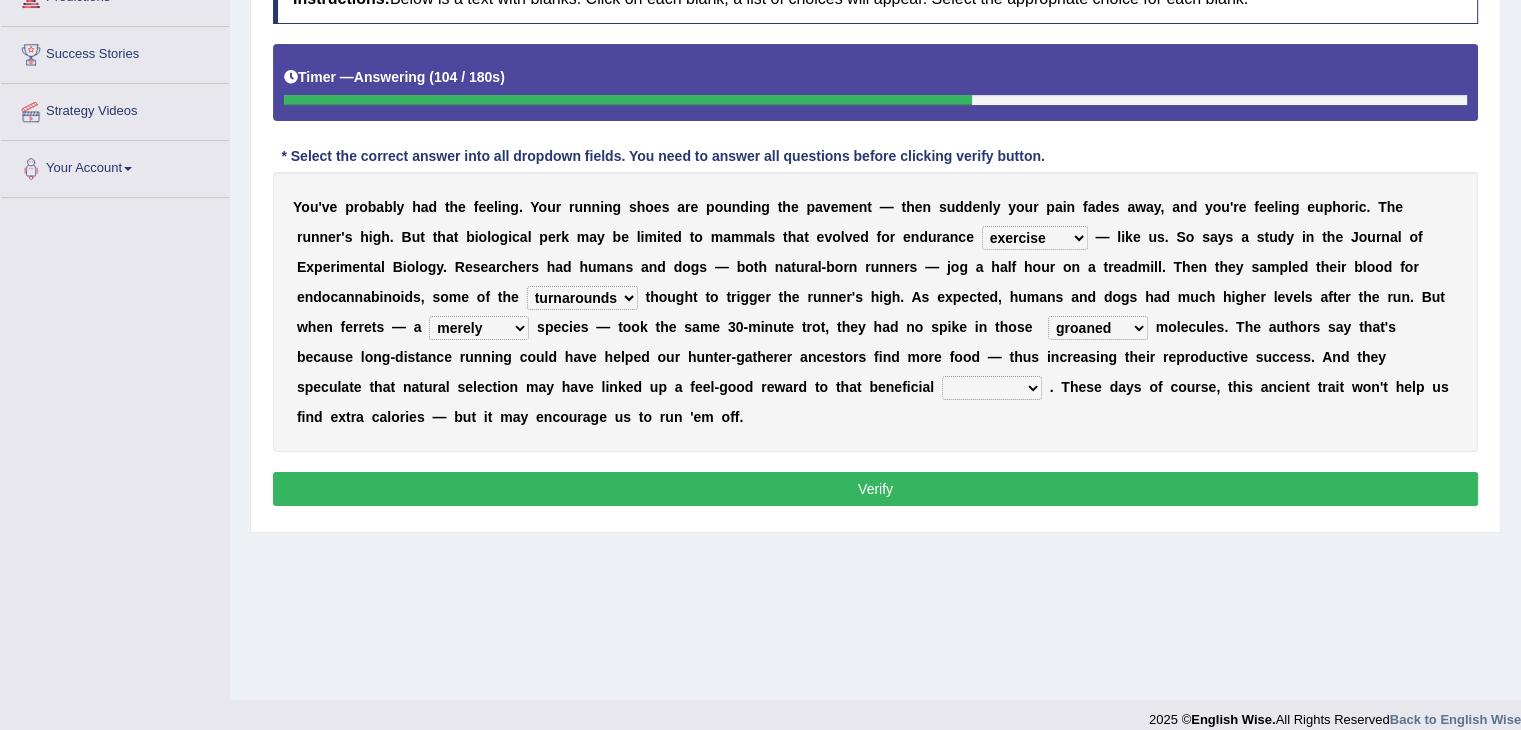 click on "wager exchanger behavior regulator" at bounding box center (992, 388) 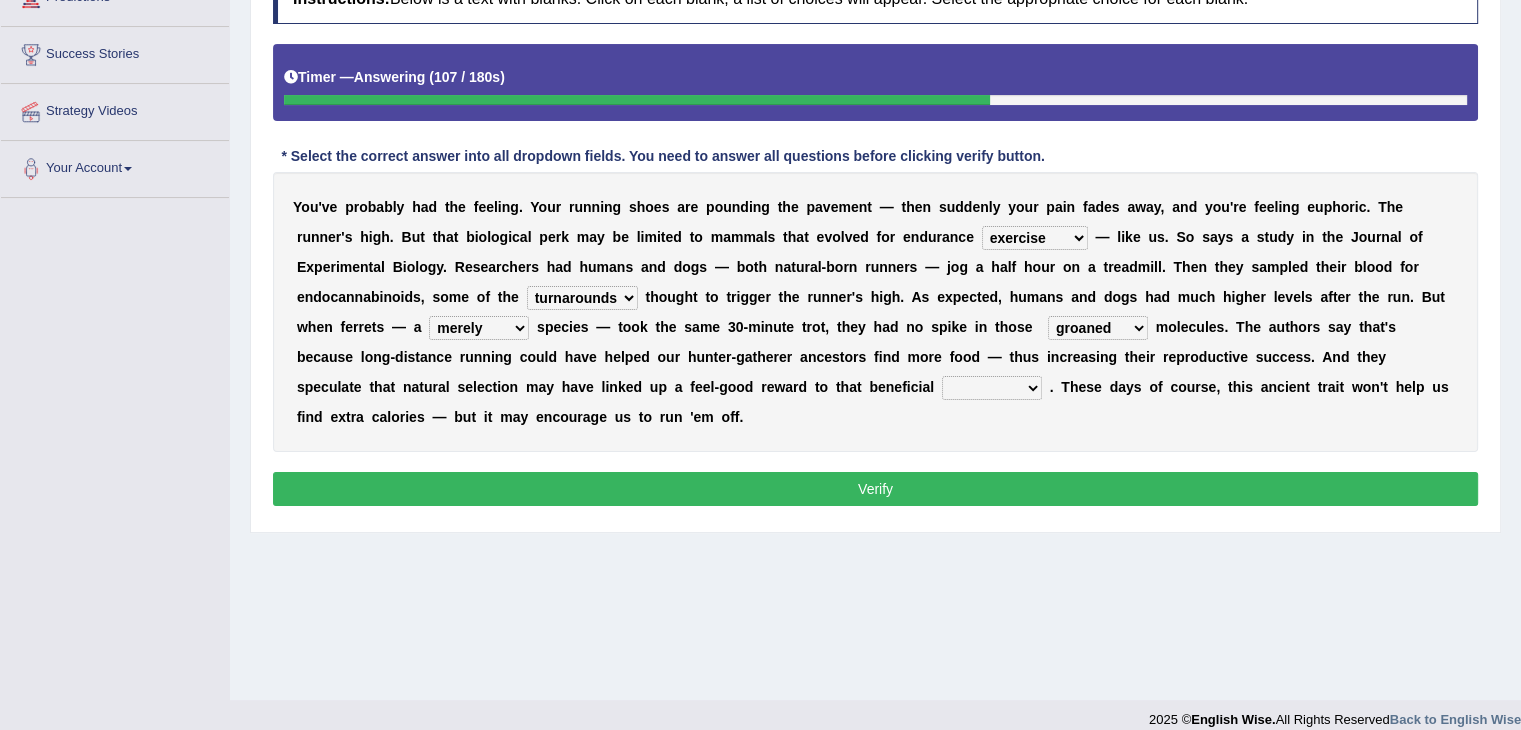 select on "behavior" 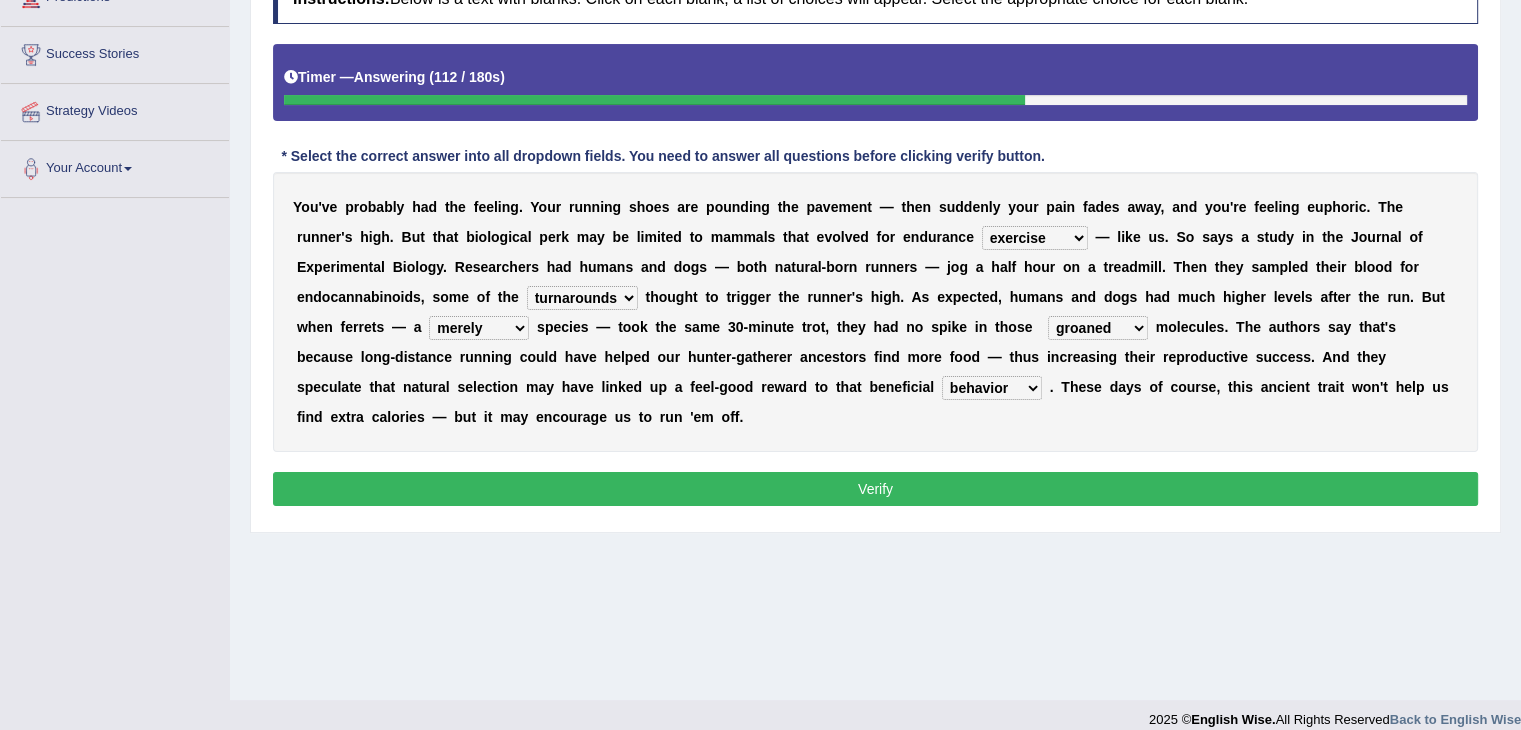 click on "Verify" at bounding box center [875, 489] 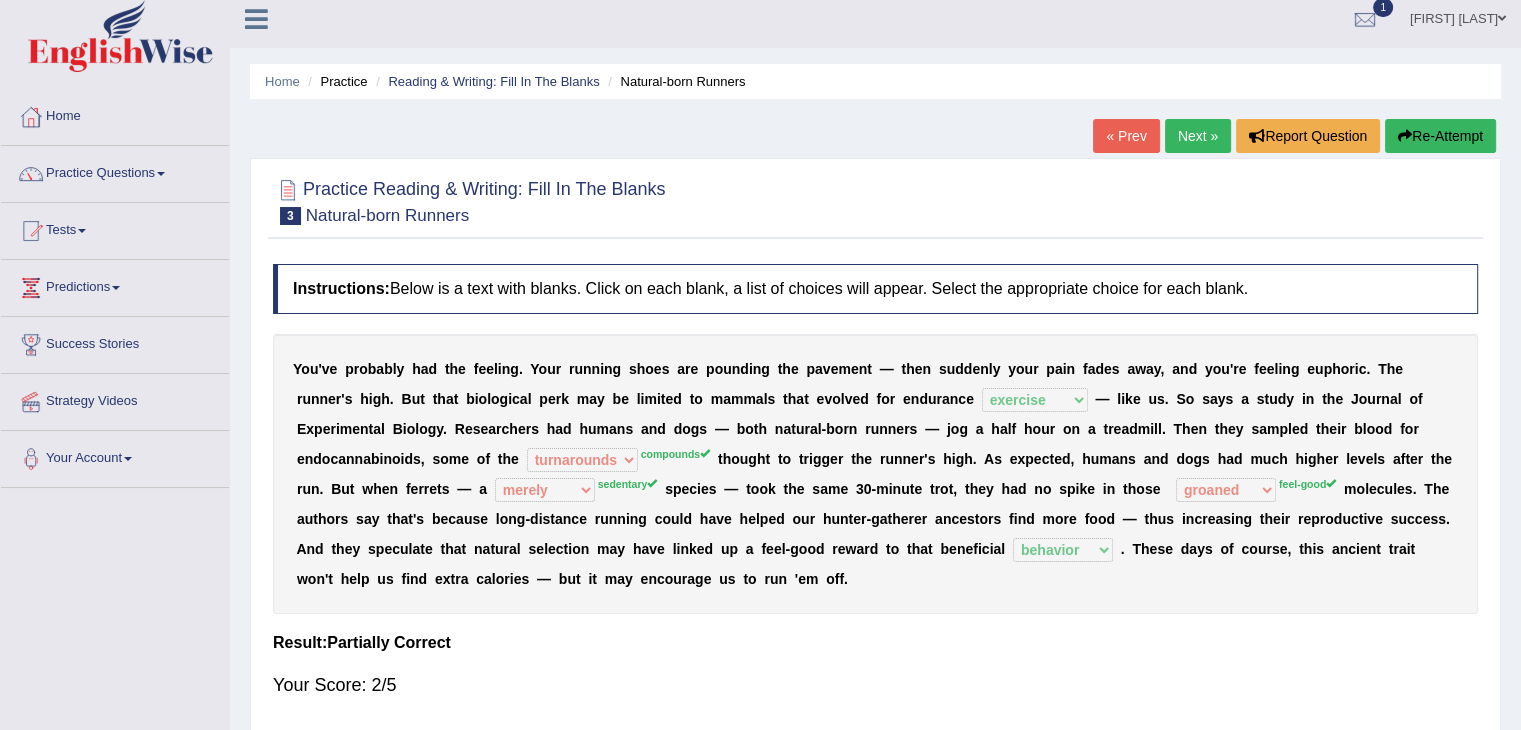 scroll, scrollTop: 0, scrollLeft: 0, axis: both 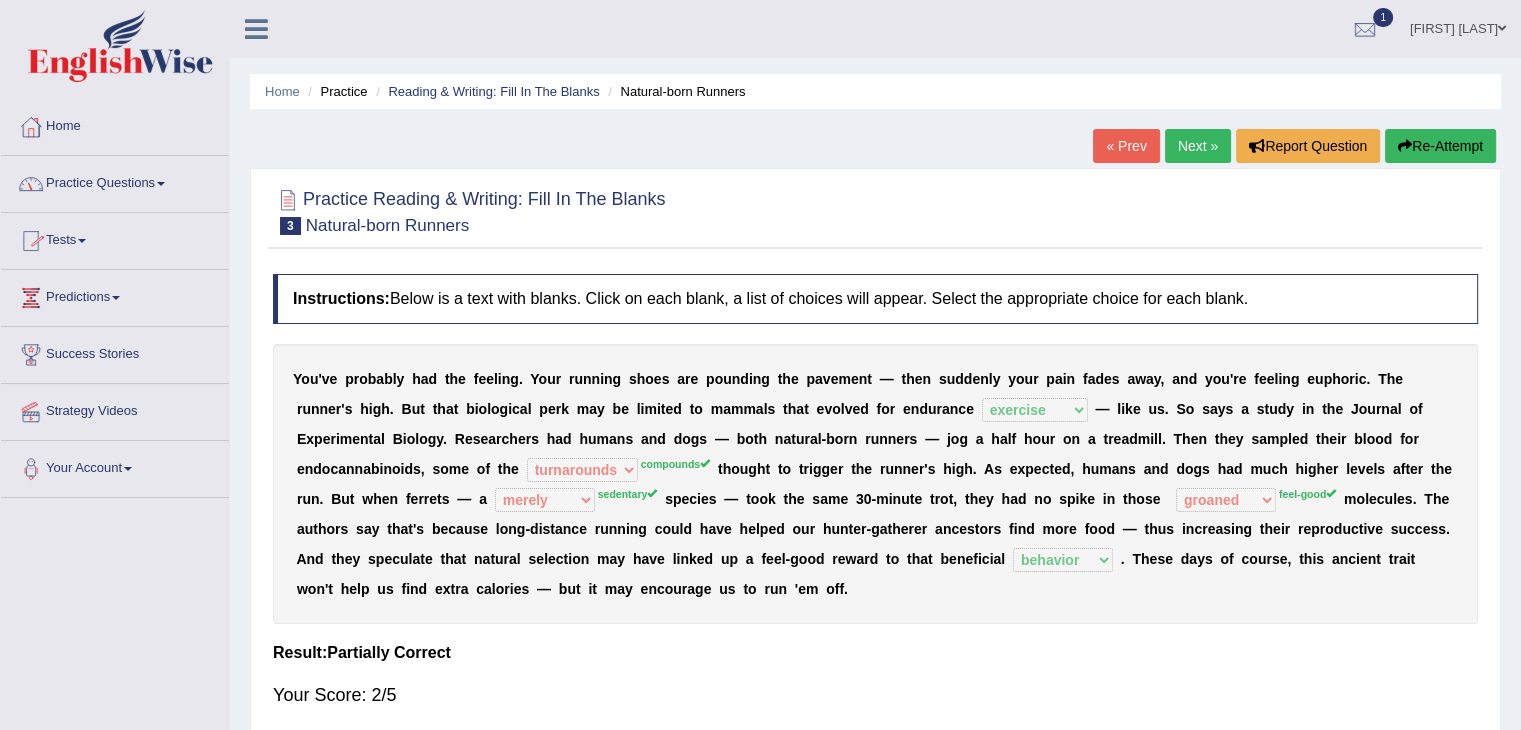 click on "Practice Questions" at bounding box center [115, 181] 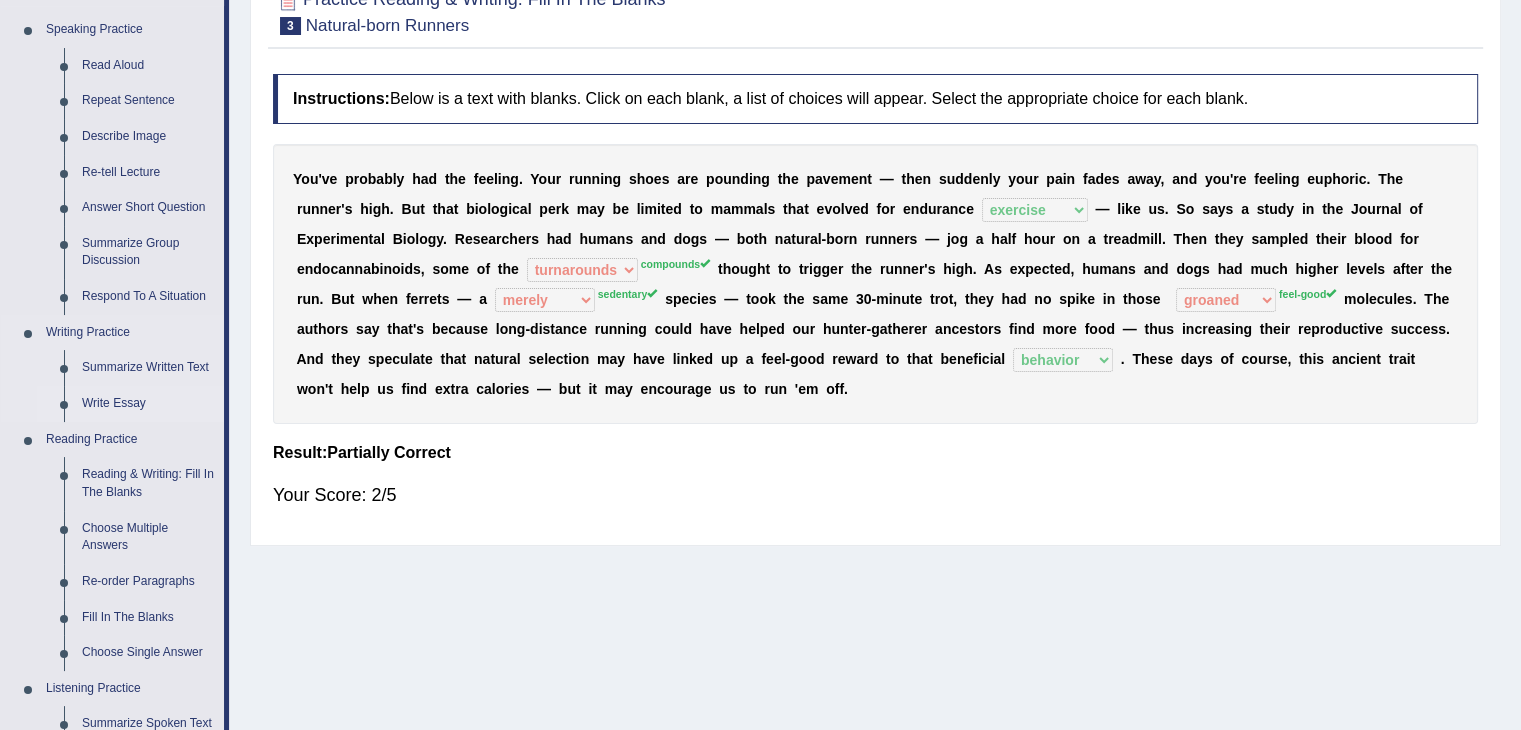 scroll, scrollTop: 300, scrollLeft: 0, axis: vertical 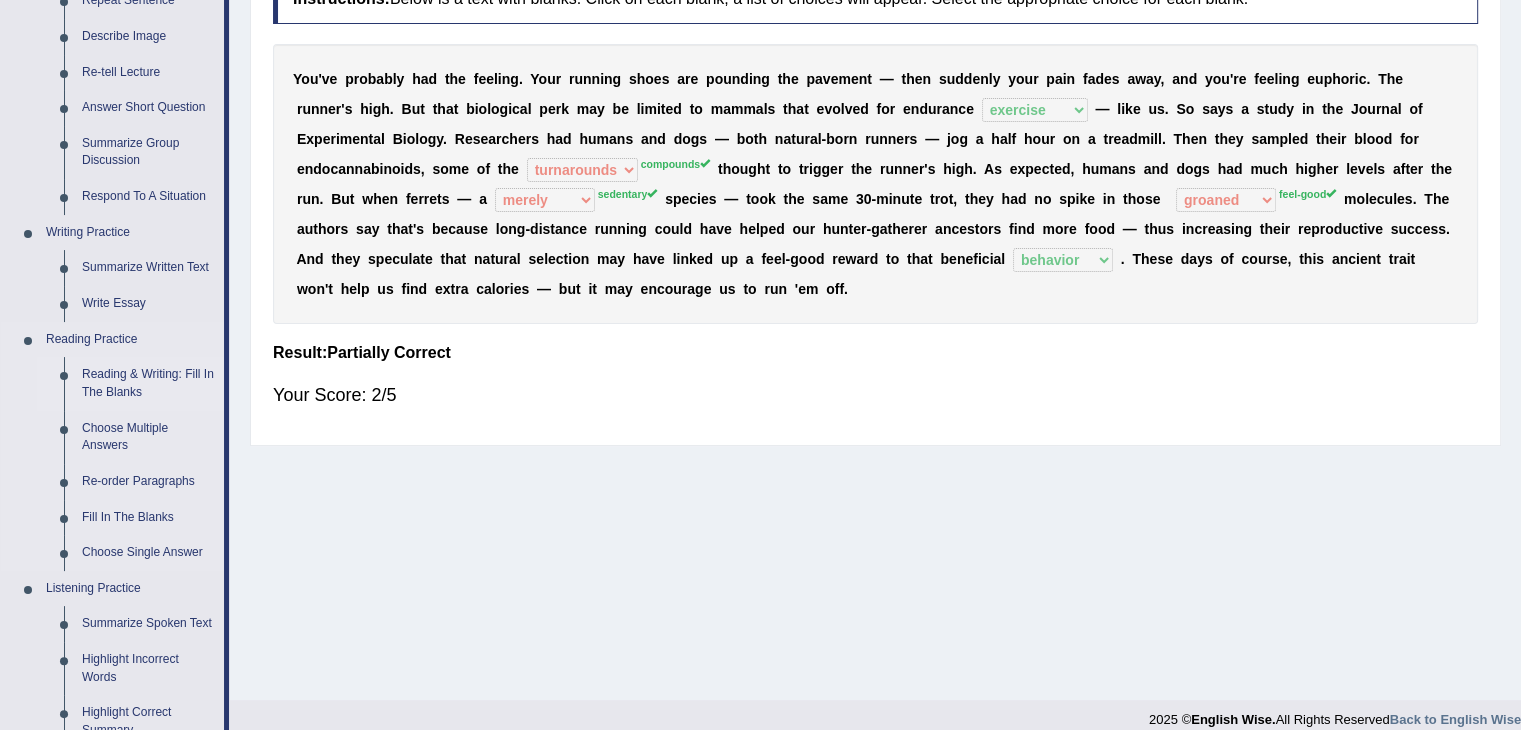 click on "Reading & Writing: Fill In The Blanks" at bounding box center [148, 383] 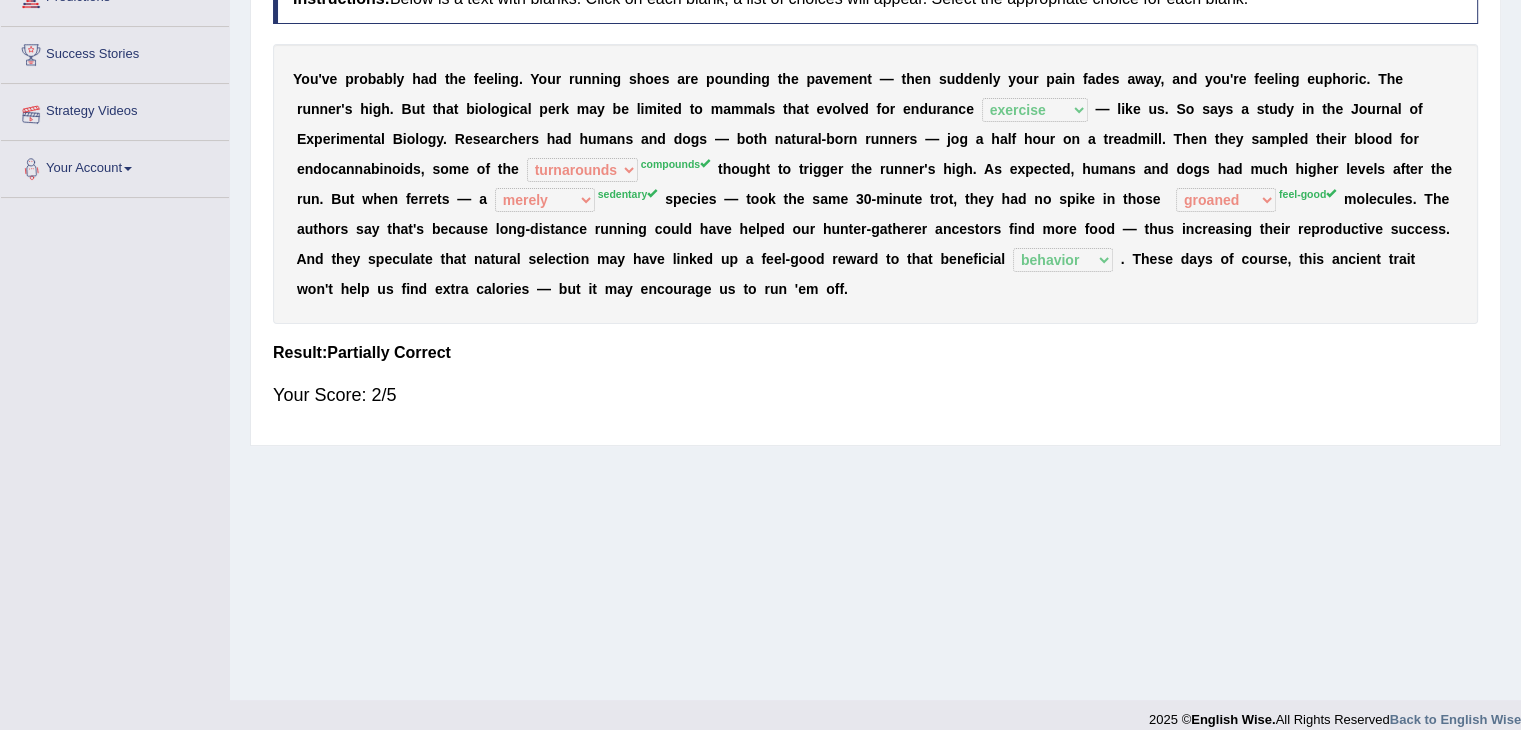 scroll, scrollTop: 312, scrollLeft: 0, axis: vertical 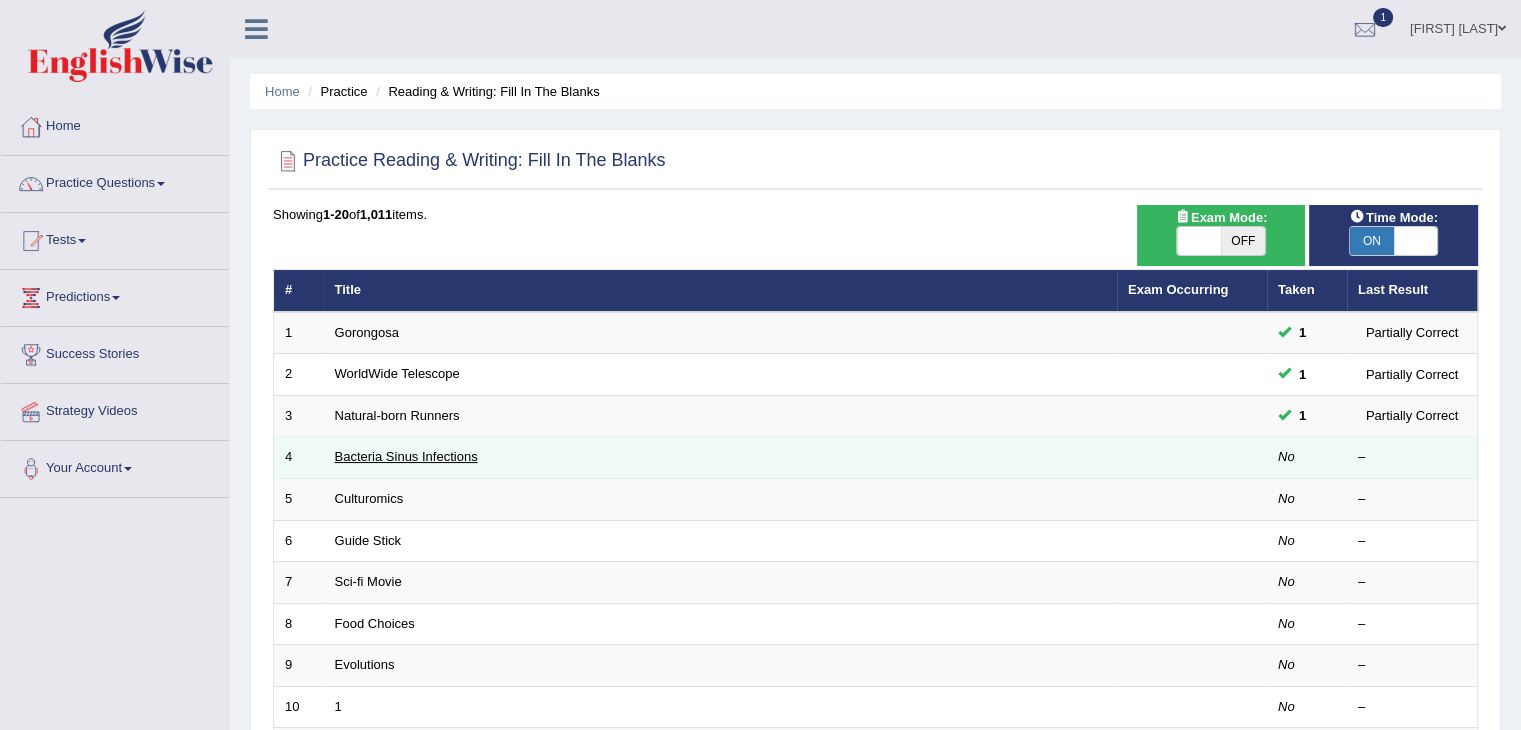 click on "Bacteria Sinus Infections" at bounding box center [406, 456] 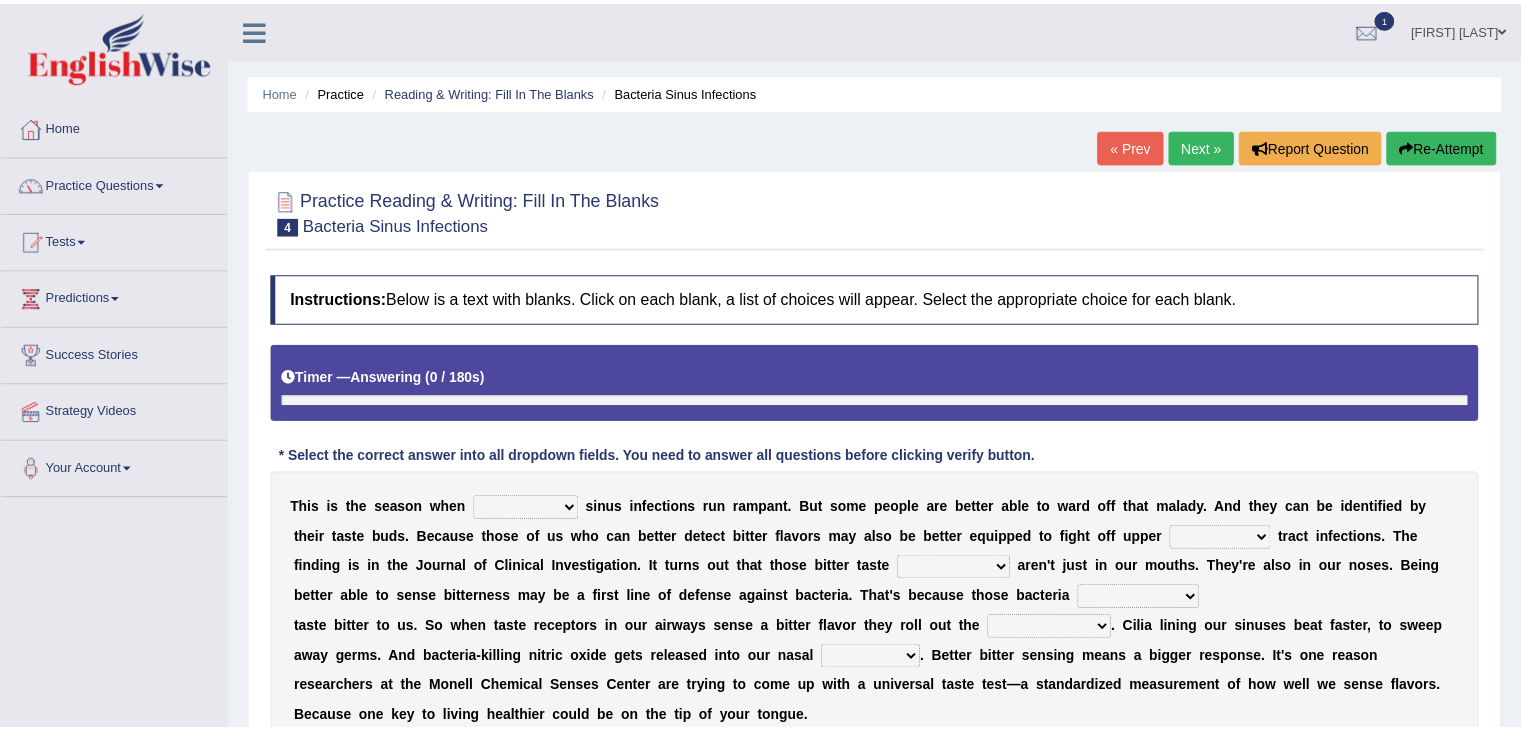 scroll, scrollTop: 0, scrollLeft: 0, axis: both 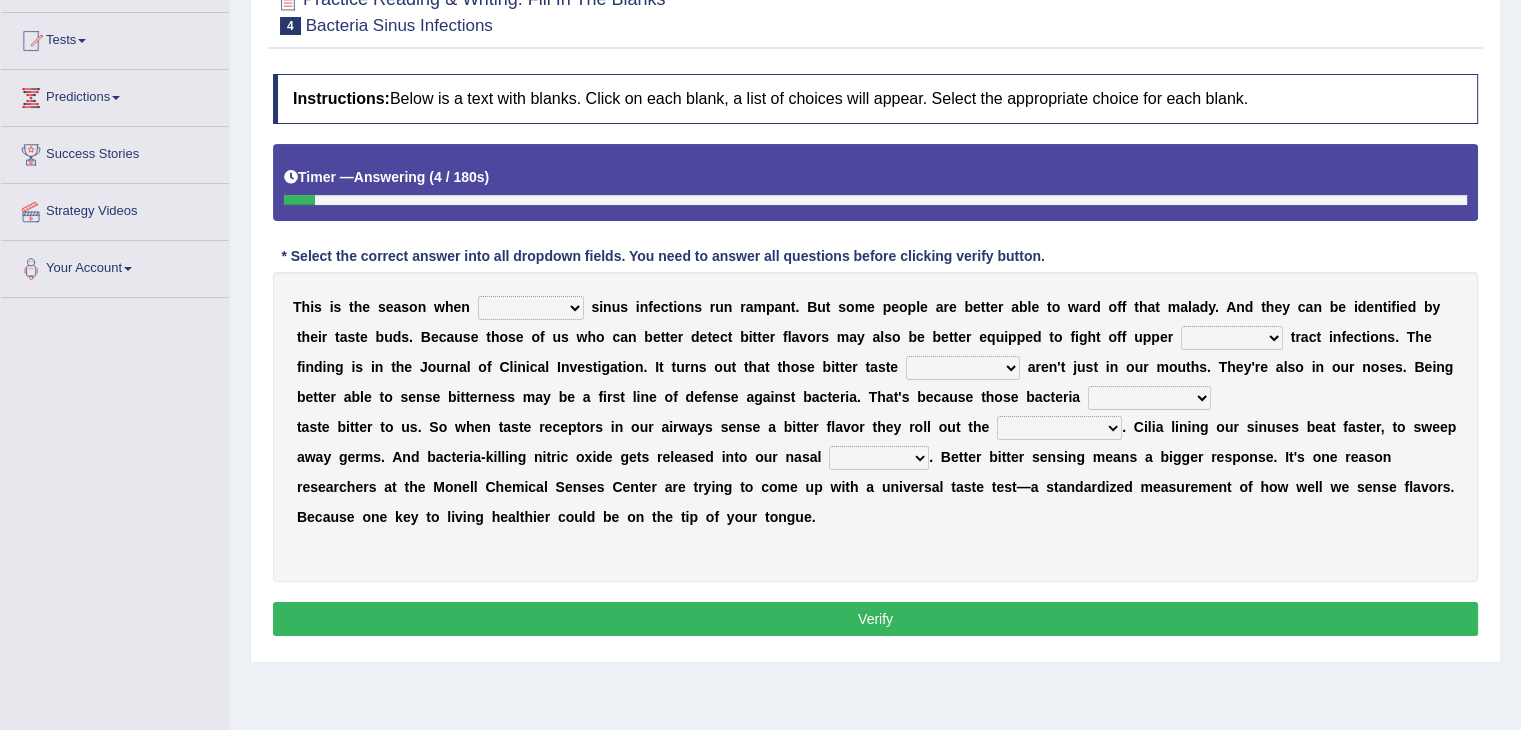click on "conventicle atheist bacterial prissier" at bounding box center [531, 308] 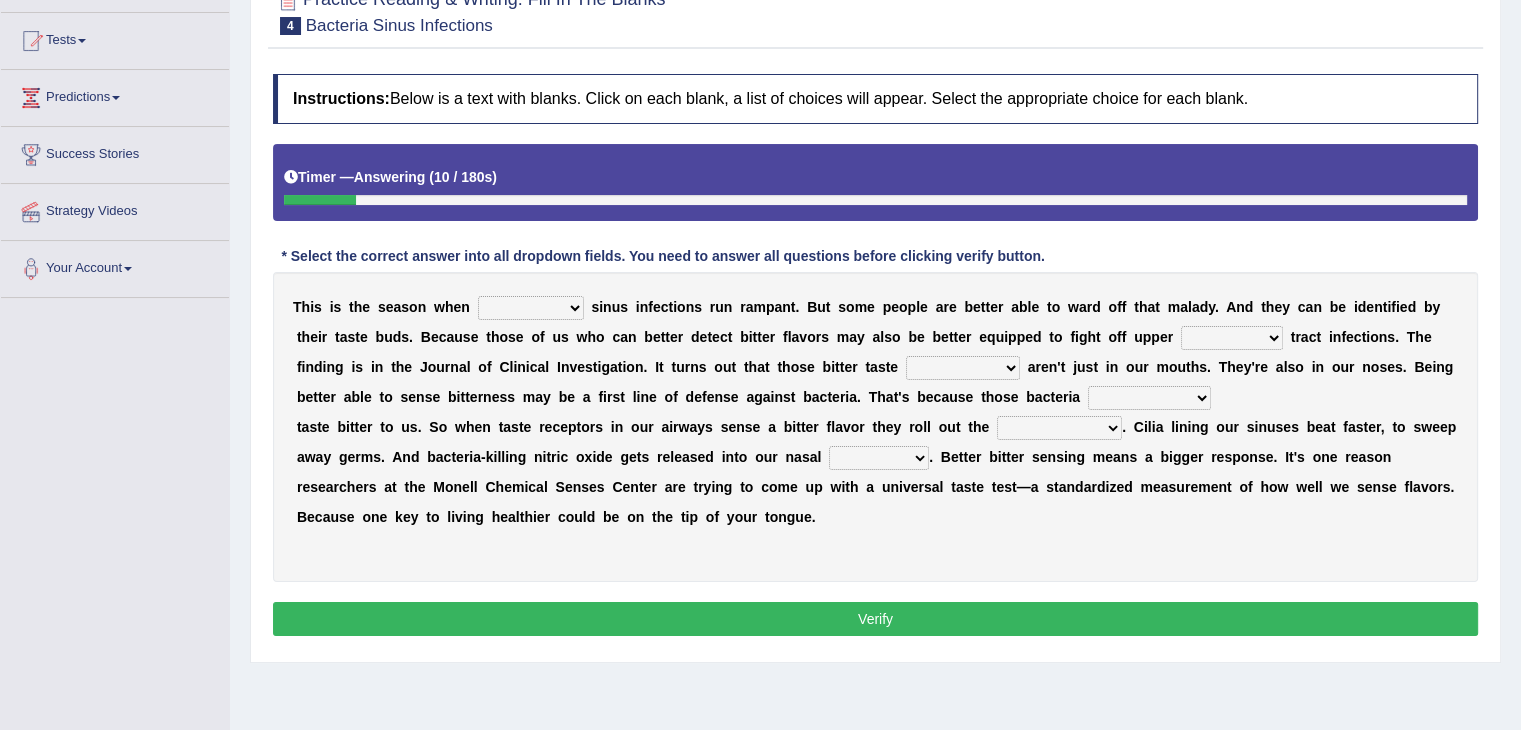 select on "bacterial" 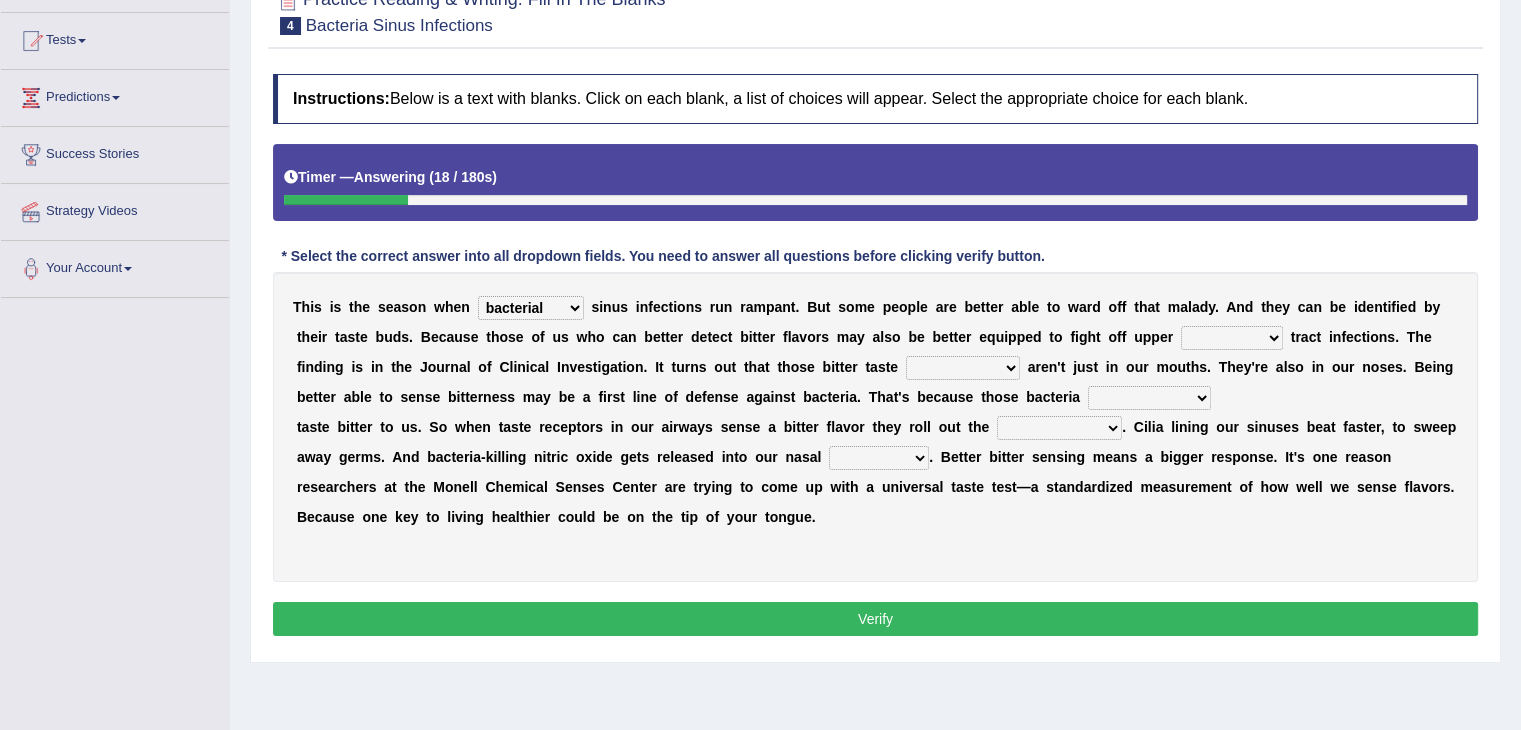 click on "faulty respiratory togae gawky" at bounding box center (1232, 338) 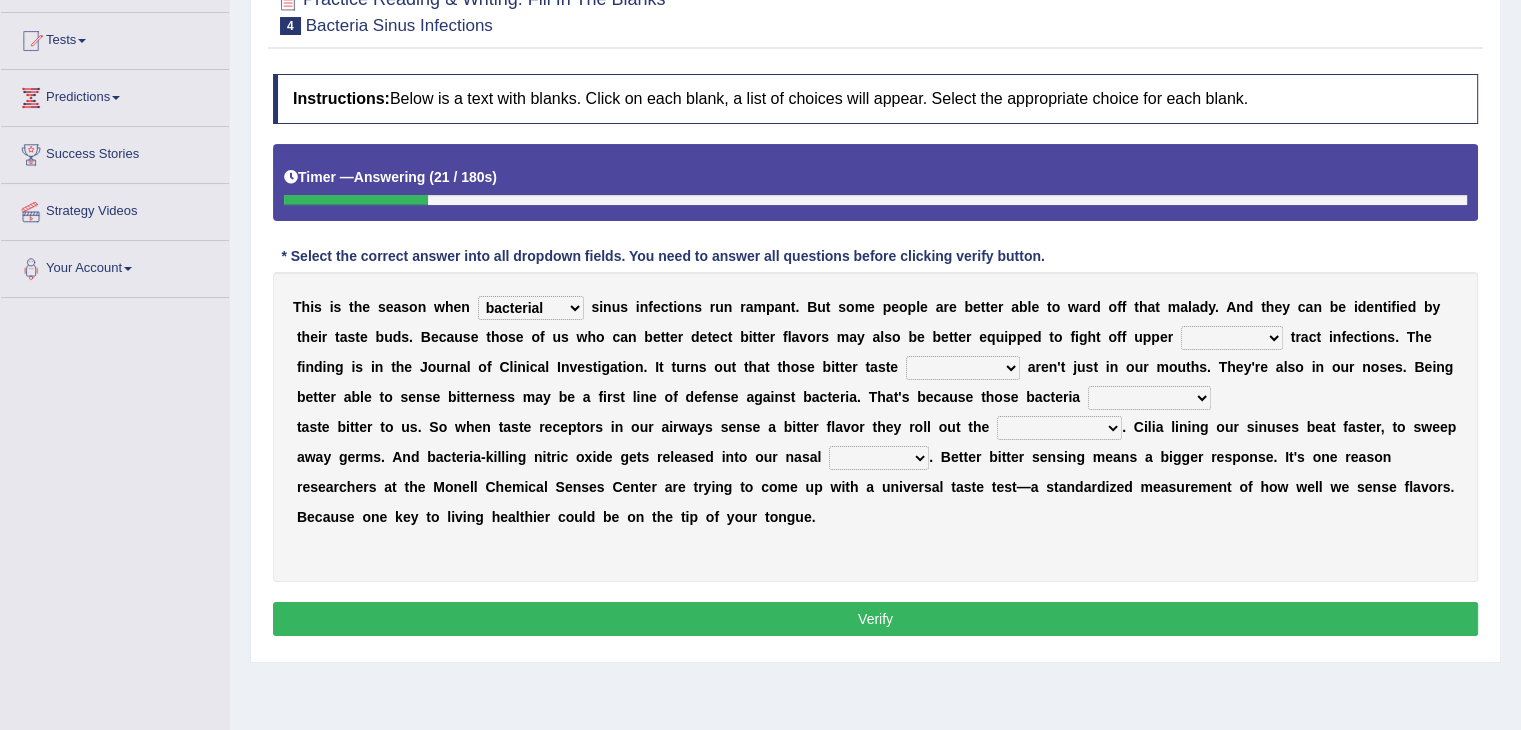 select on "respiratory" 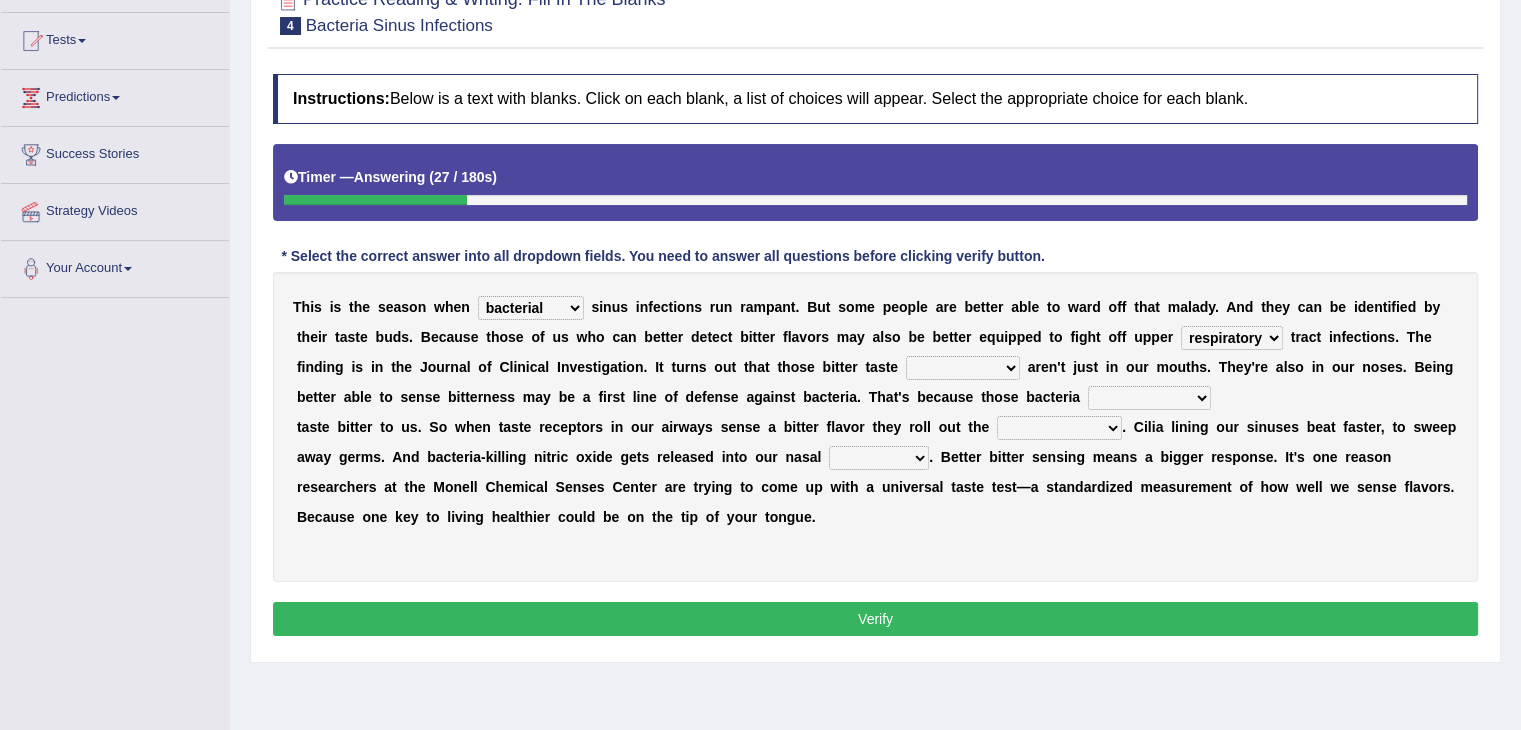 click on "depressions dinners submissions receptors" at bounding box center (963, 368) 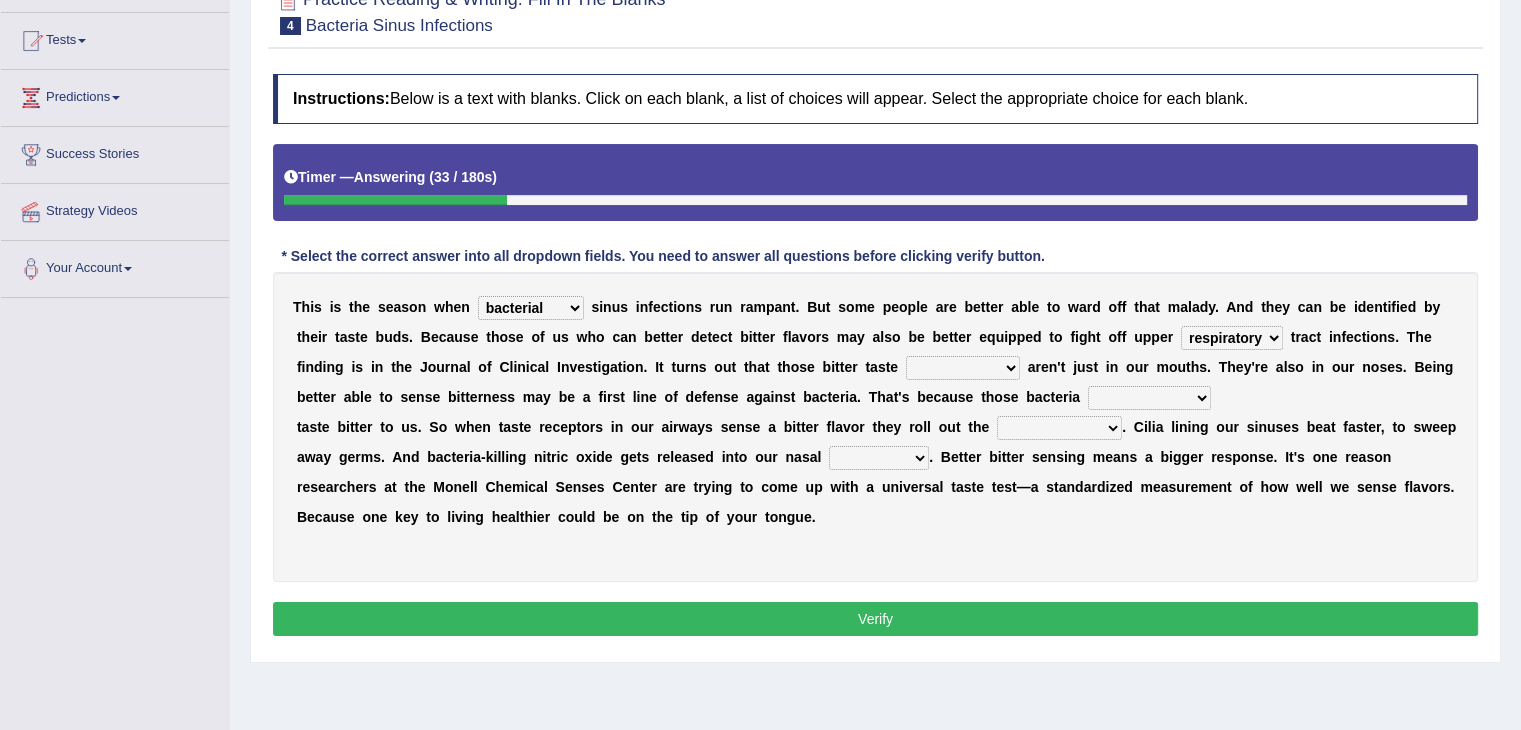 select on "depressions" 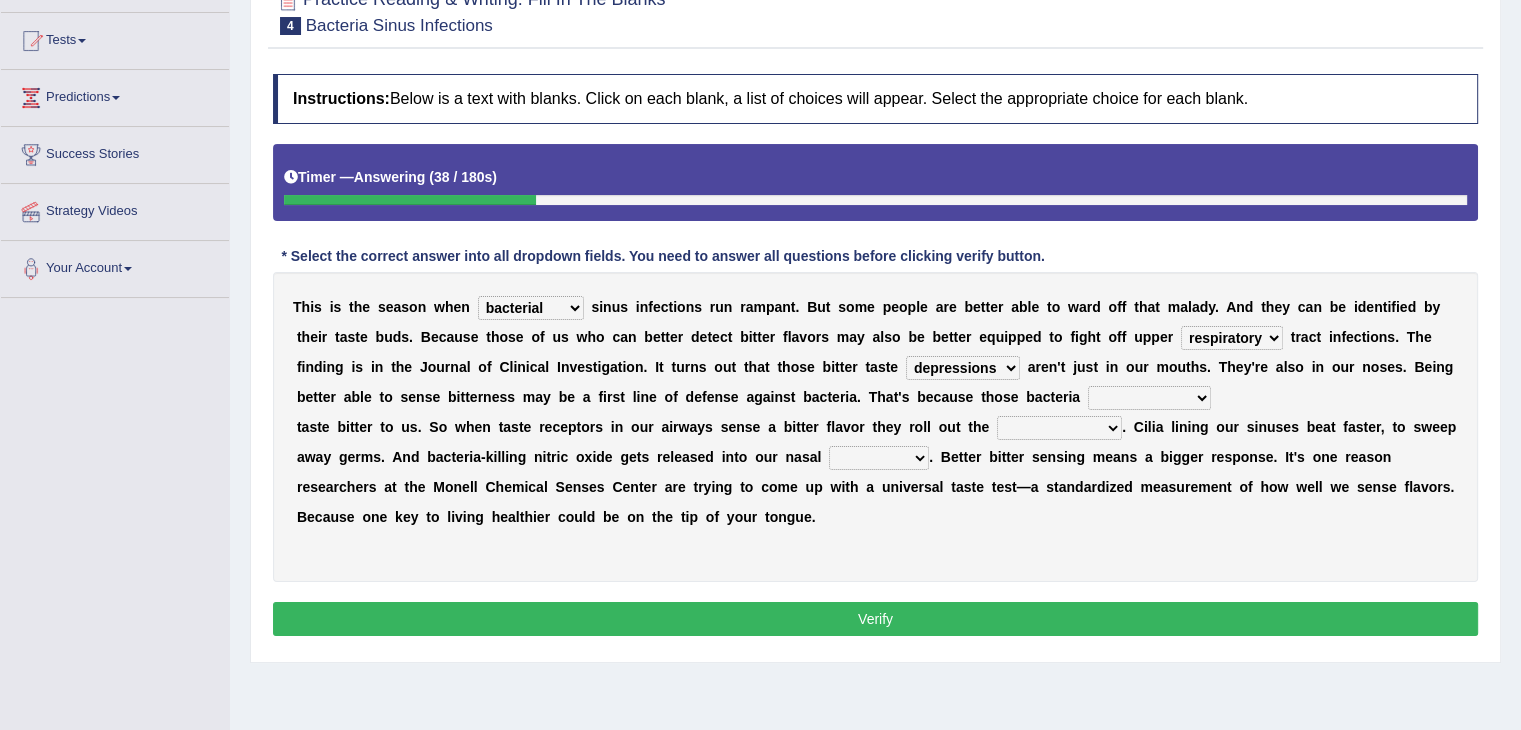 click on "purposelessly actually diagonally providently" at bounding box center [1149, 398] 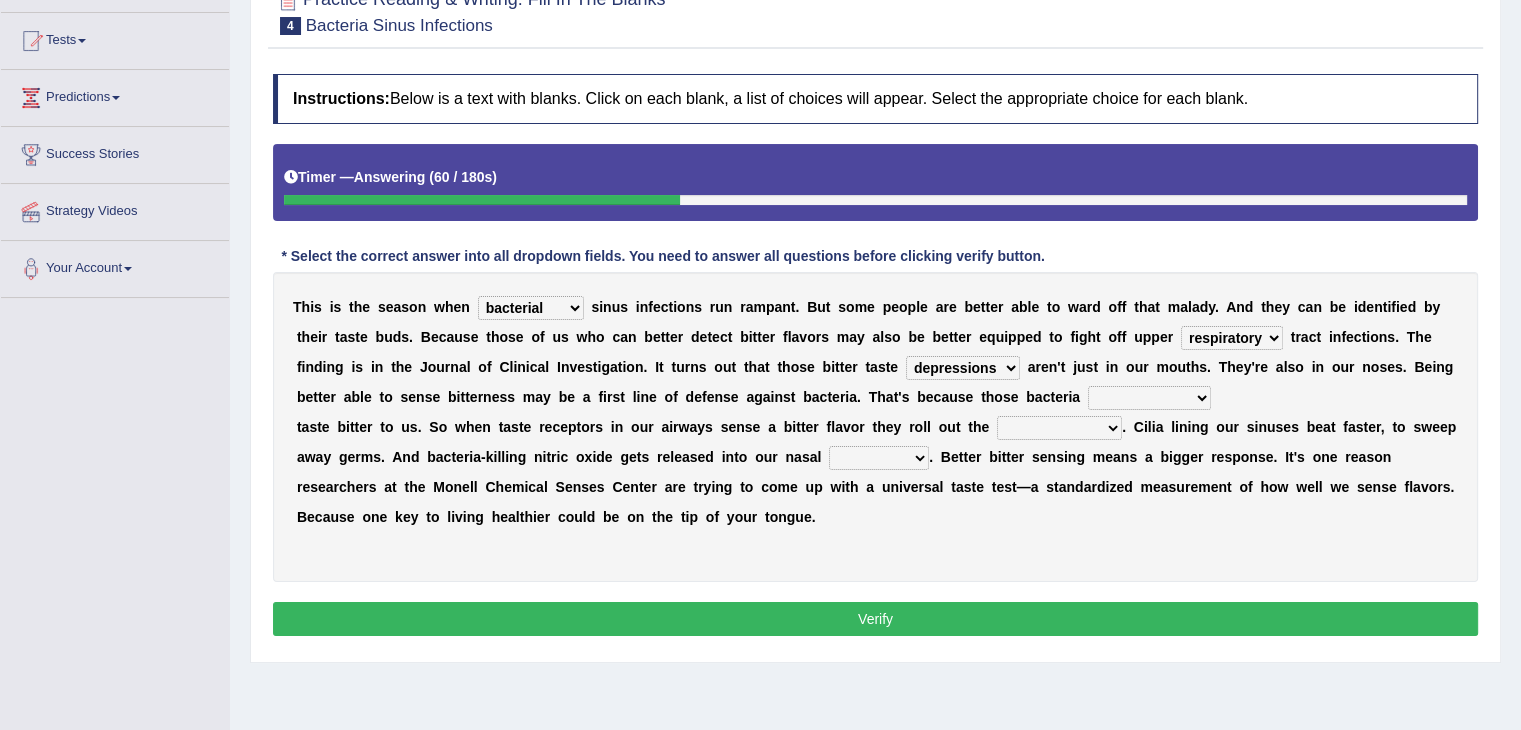 select on "providently" 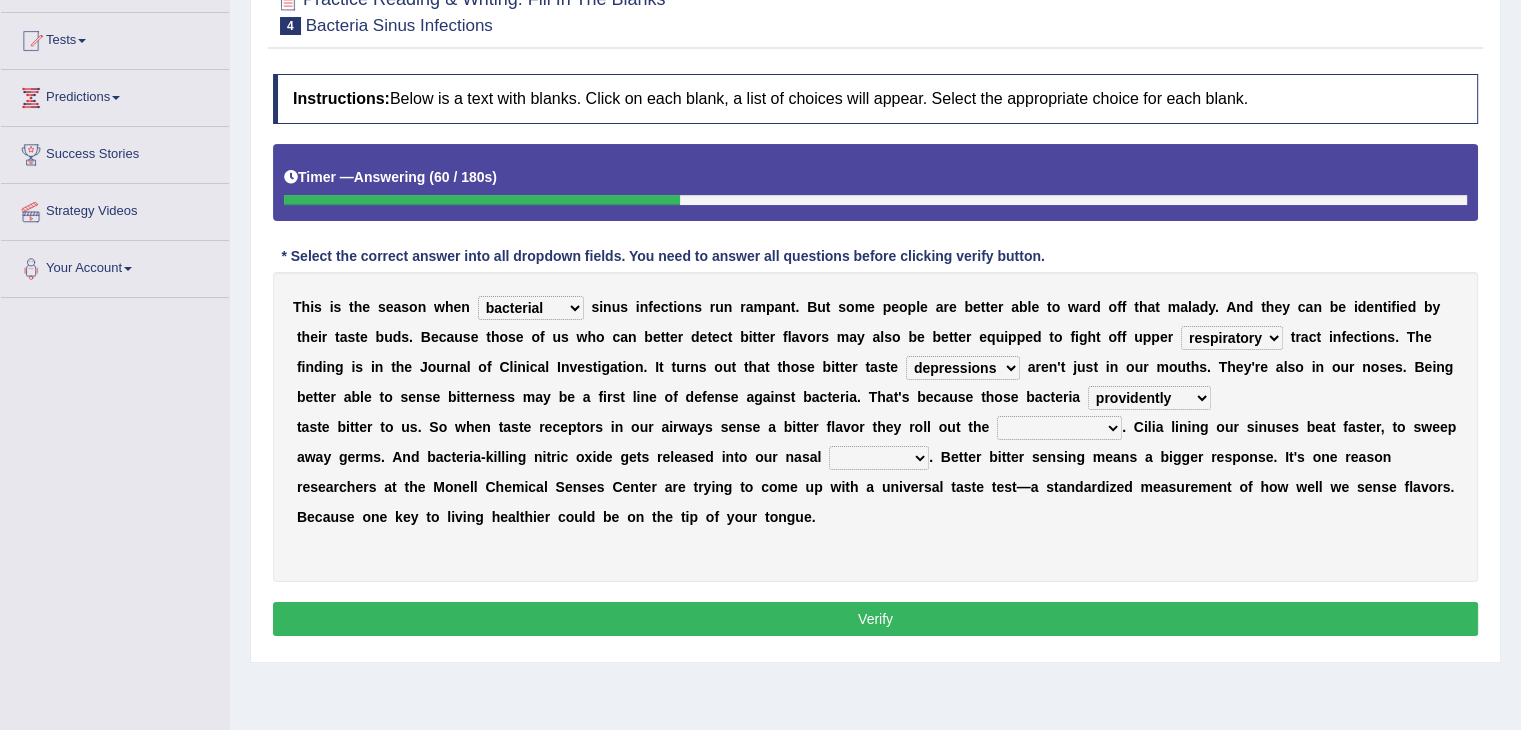 click on "purposelessly actually diagonally providently" at bounding box center [1149, 398] 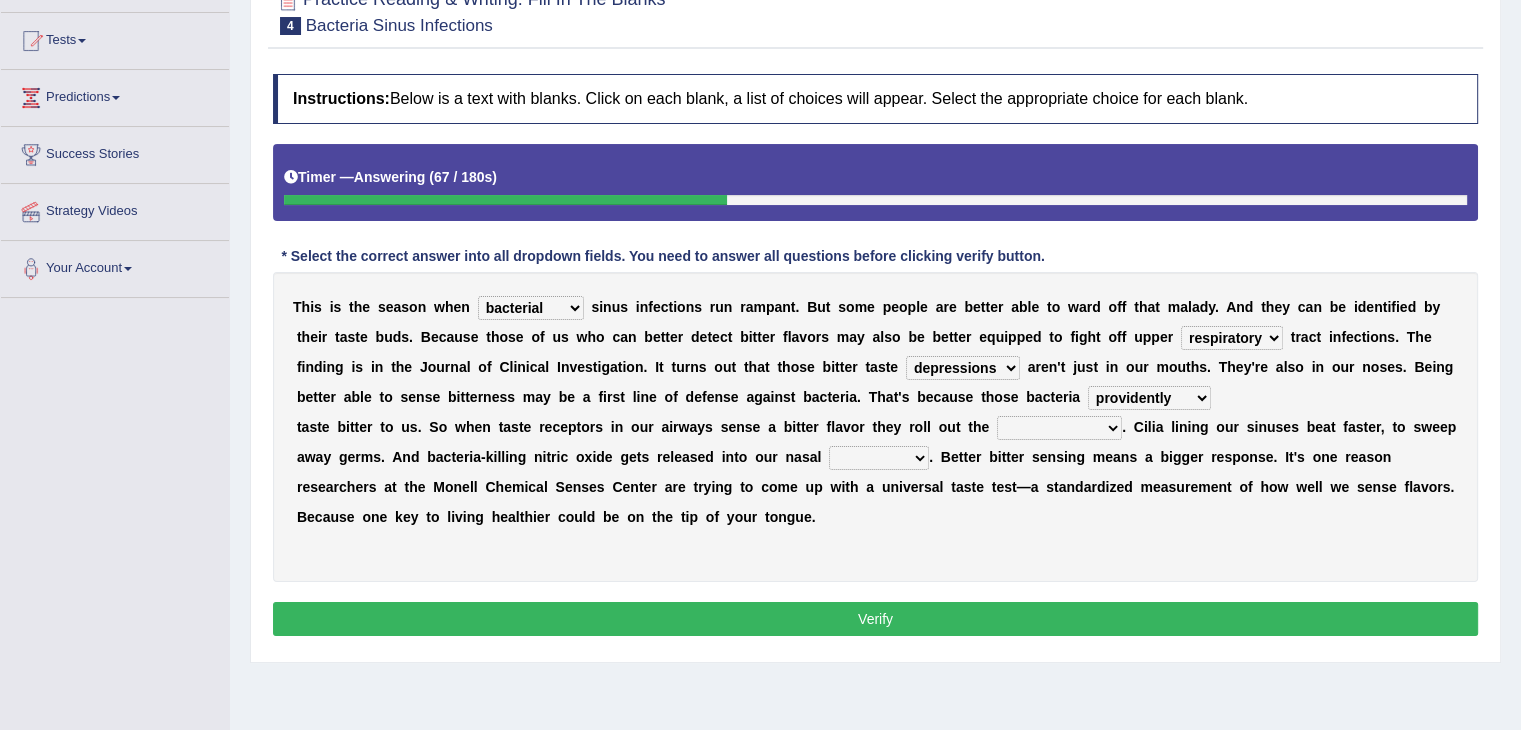 click on "defenses contradictions chestnuts pelvis" at bounding box center (1059, 428) 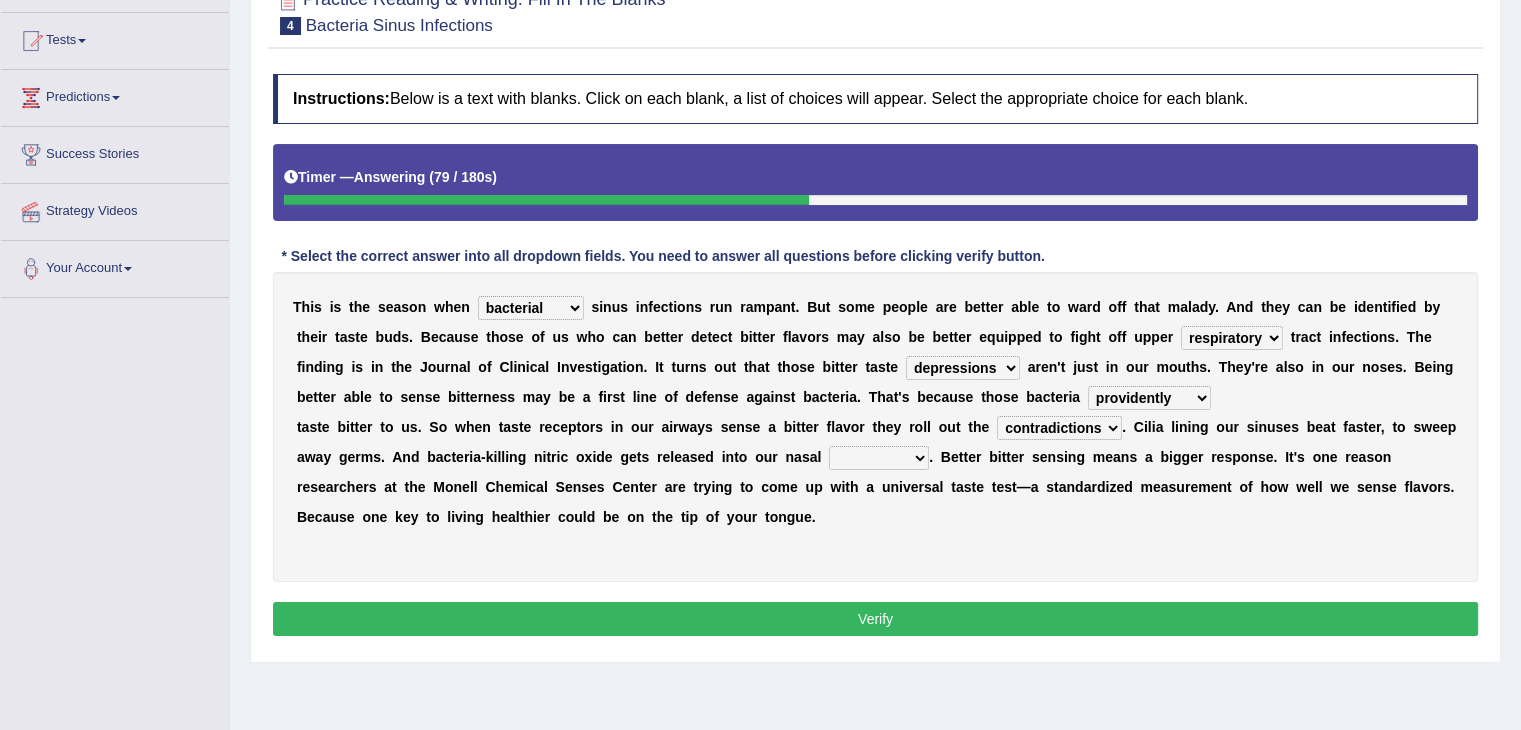 click on "defenses contradictions chestnuts pelvis" at bounding box center [1059, 428] 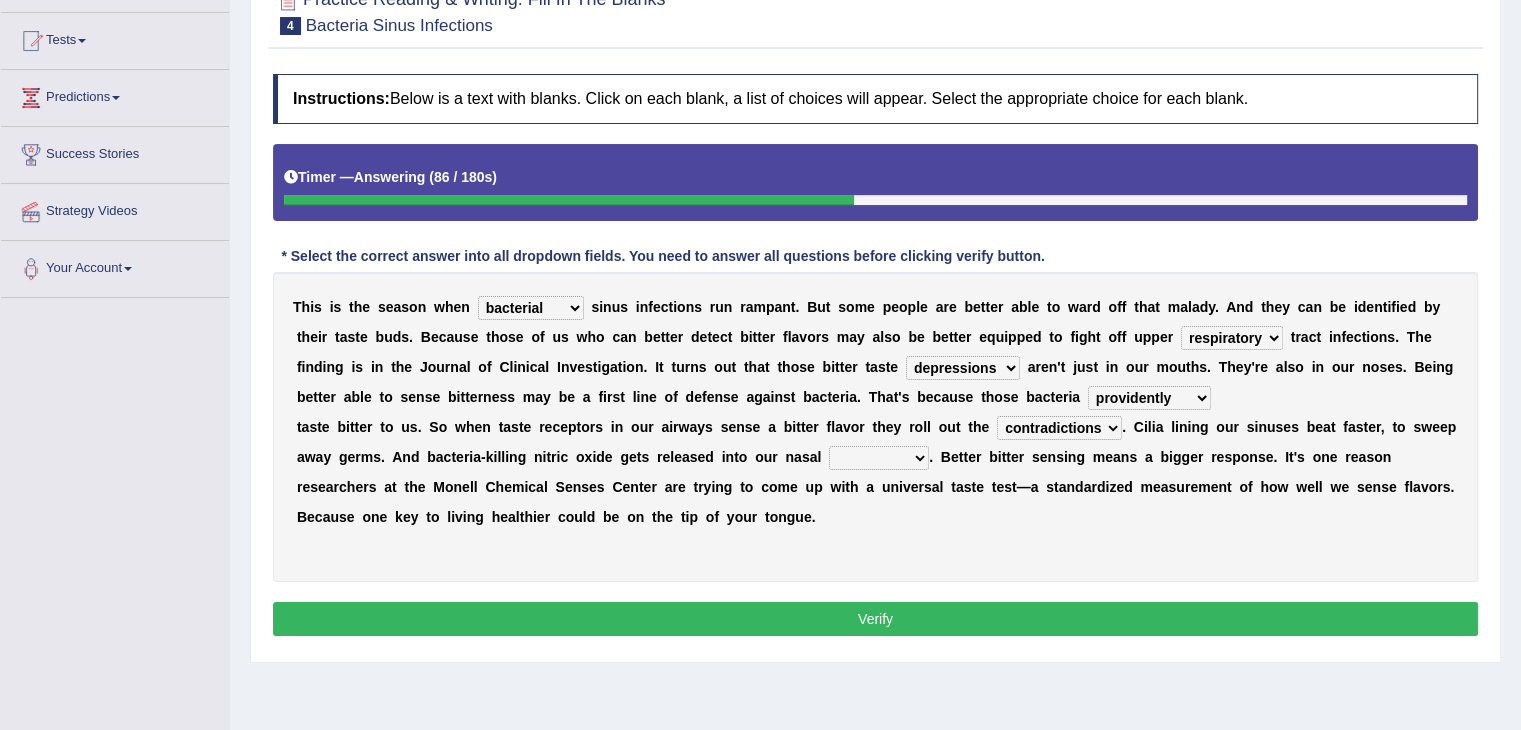 click on "defenses contradictions chestnuts pelvis" at bounding box center [1059, 428] 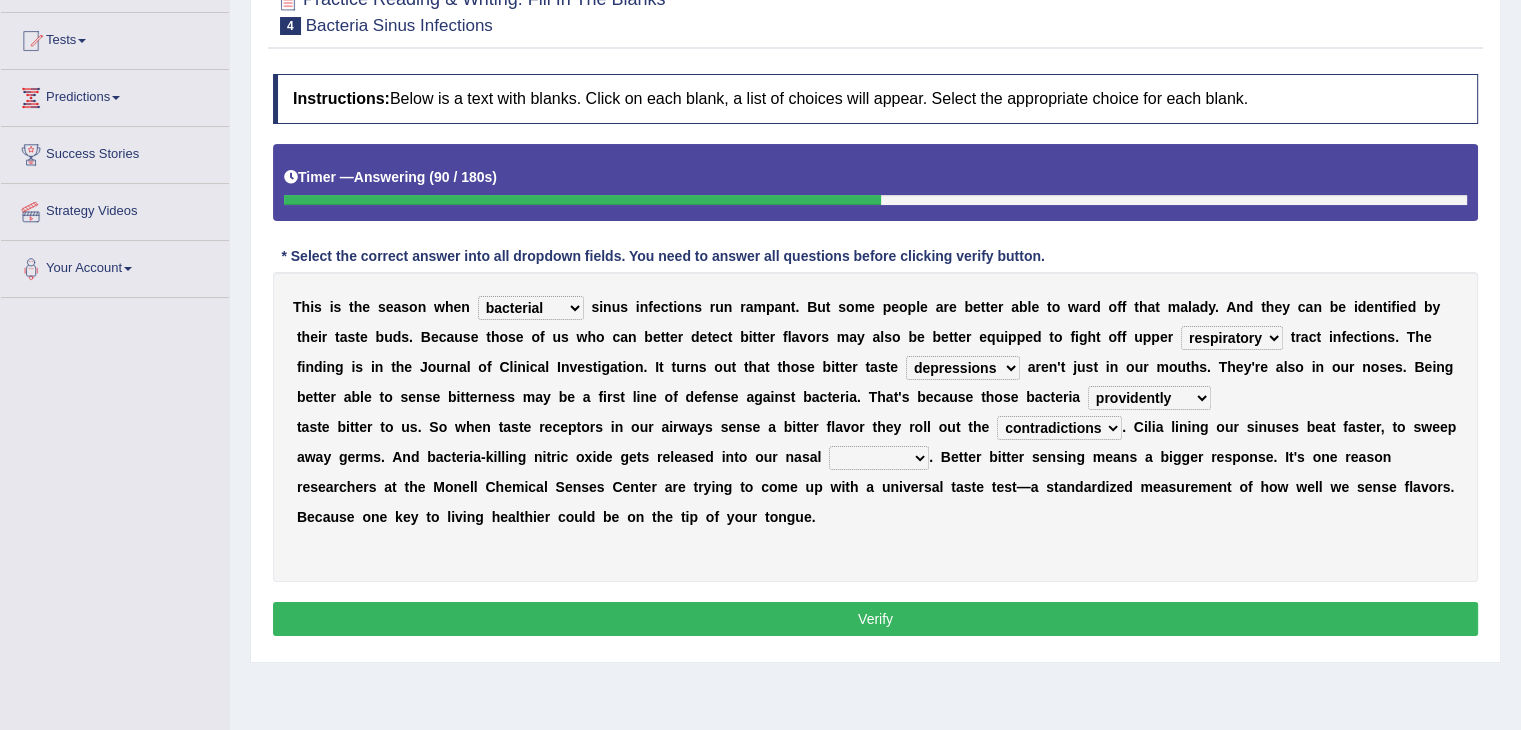 click on "T h i s    i s    t h e    s e a s o n    w h e n    conventicle atheist bacterial prissier    s i n u s    i n f e c t i o n s    r u n    r a m p a n t .    B u t    s o m e    p e o p l e    a r e    b e t t e r    a b l e    t o    w a r d    o f f    t h a t    m a l a d y .    A n d    t h e y    c a n    b e    i d e n t i f i e d    b y    t h e i r    t a s t e    b u d s .    B e c a u s e    t h o s e    o f    u s    w h o    c a n    b e t t e r    d e t e c t    b i t t e r    f l a v o r s    m a y    a l s o    b e    b e t t e r    e q u i p p e d    t o    f i g h t    o f f    u p p e r    faulty respiratory togae gawky    t r a c t    i n f e c t i o n s .    T h e    f i n d i n g    i s    i n    t h e    J o u r n a l    o f    C l i n i c a l    I n v e s t i g a t i o n .    I t    t u r n s    o u t    t h a t    t h o s e    b i t t e r    t a s t e    depressions dinners submissions receptors    a r e n ' t    j" at bounding box center [875, 427] 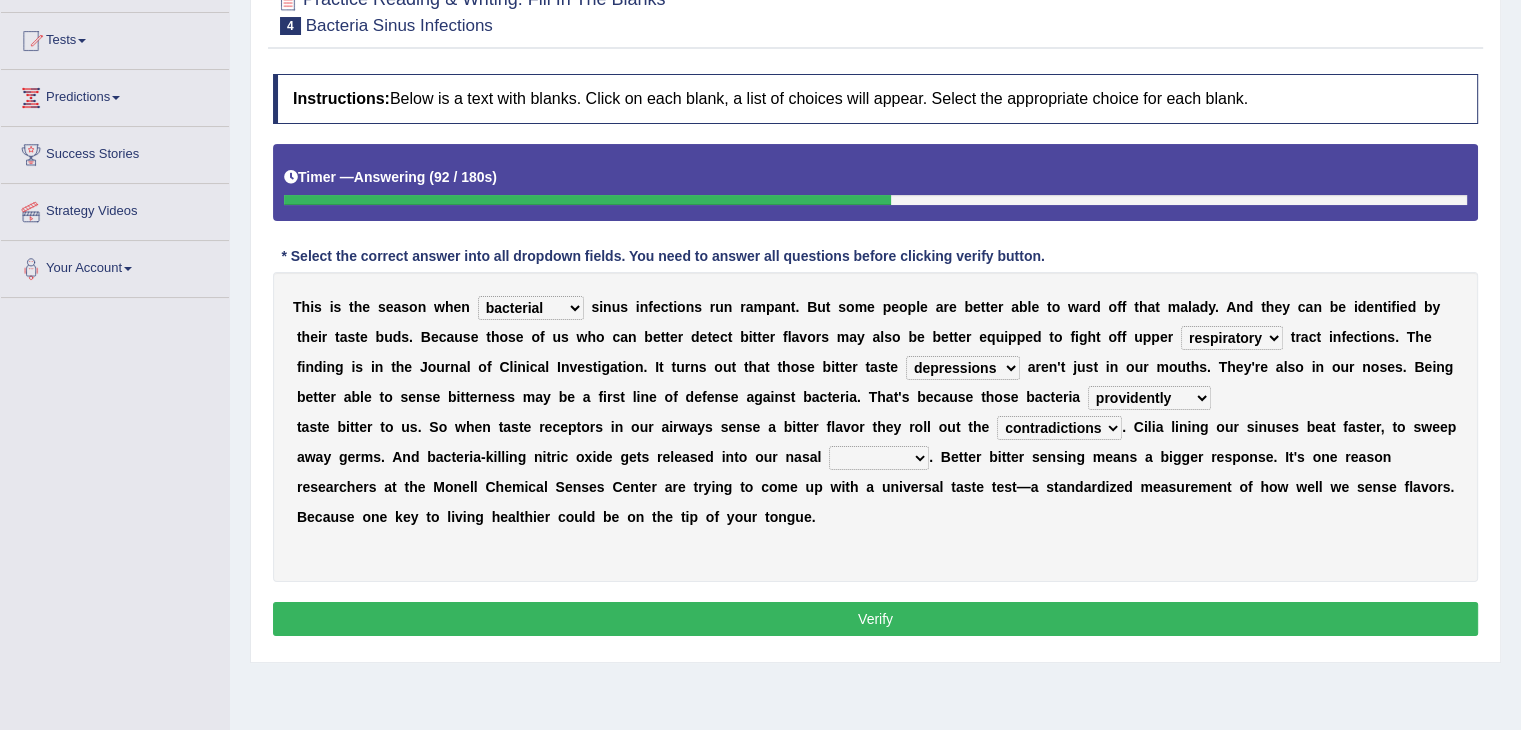 click on "defenses contradictions chestnuts pelvis" at bounding box center (1059, 428) 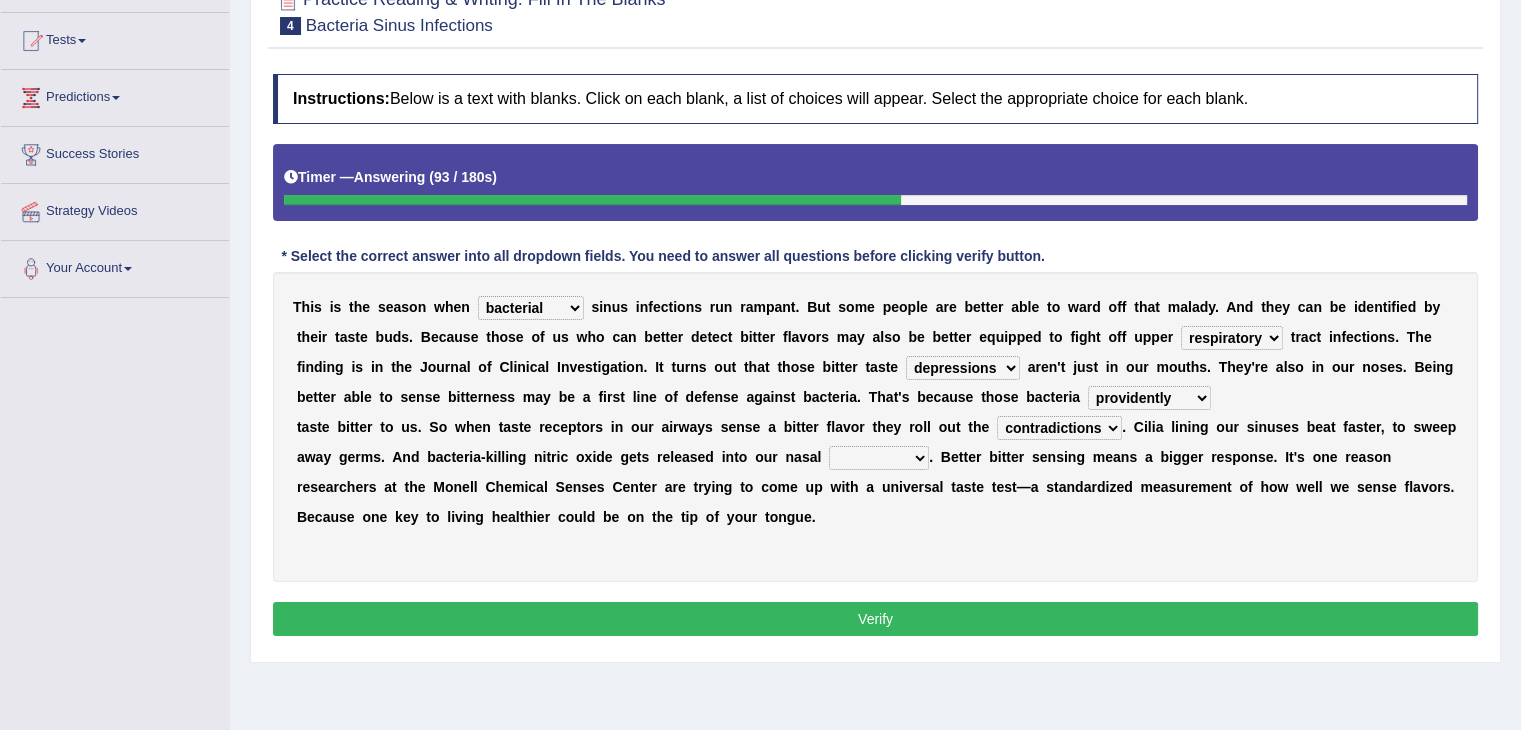 select on "pelvis" 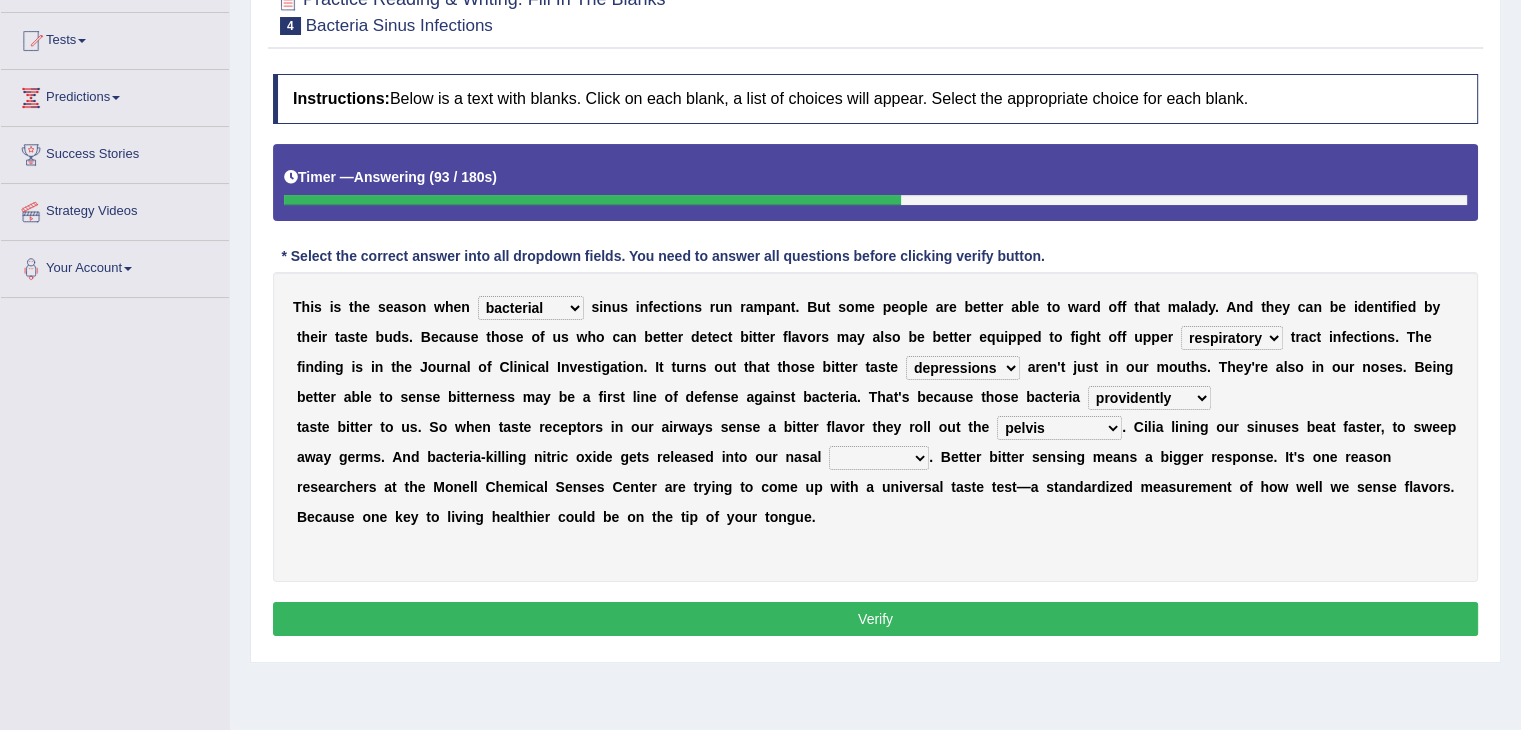 click on "defenses contradictions chestnuts pelvis" at bounding box center [1059, 428] 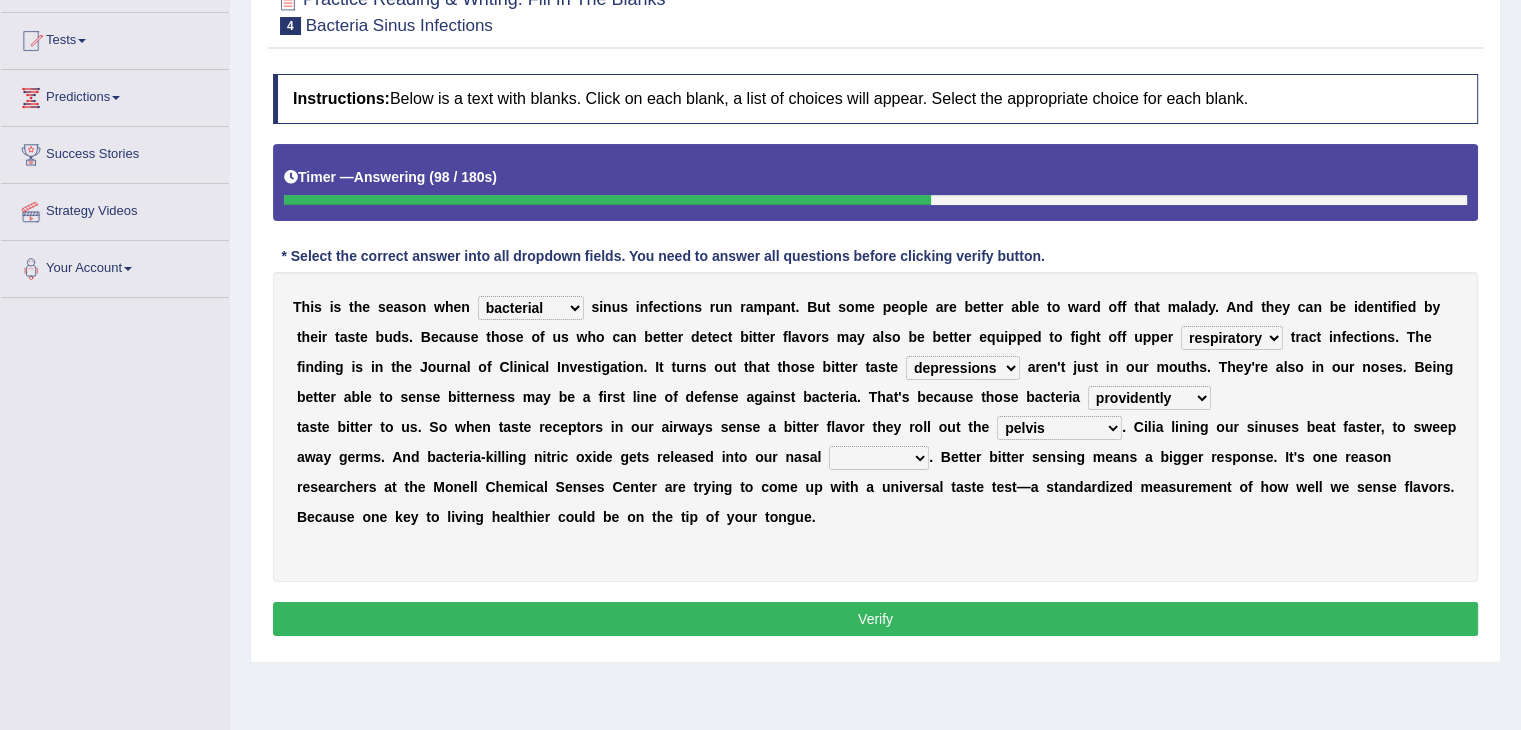 click on "causalities localities infirmities cavities" at bounding box center (879, 458) 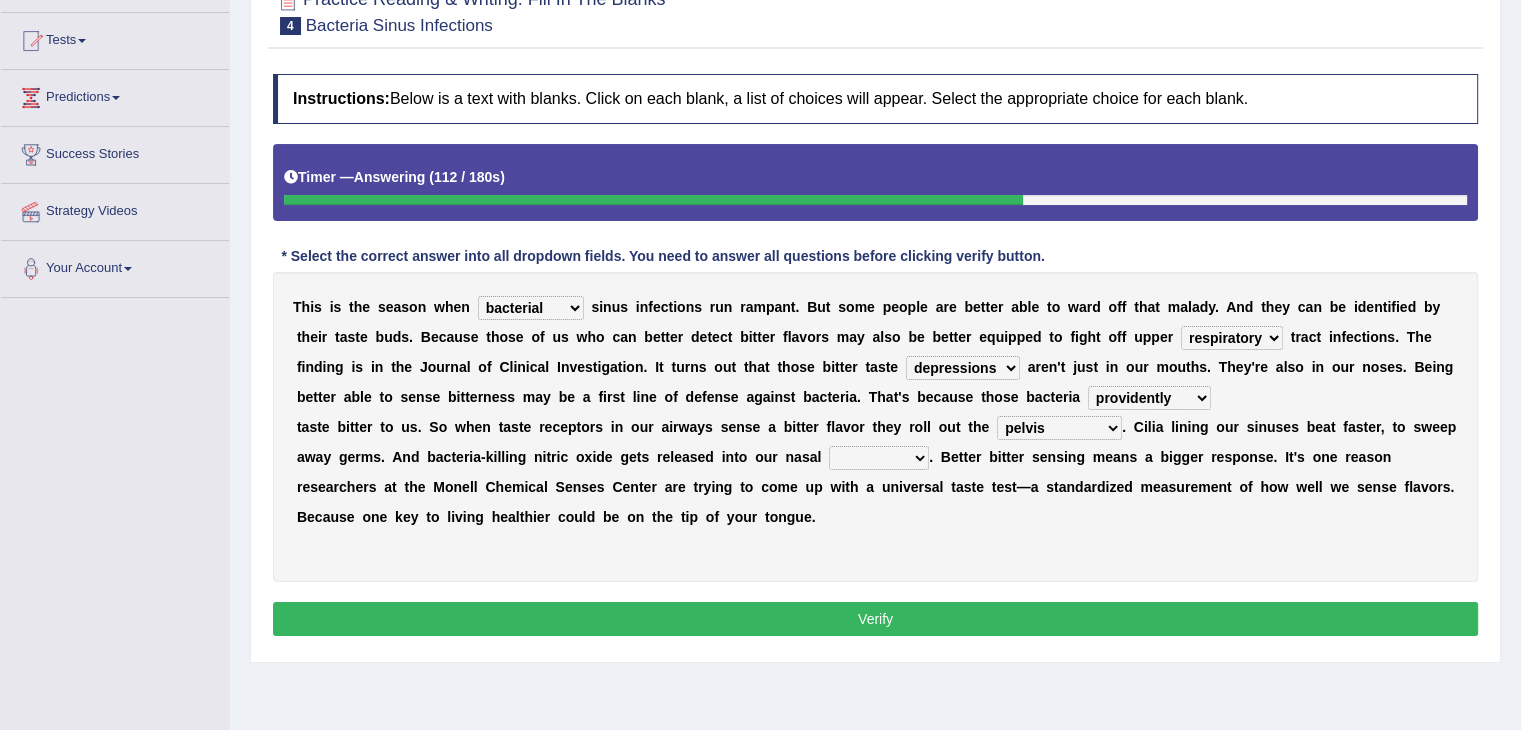 select on "causalities" 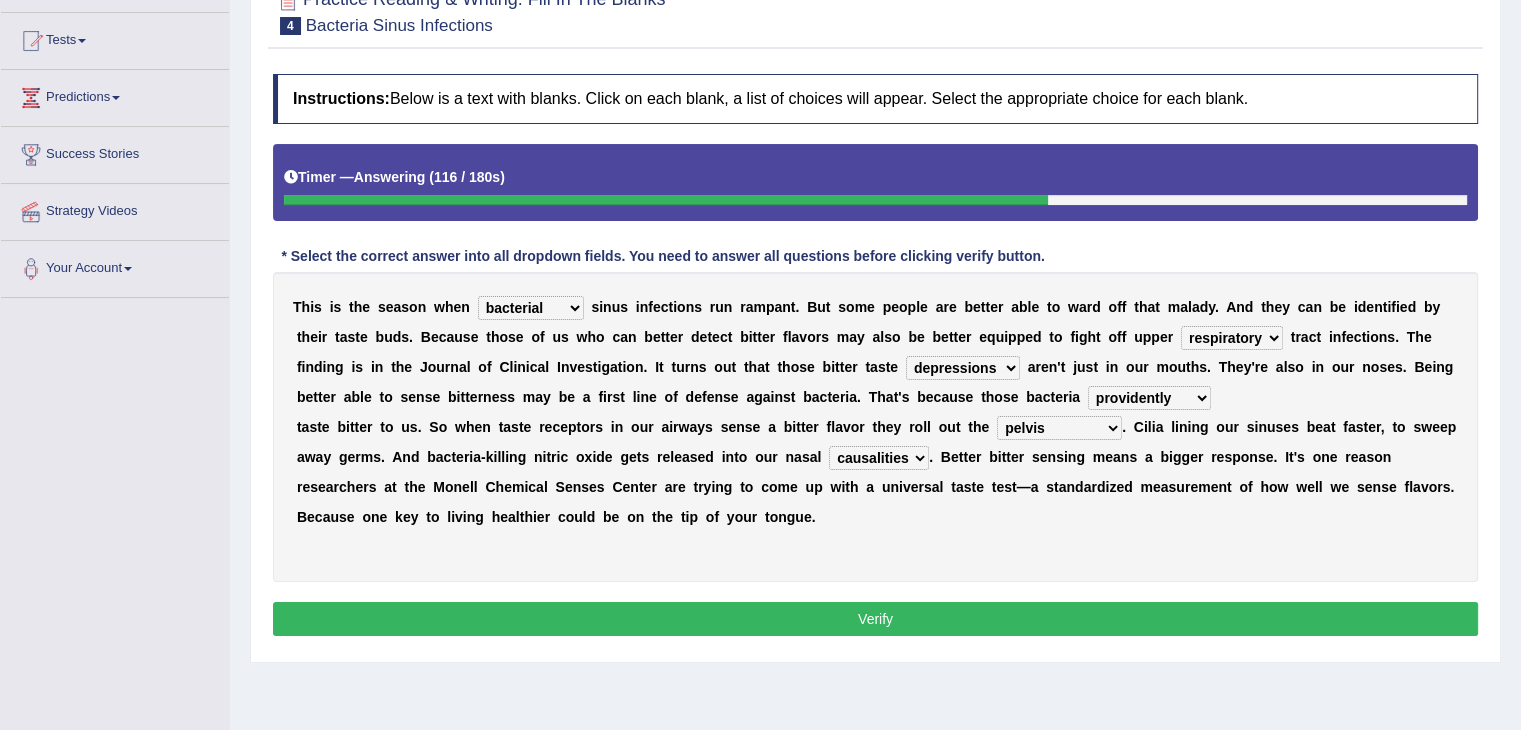 click on "Verify" at bounding box center (875, 619) 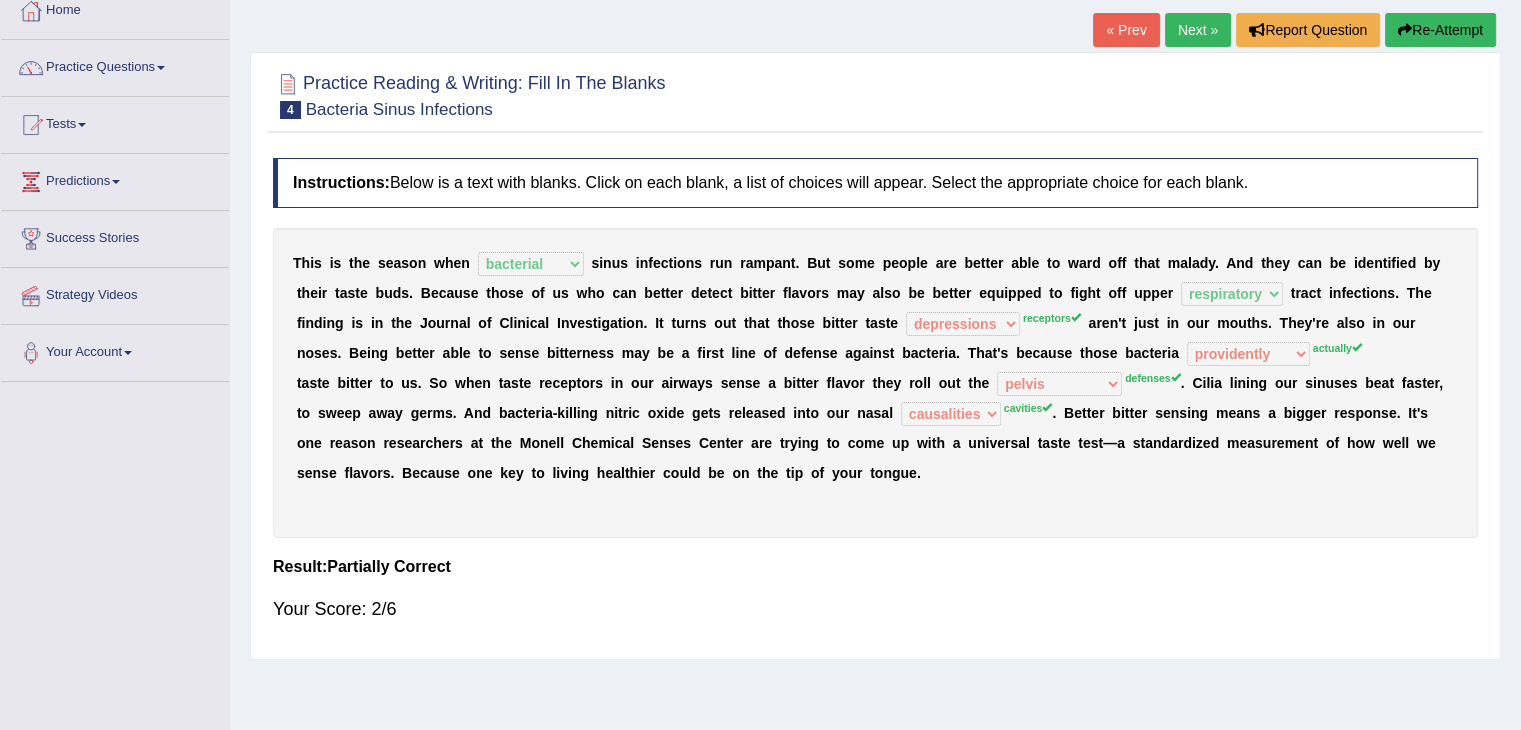 scroll, scrollTop: 0, scrollLeft: 0, axis: both 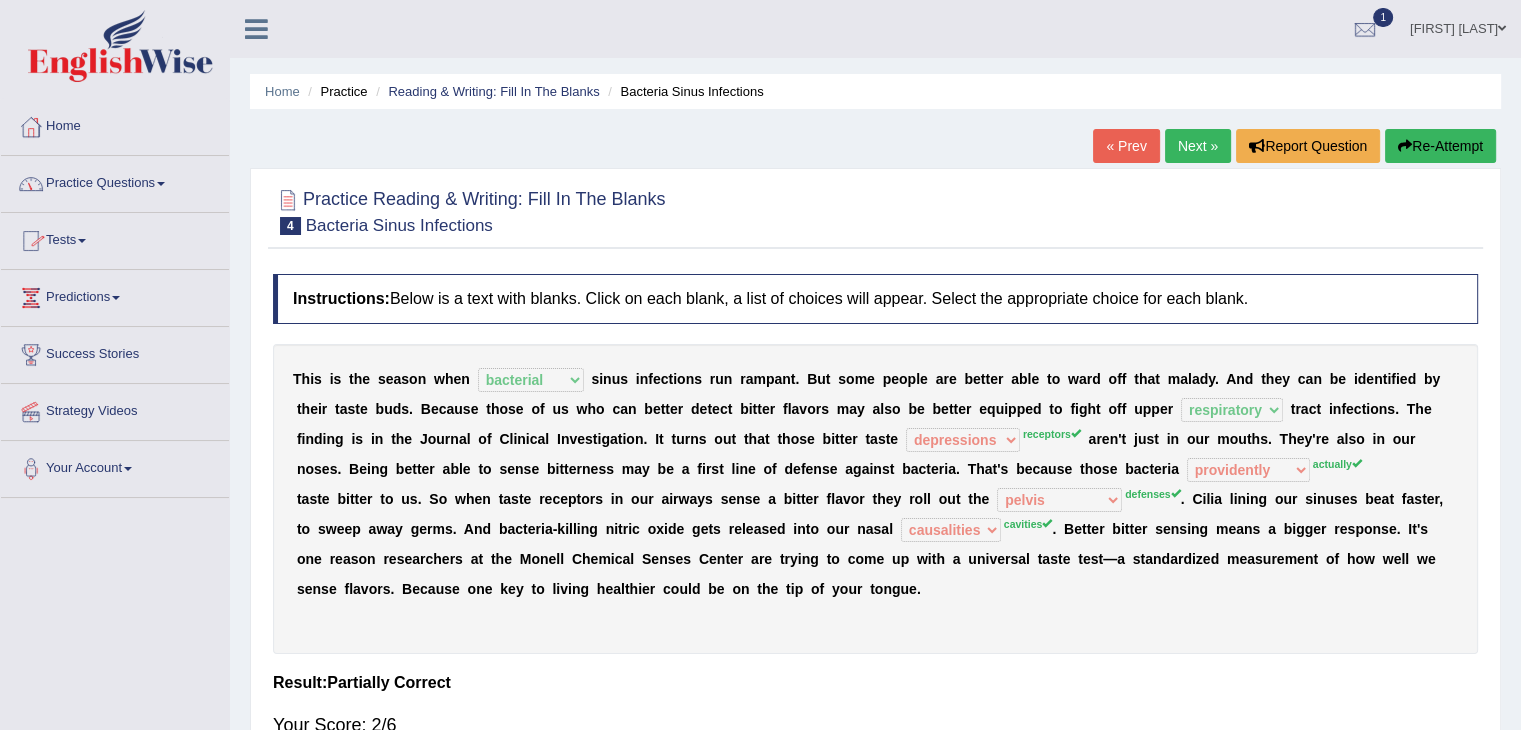 click at bounding box center [161, 184] 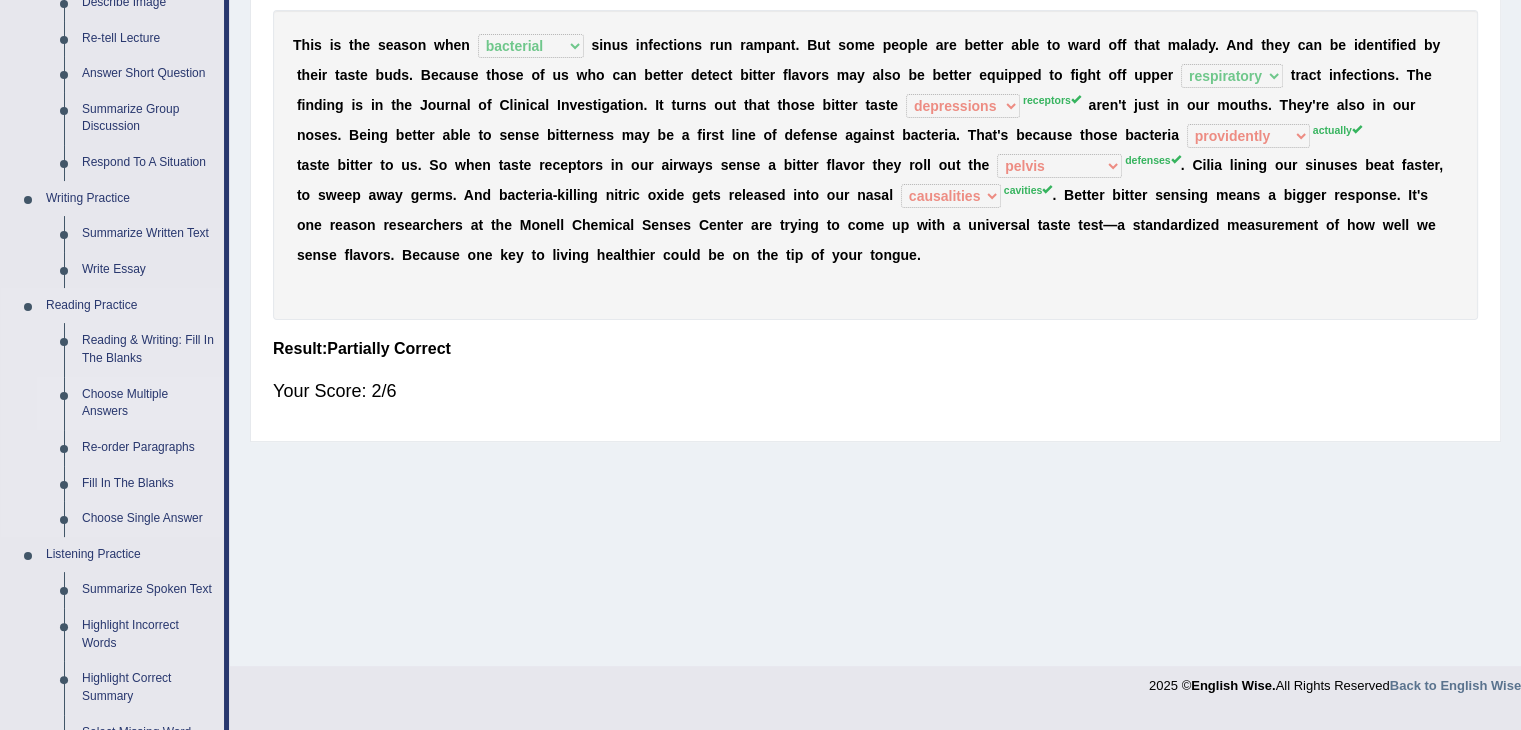 scroll, scrollTop: 400, scrollLeft: 0, axis: vertical 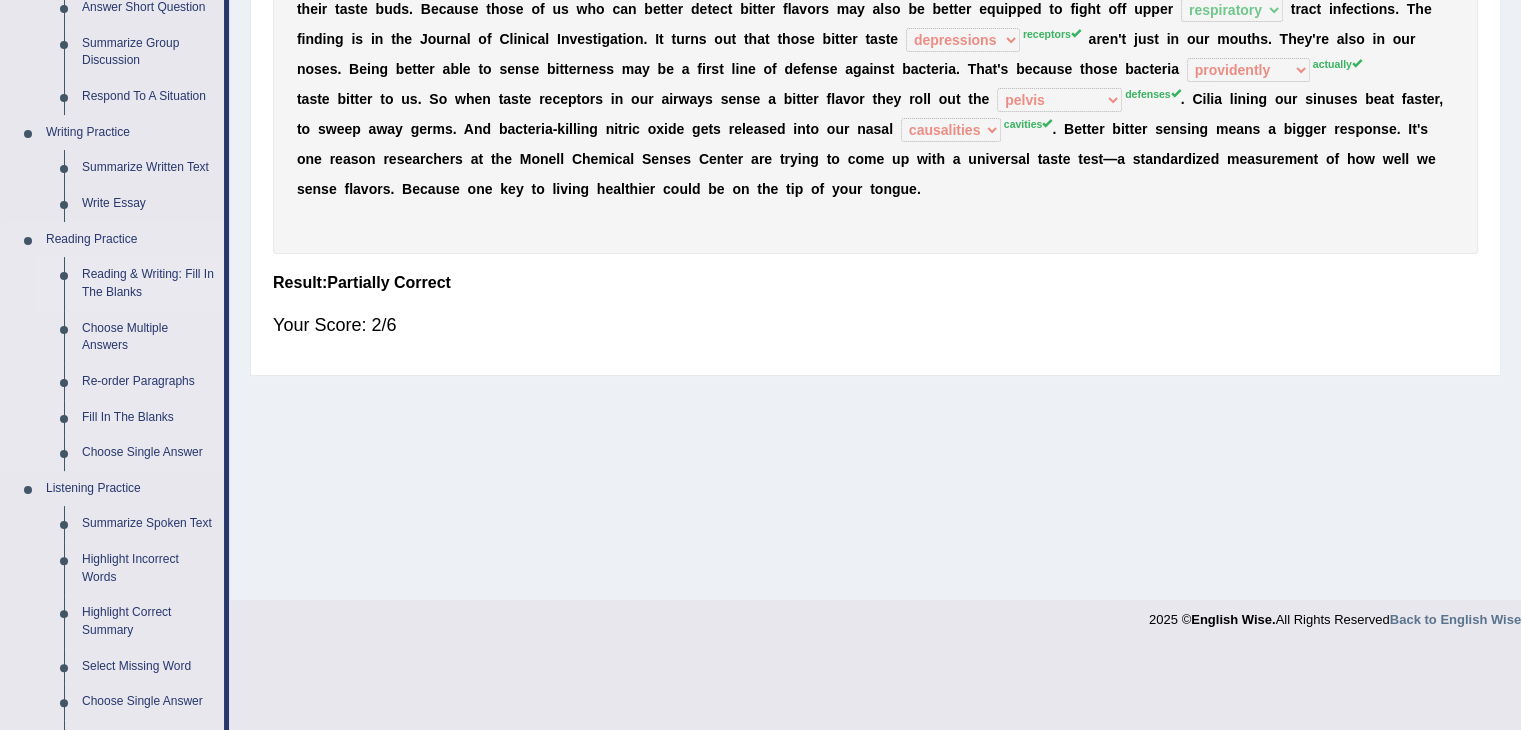 click on "Reading & Writing: Fill In The Blanks" at bounding box center [148, 283] 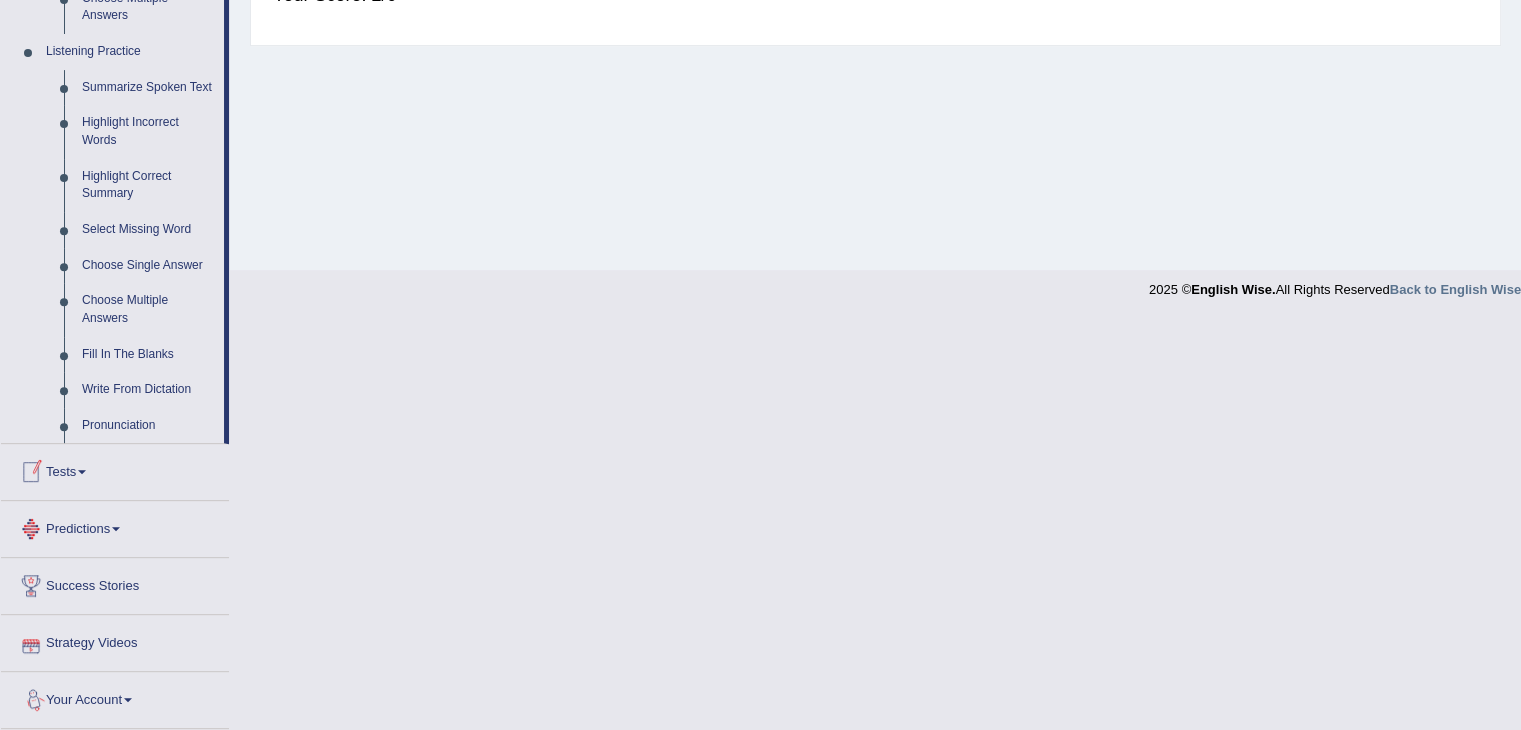 scroll, scrollTop: 836, scrollLeft: 0, axis: vertical 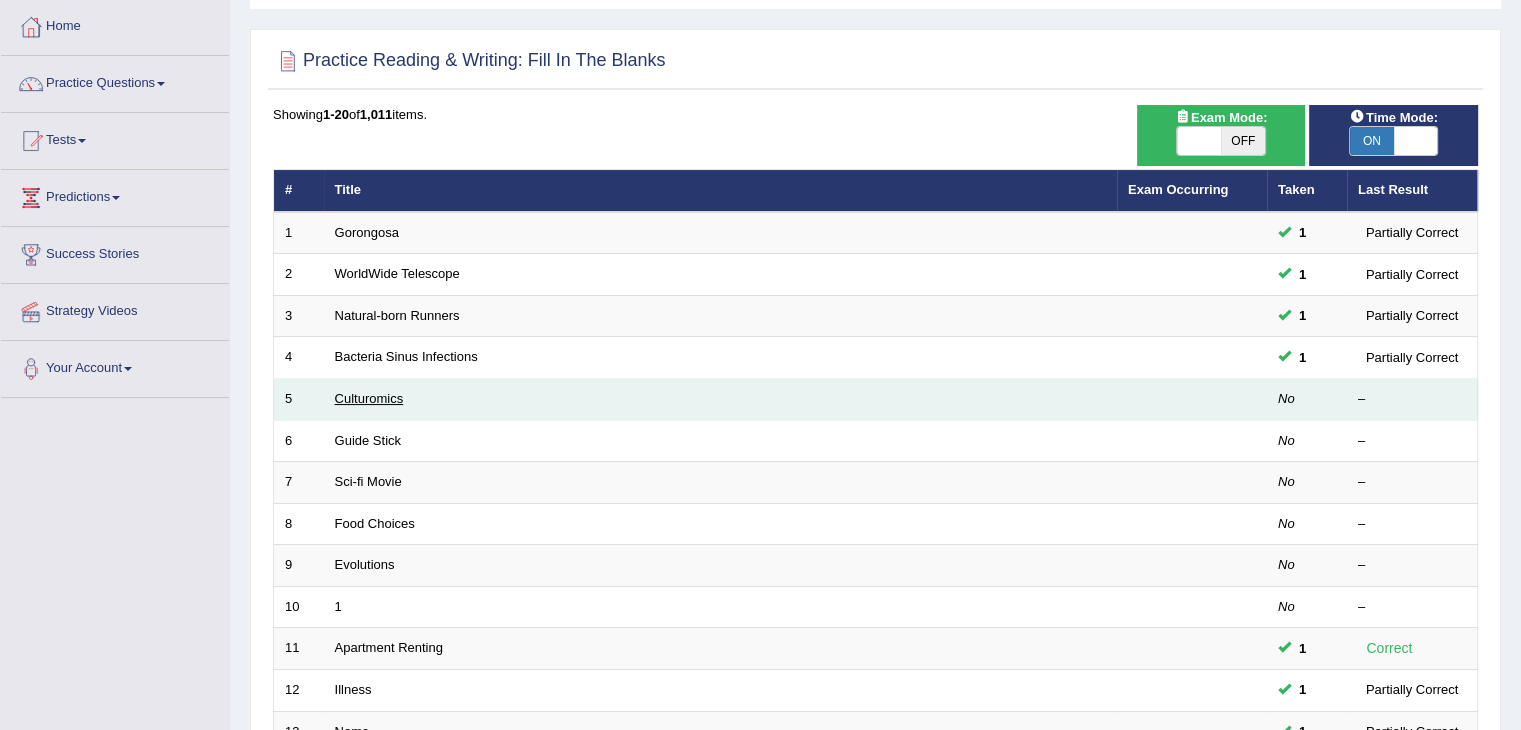 click on "Culturomics" at bounding box center [369, 398] 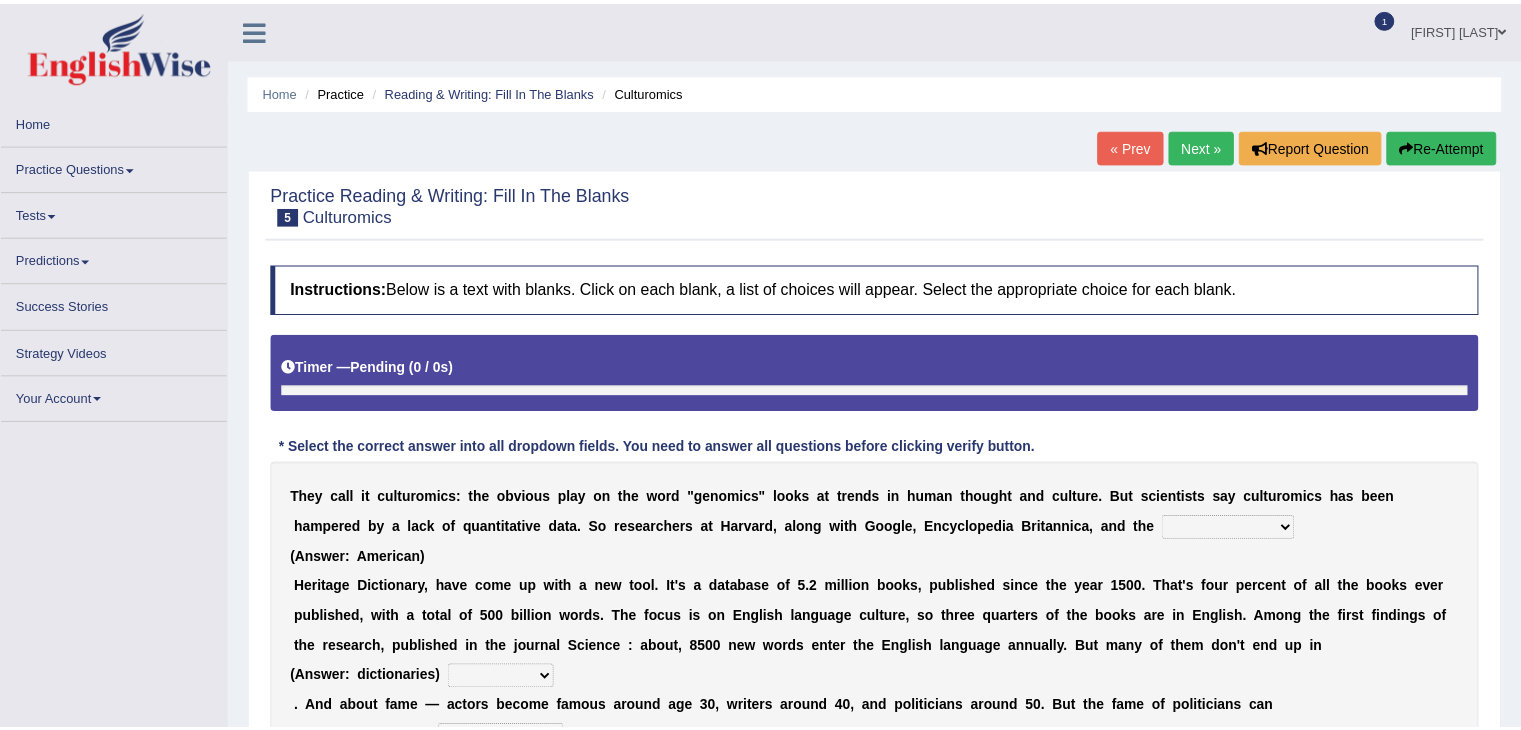 scroll, scrollTop: 0, scrollLeft: 0, axis: both 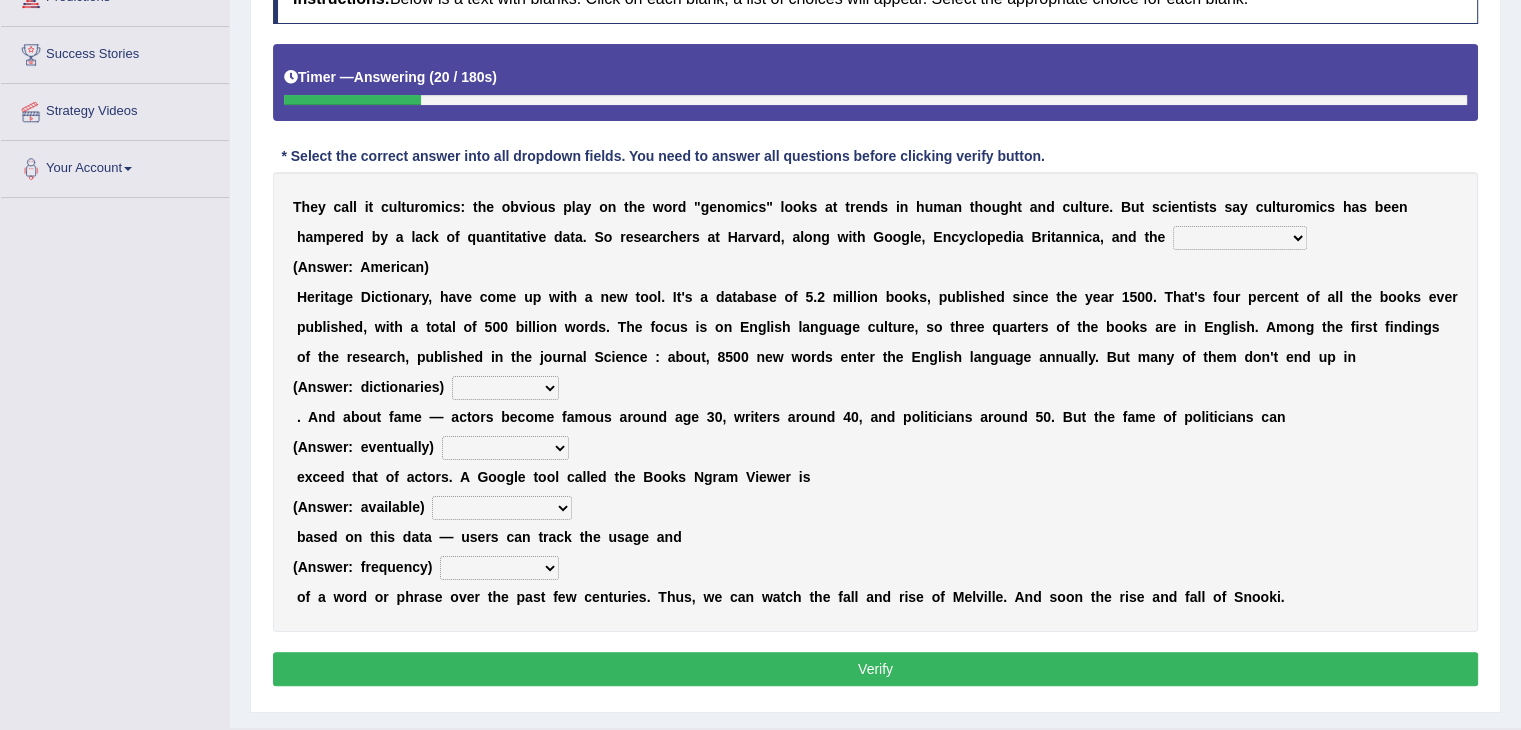 click on "Mettlesome Silicon Acetaminophen American" at bounding box center [1240, 238] 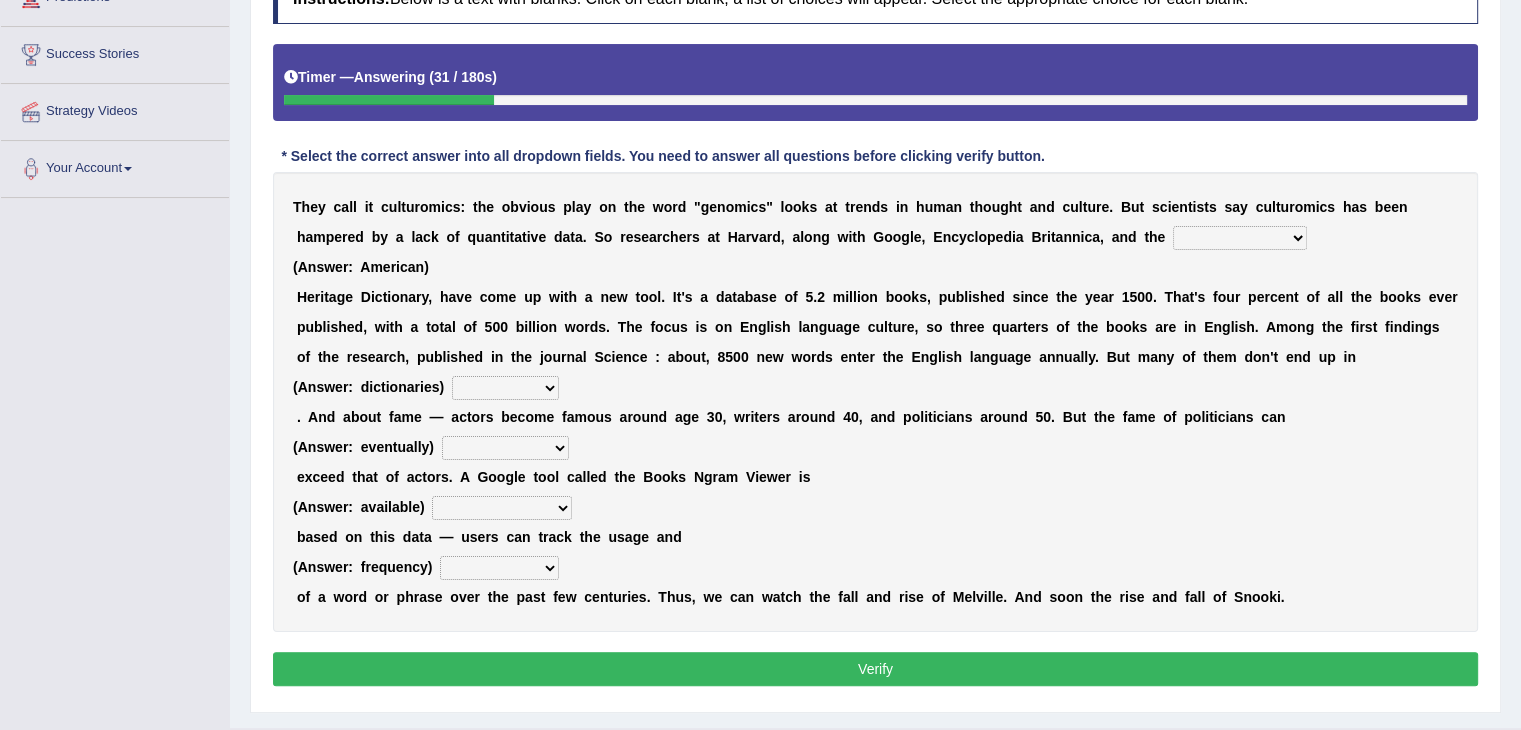 select on "American" 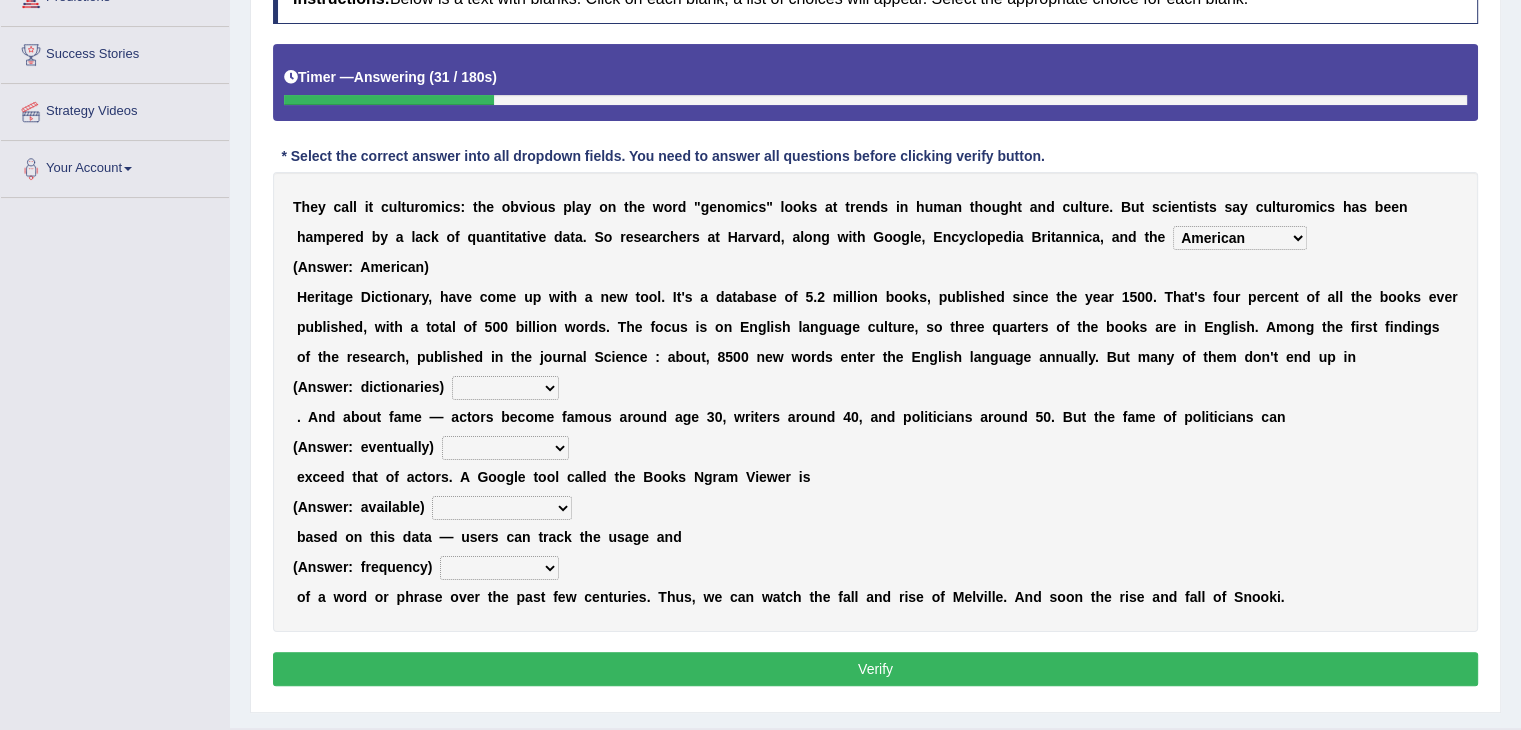 click on "Mettlesome Silicon Acetaminophen American" at bounding box center (1240, 238) 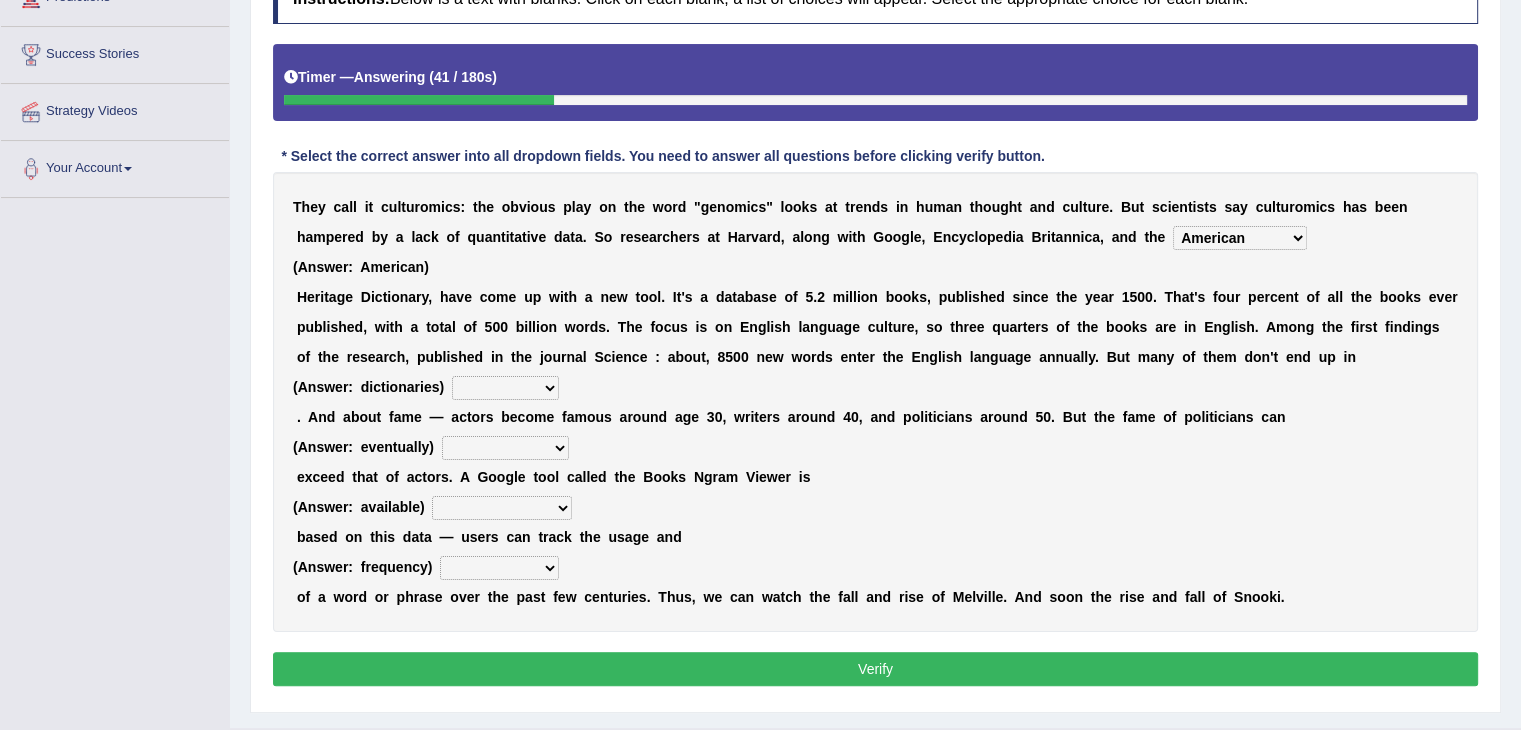 click on "veterinaries fairies dictionaries smithies" at bounding box center (505, 388) 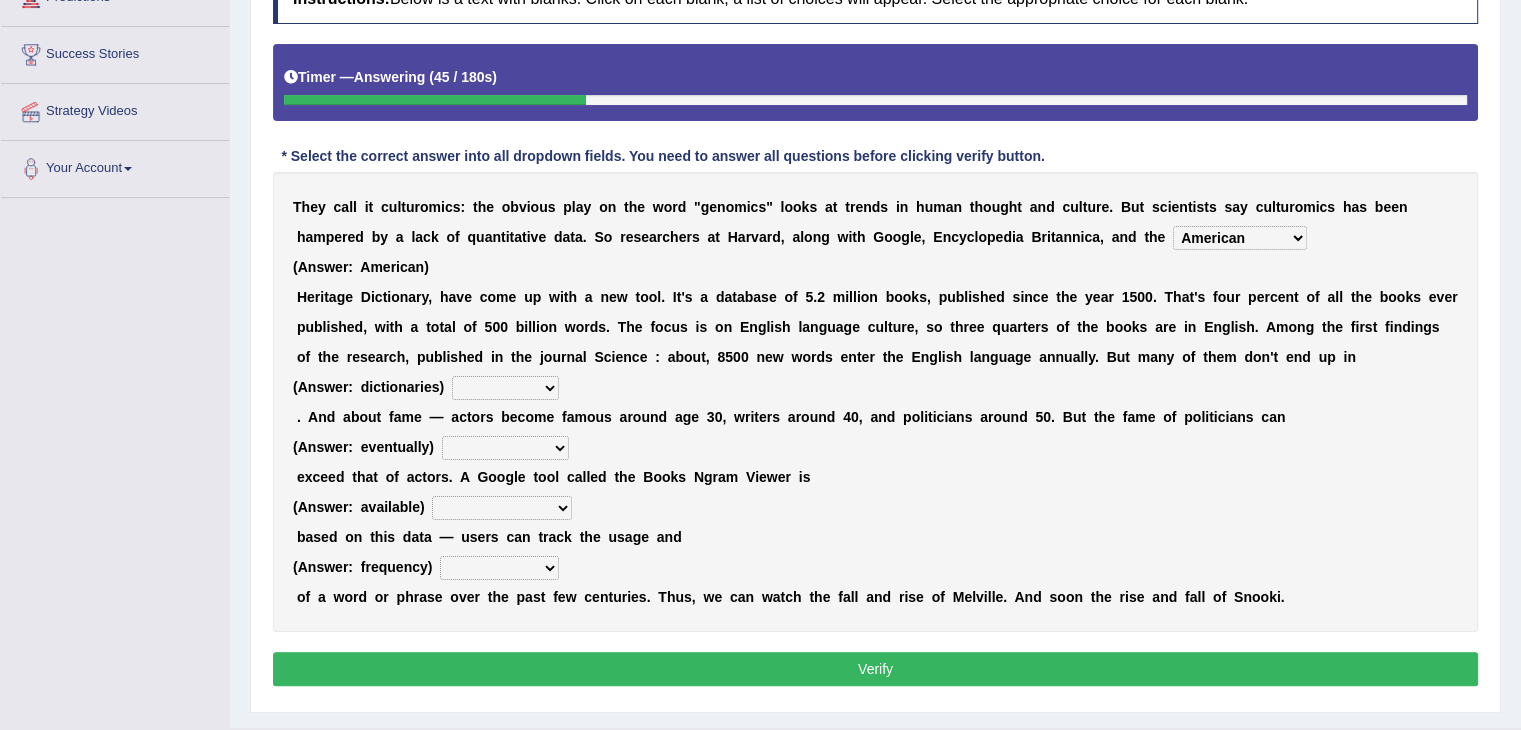 select on "veterinaries" 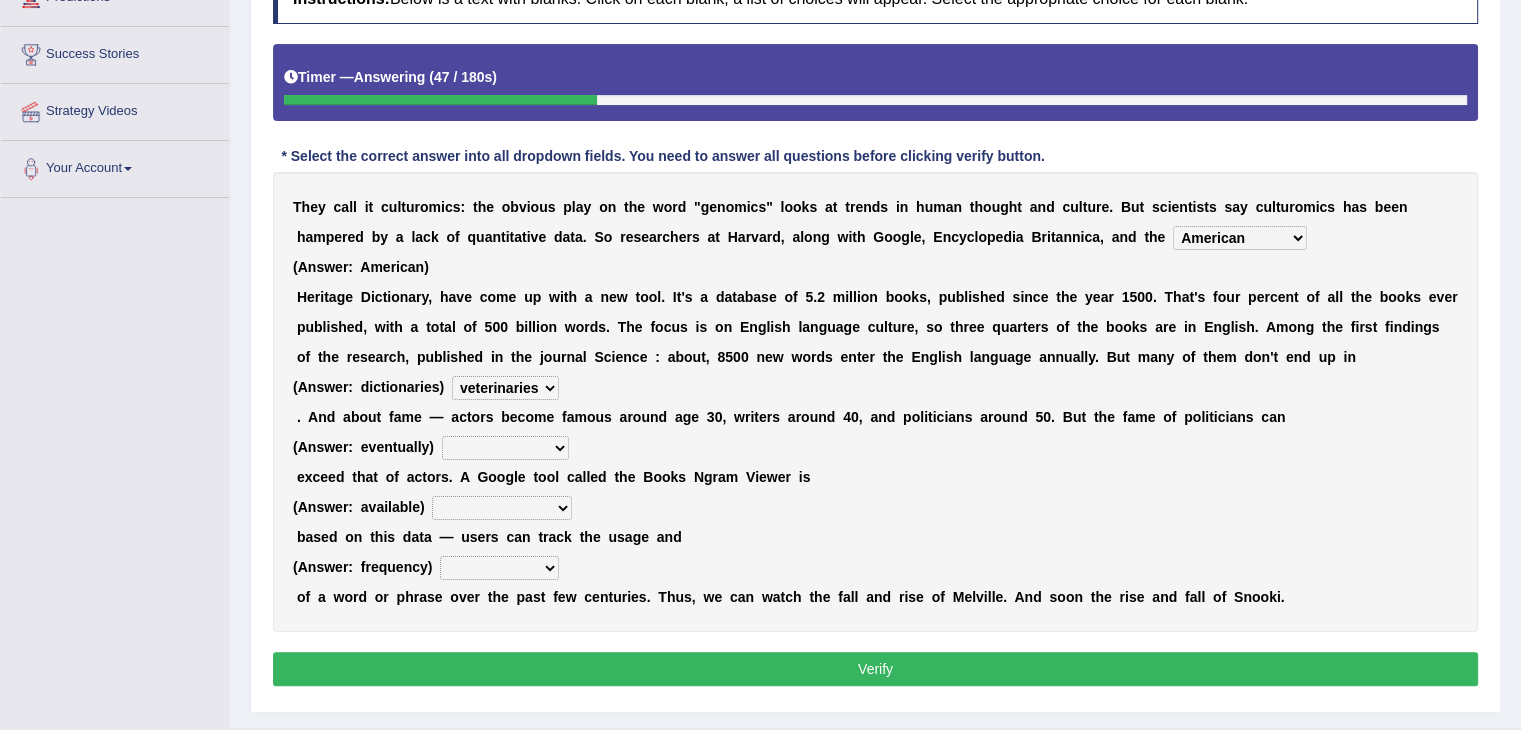 click on "intelligibly eventually venturesomely preferably" at bounding box center (505, 448) 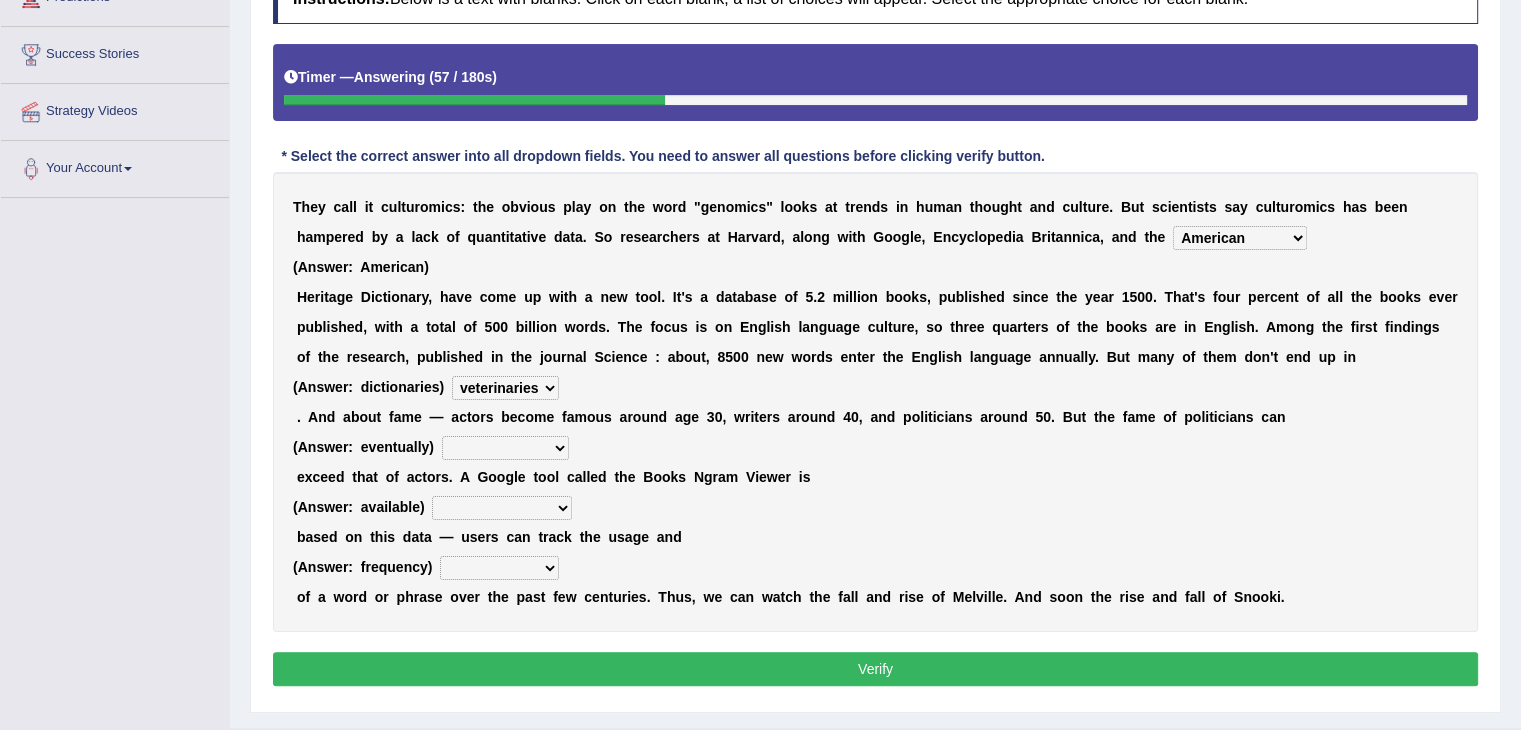 select on "eventually" 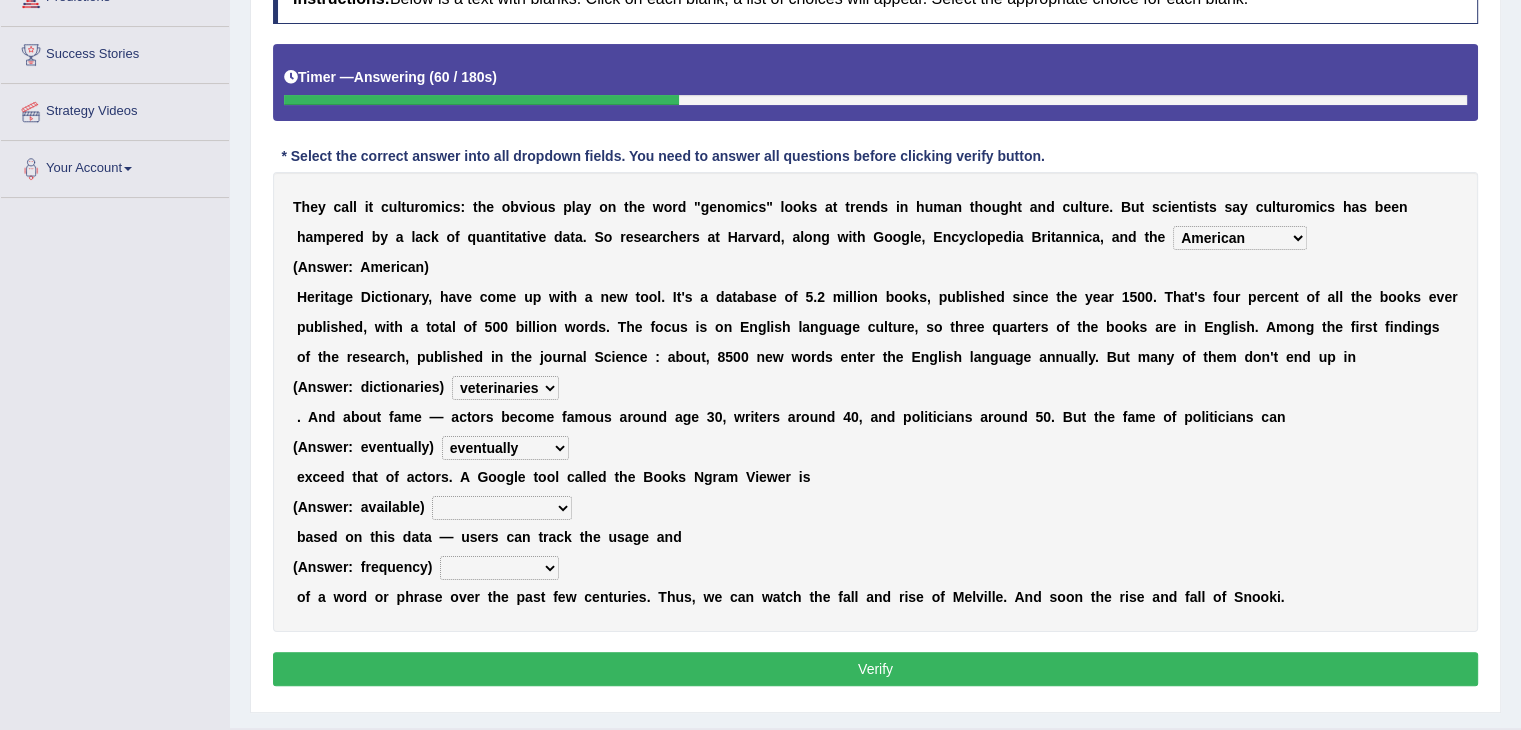 click on "nonoccupational nonbreakable trainable available" at bounding box center (502, 508) 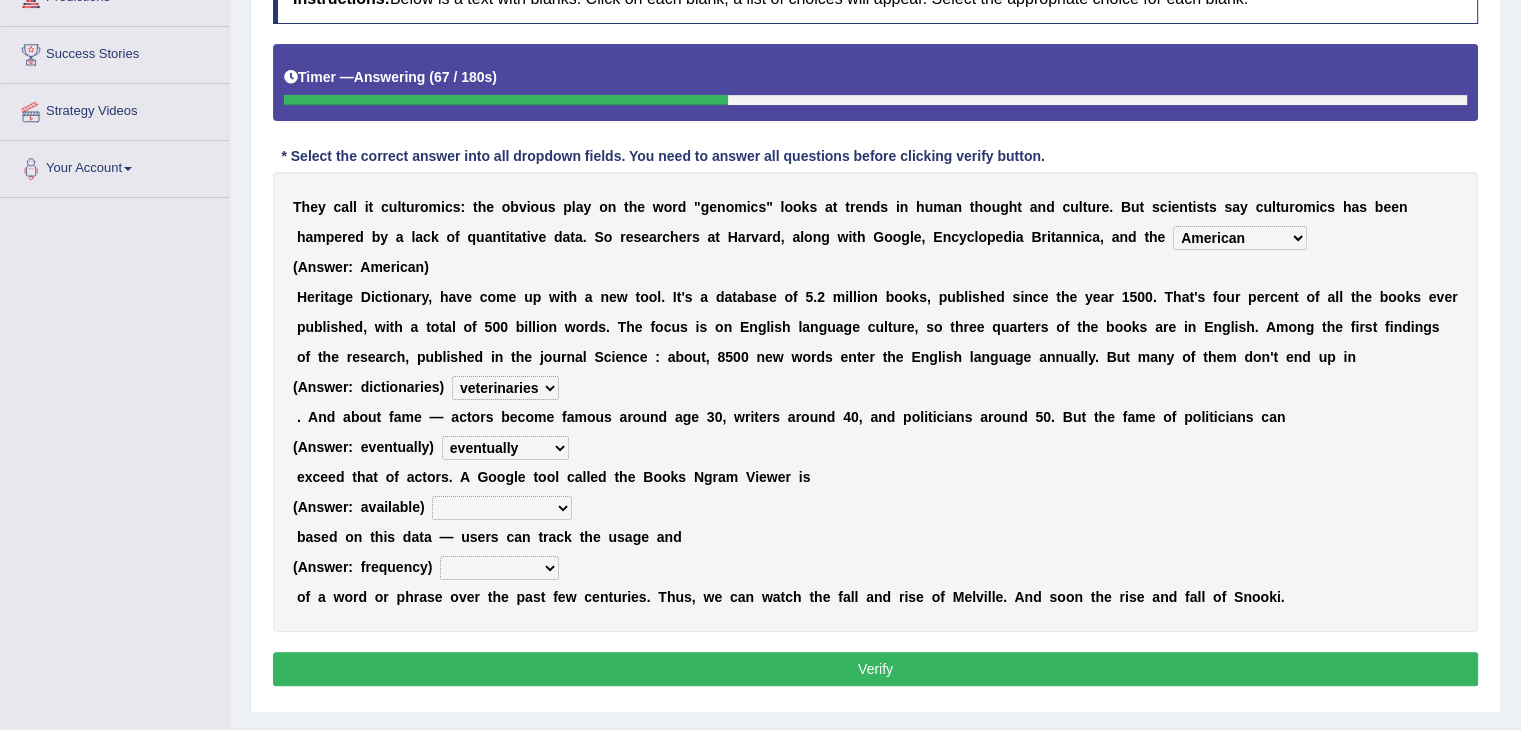 select on "trainable" 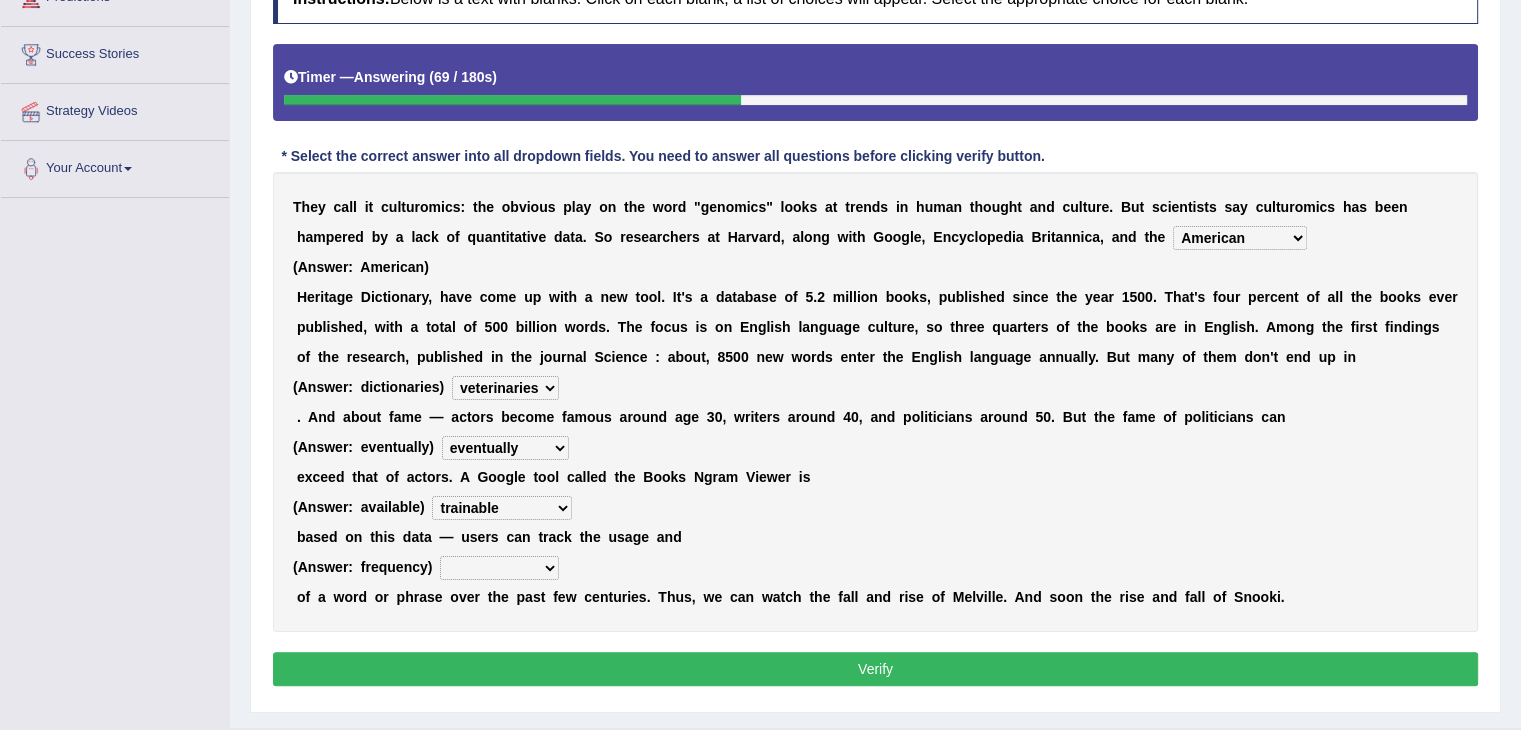 click on "frequency derisory drearily inappreciably" at bounding box center (499, 568) 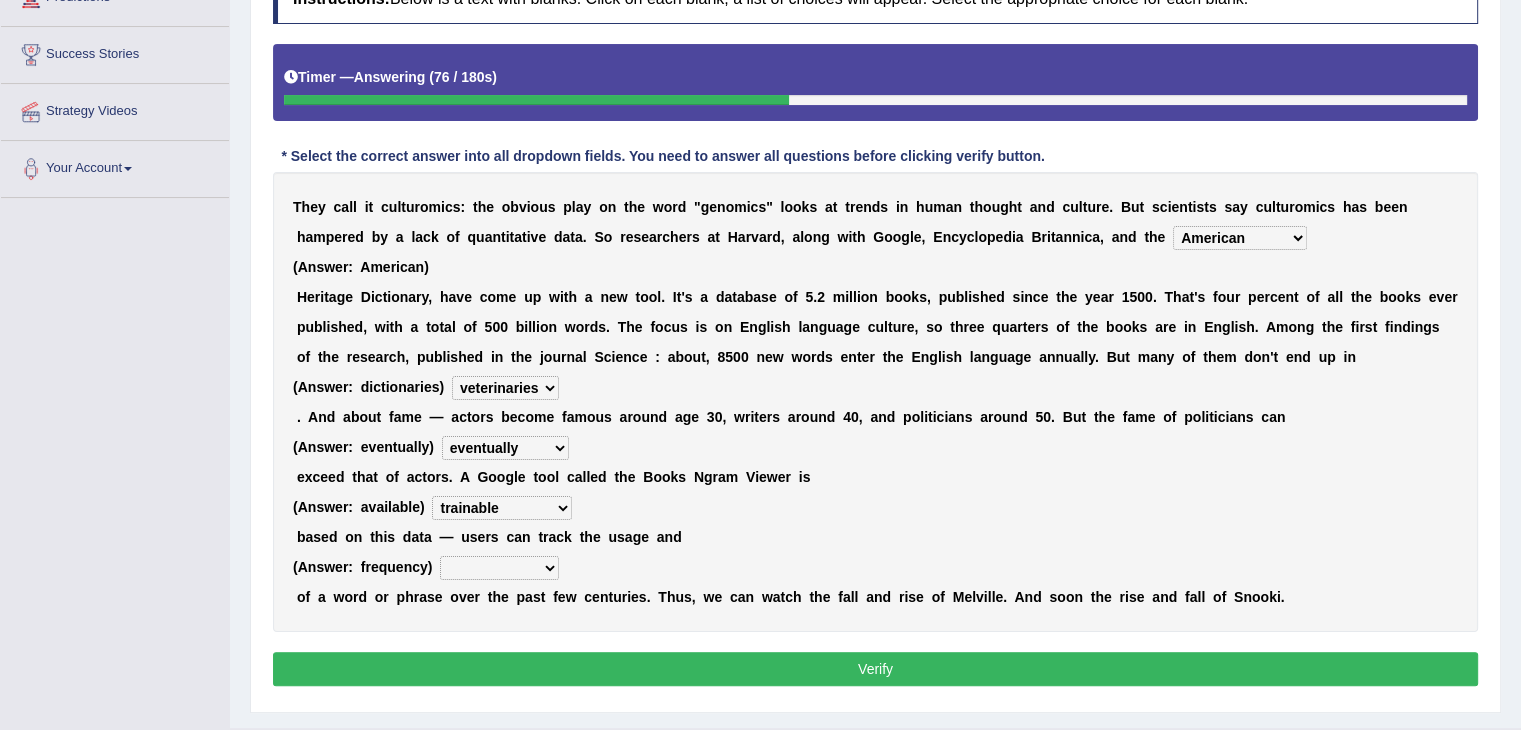 select on "frequency" 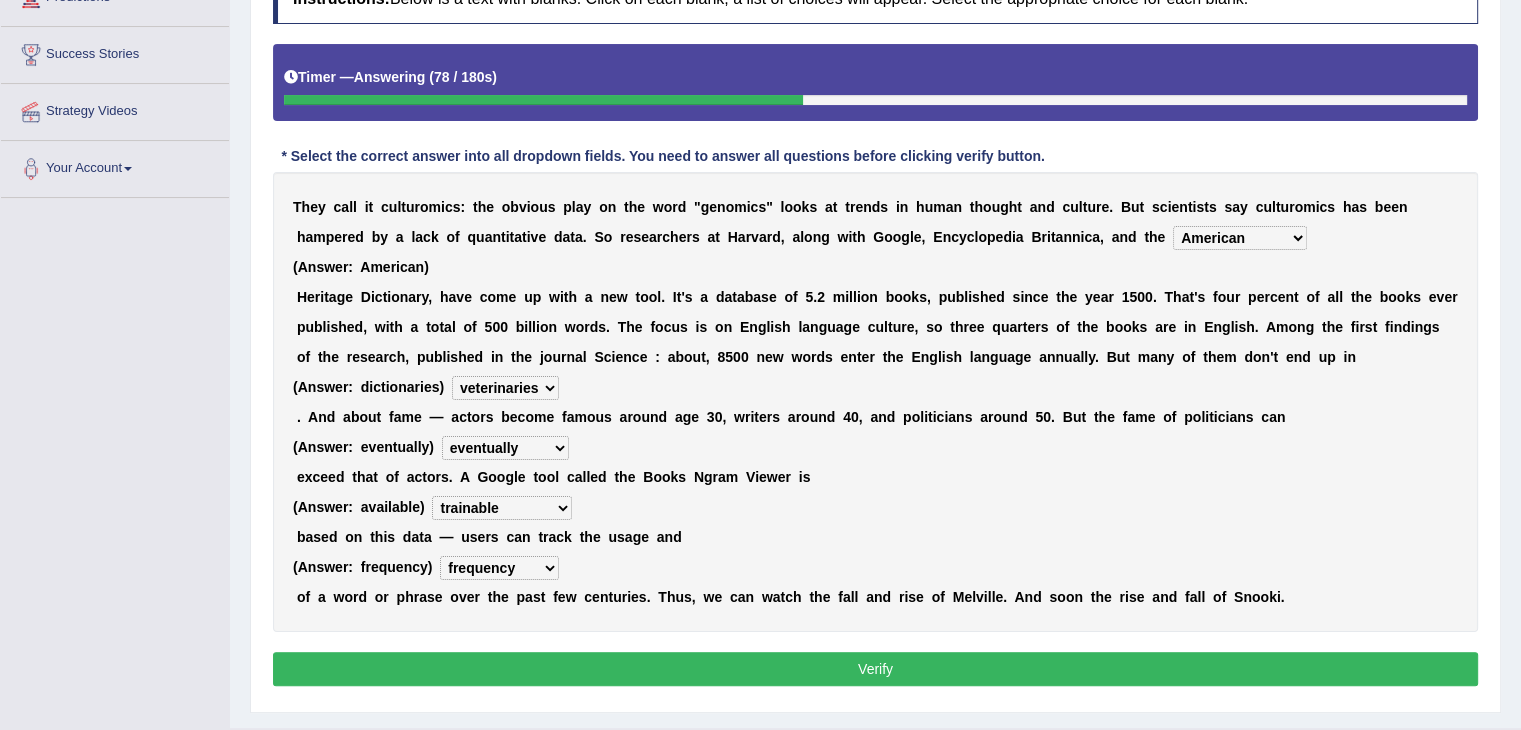 click on "Verify" at bounding box center (875, 669) 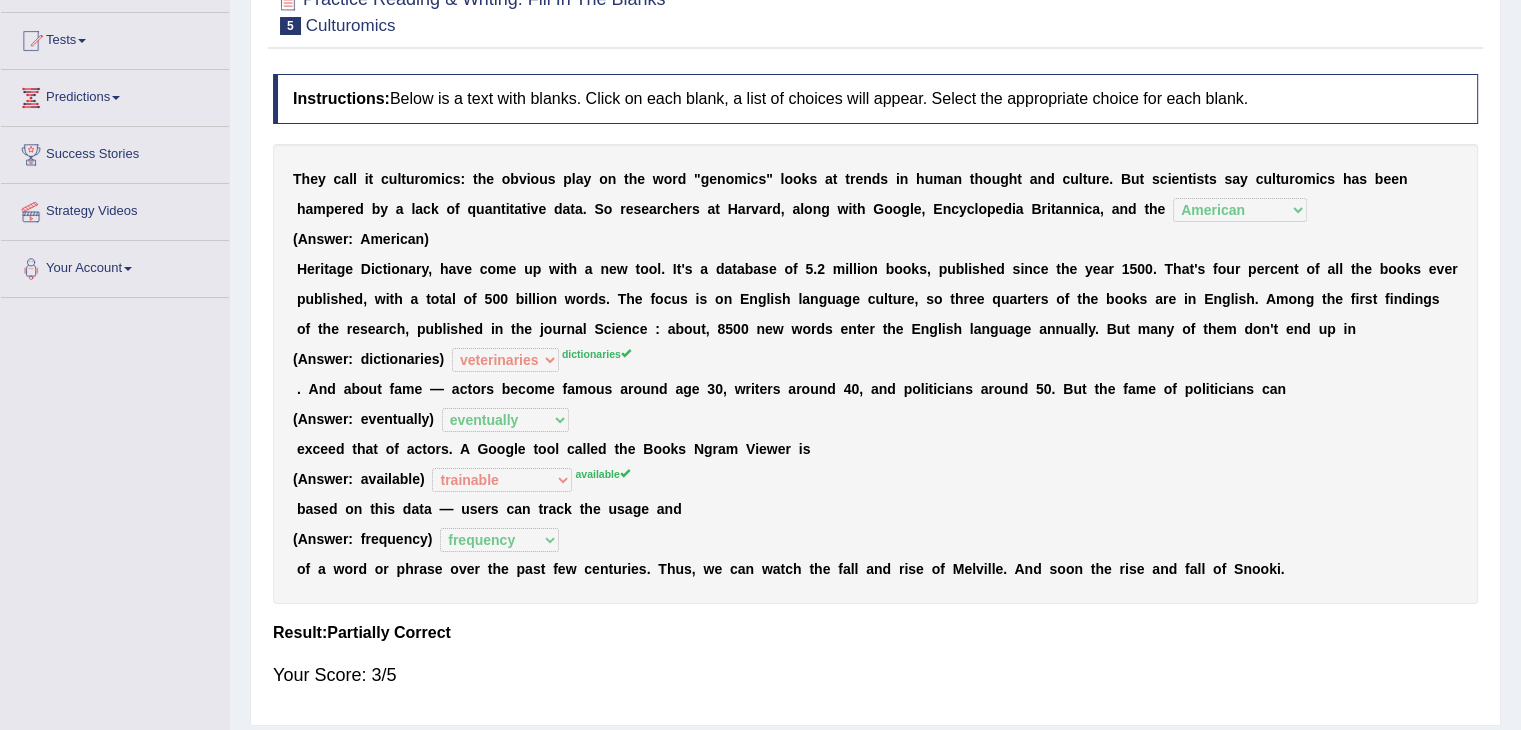 scroll, scrollTop: 0, scrollLeft: 0, axis: both 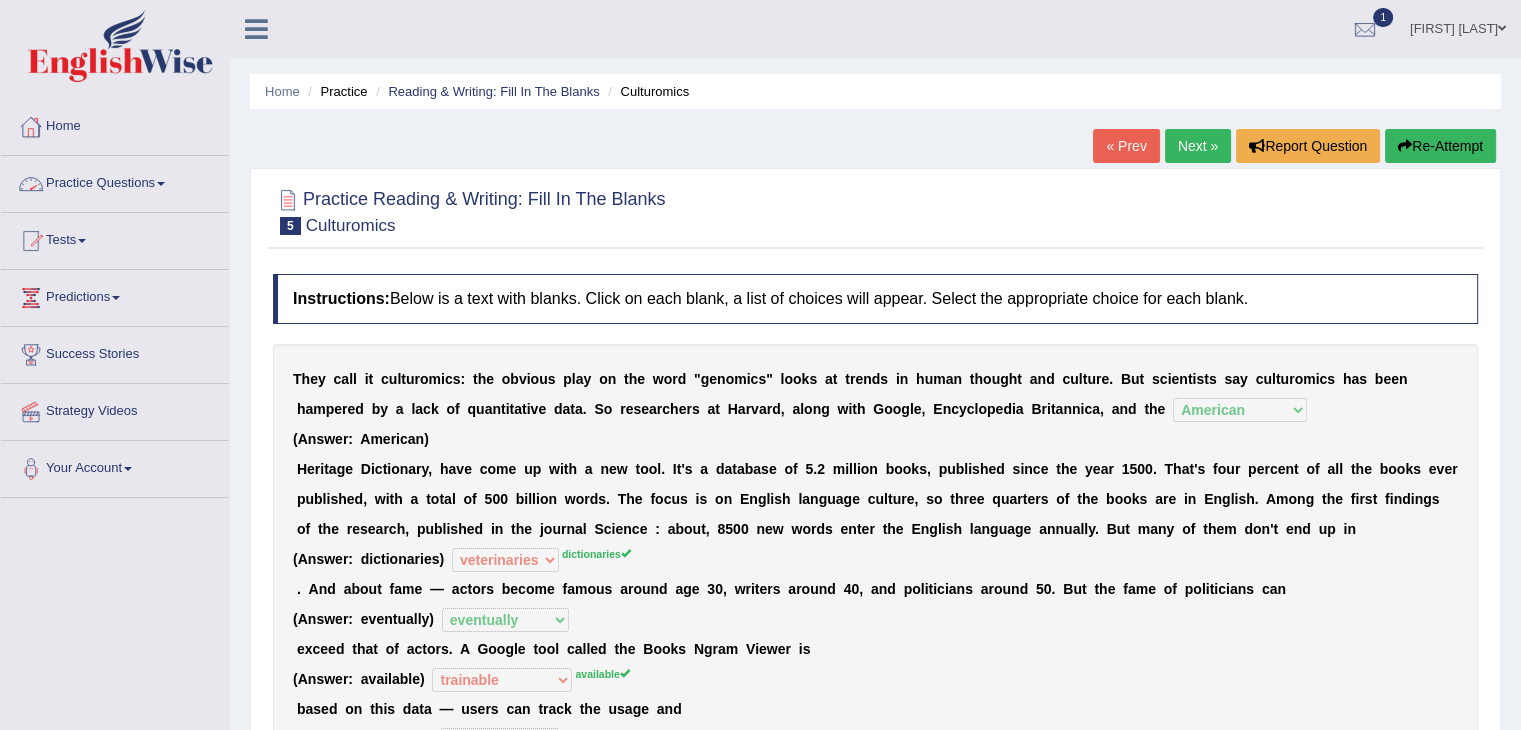 click on "Practice Questions" at bounding box center (115, 181) 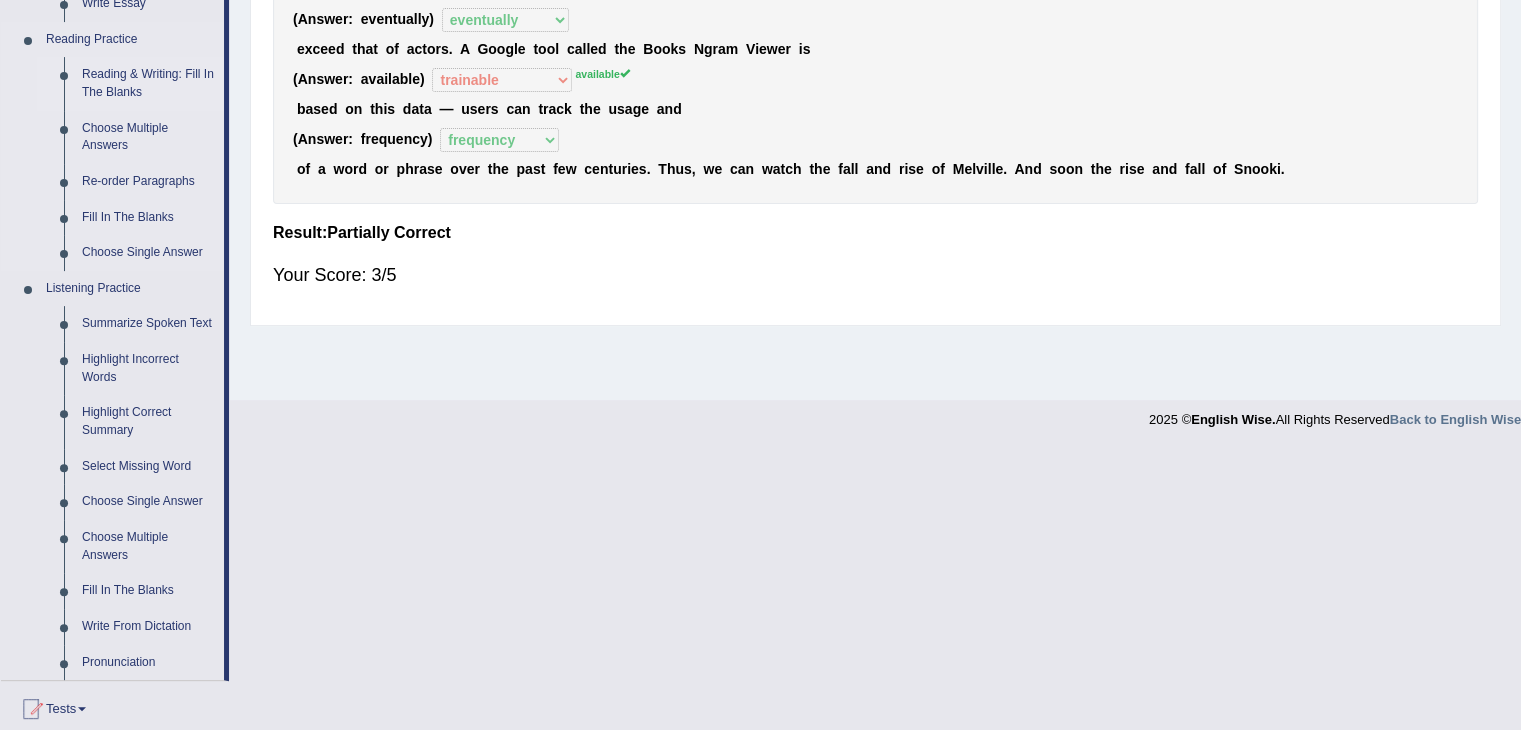scroll, scrollTop: 500, scrollLeft: 0, axis: vertical 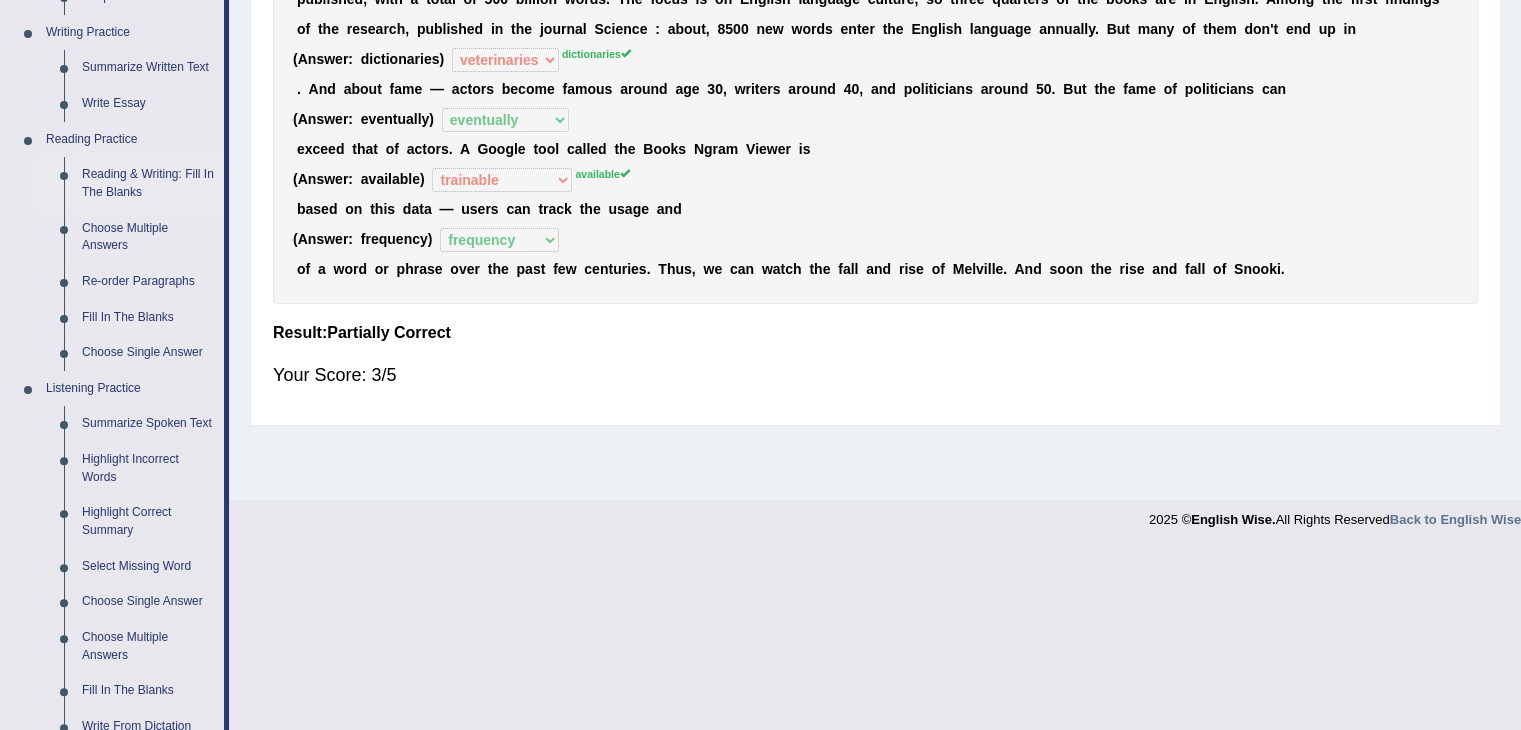 click on "Reading & Writing: Fill In The Blanks" at bounding box center (148, 183) 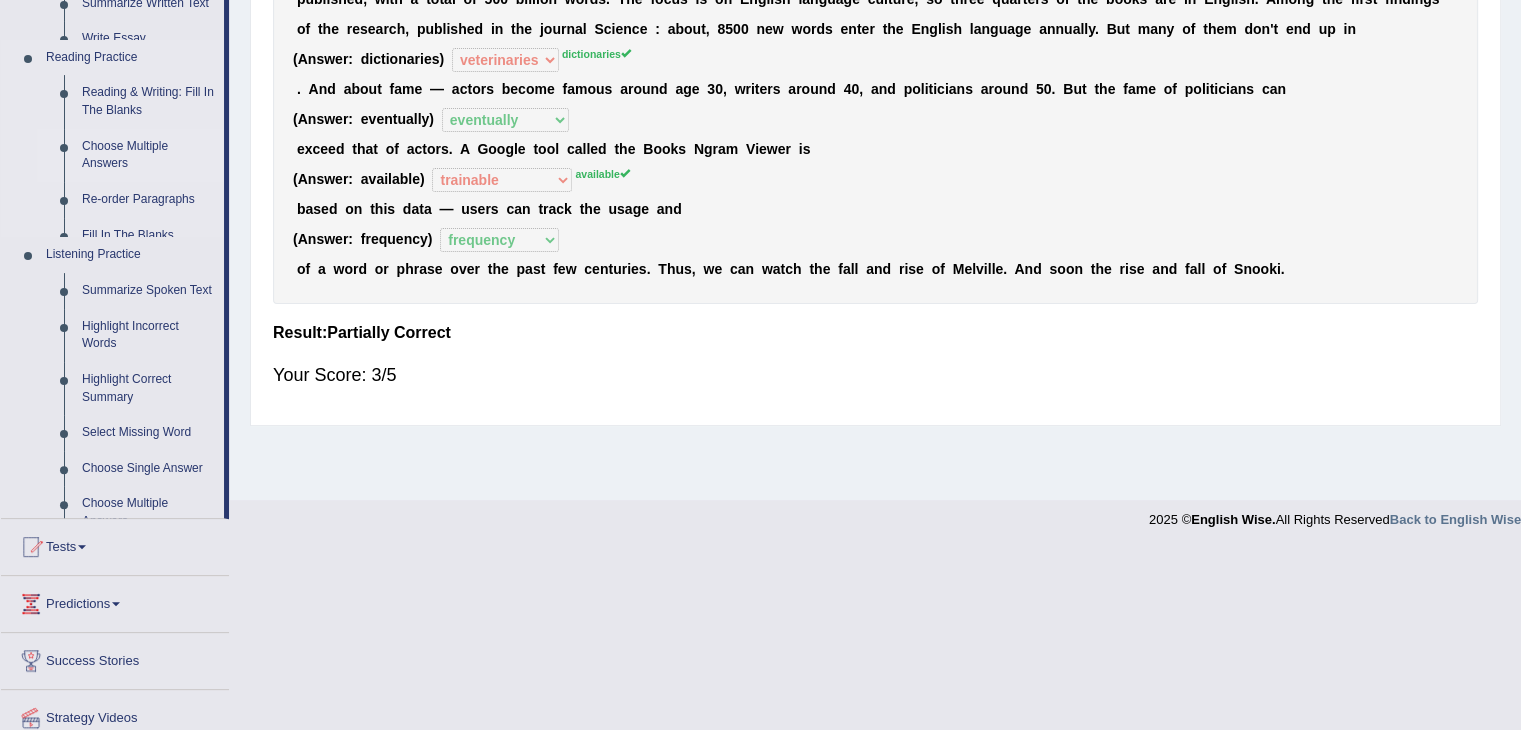 scroll, scrollTop: 320, scrollLeft: 0, axis: vertical 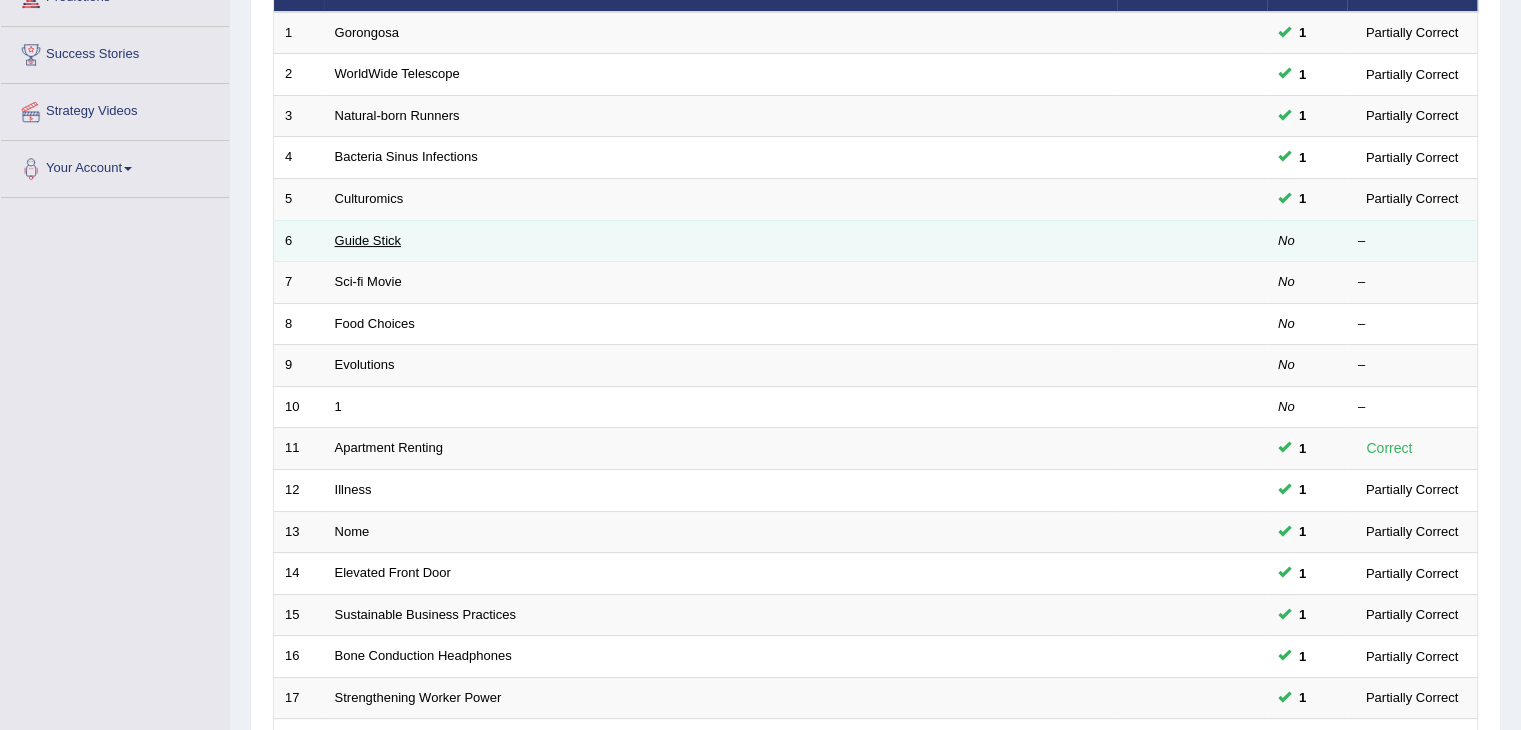 click on "Guide Stick" at bounding box center [368, 240] 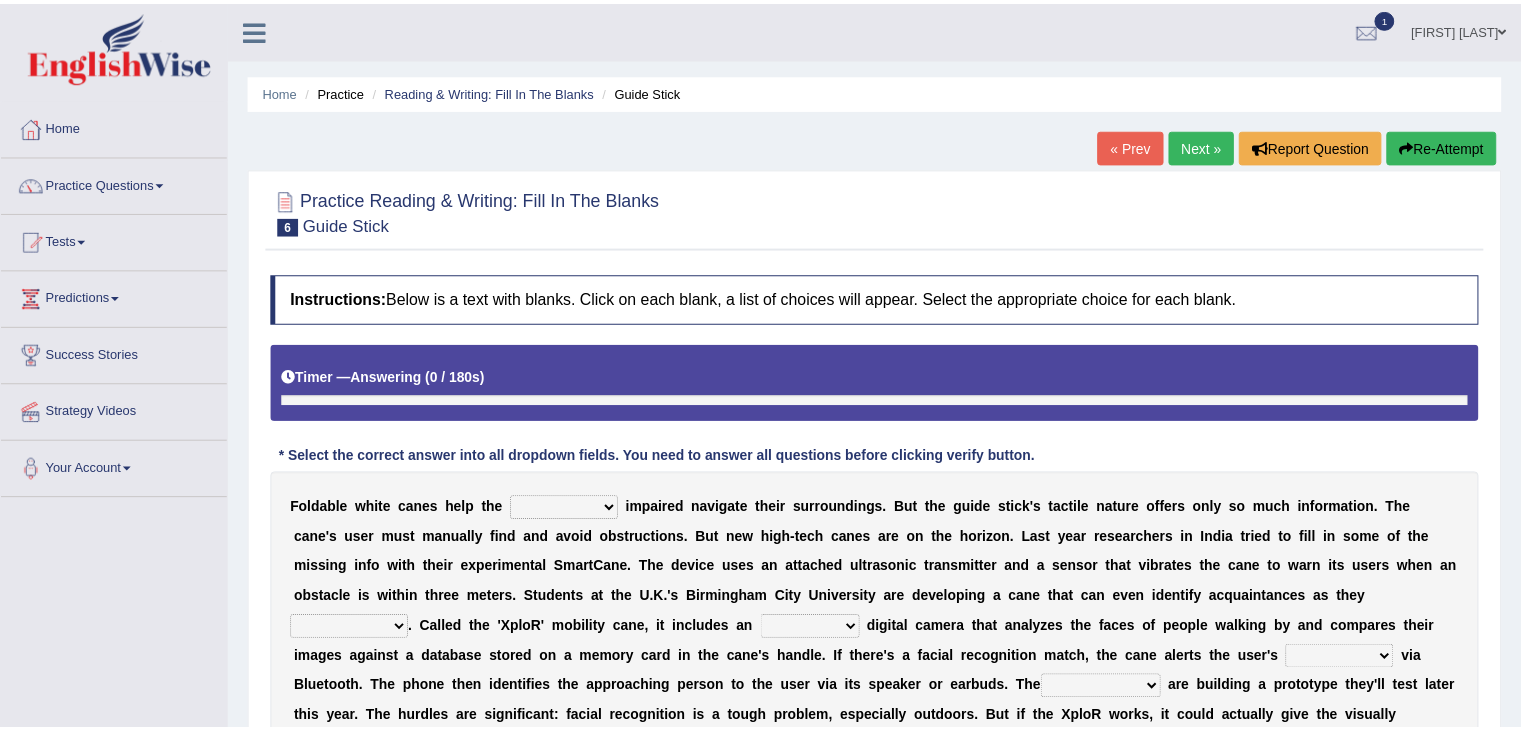 scroll, scrollTop: 0, scrollLeft: 0, axis: both 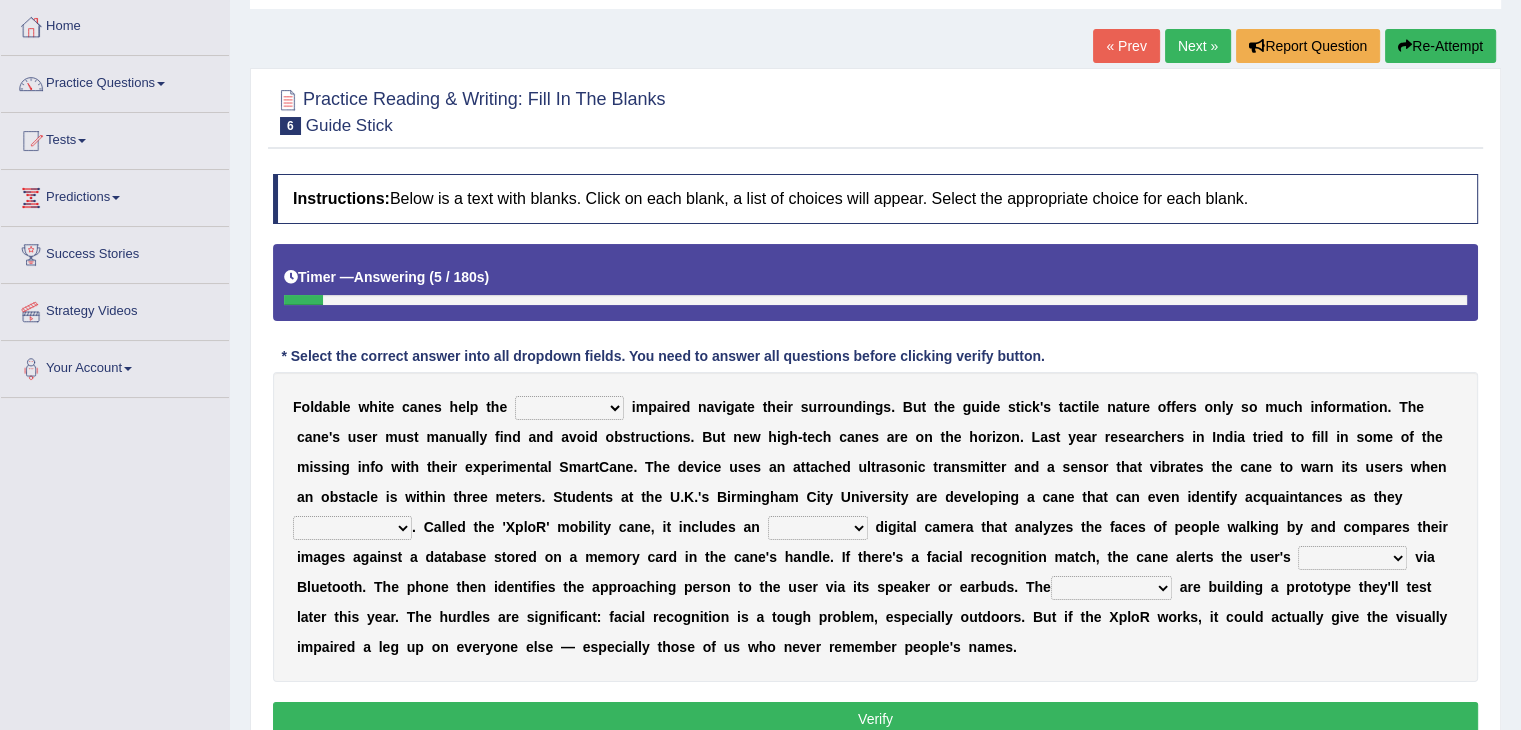 click on "felicity insensitivity visually malleability" at bounding box center (569, 408) 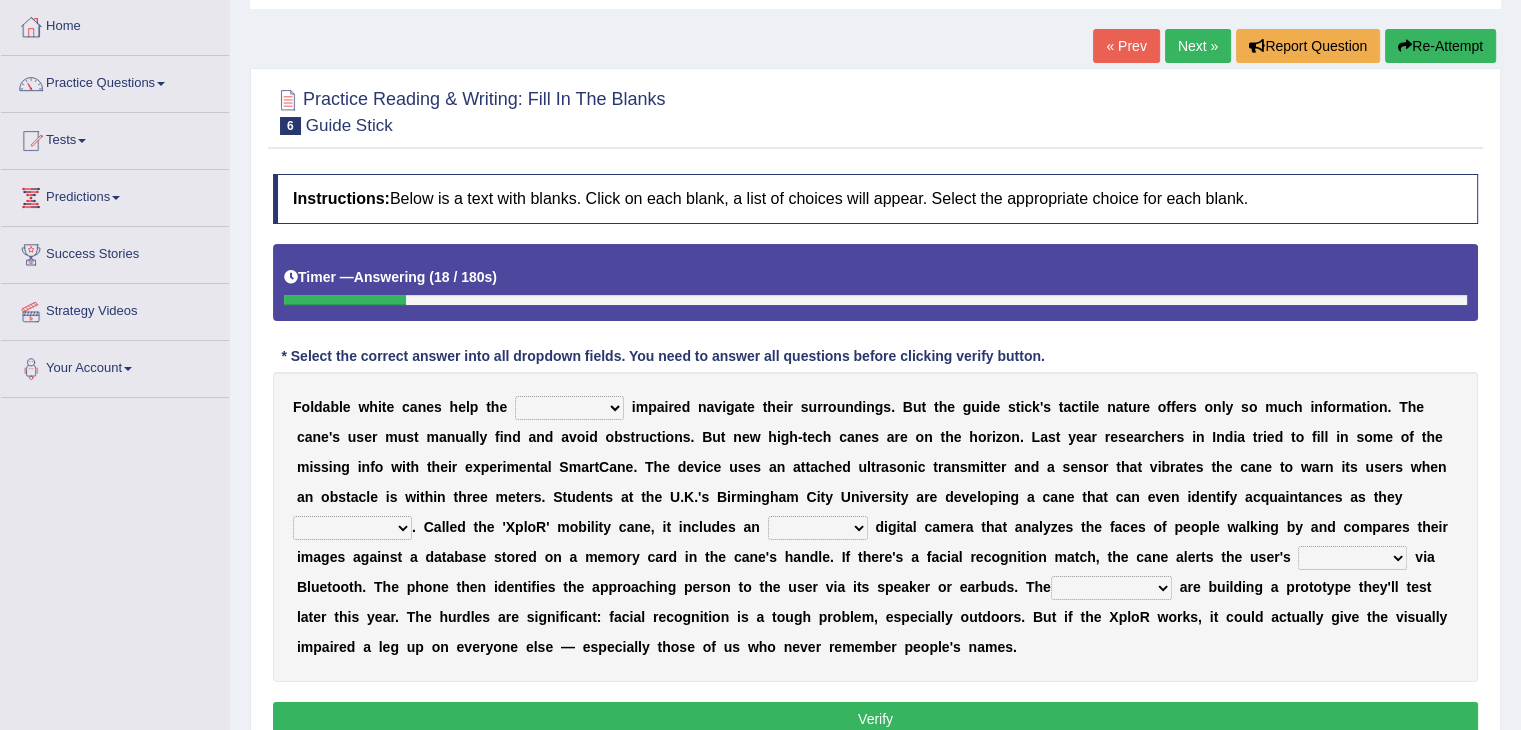 select on "visually" 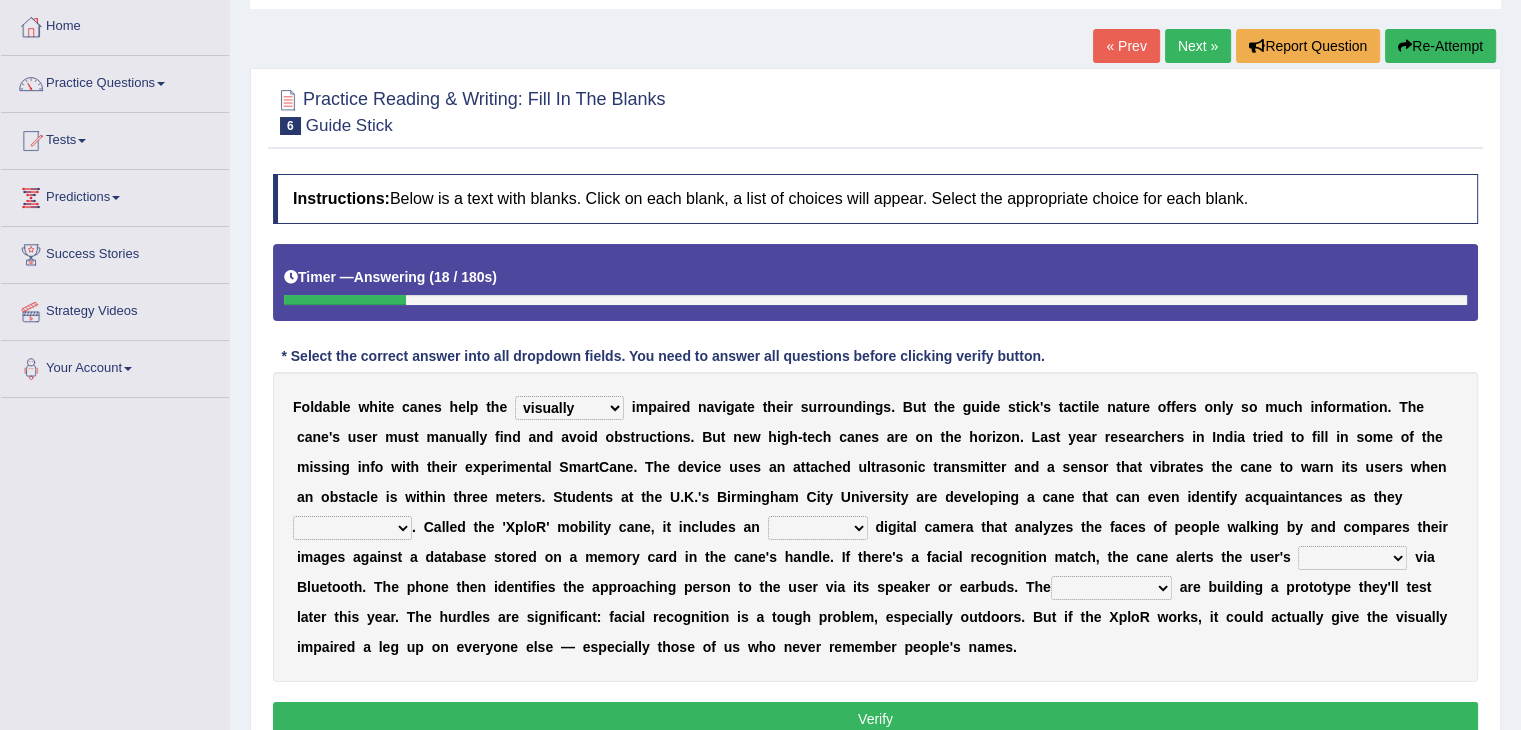 click on "felicity insensitivity visually malleability" at bounding box center (569, 408) 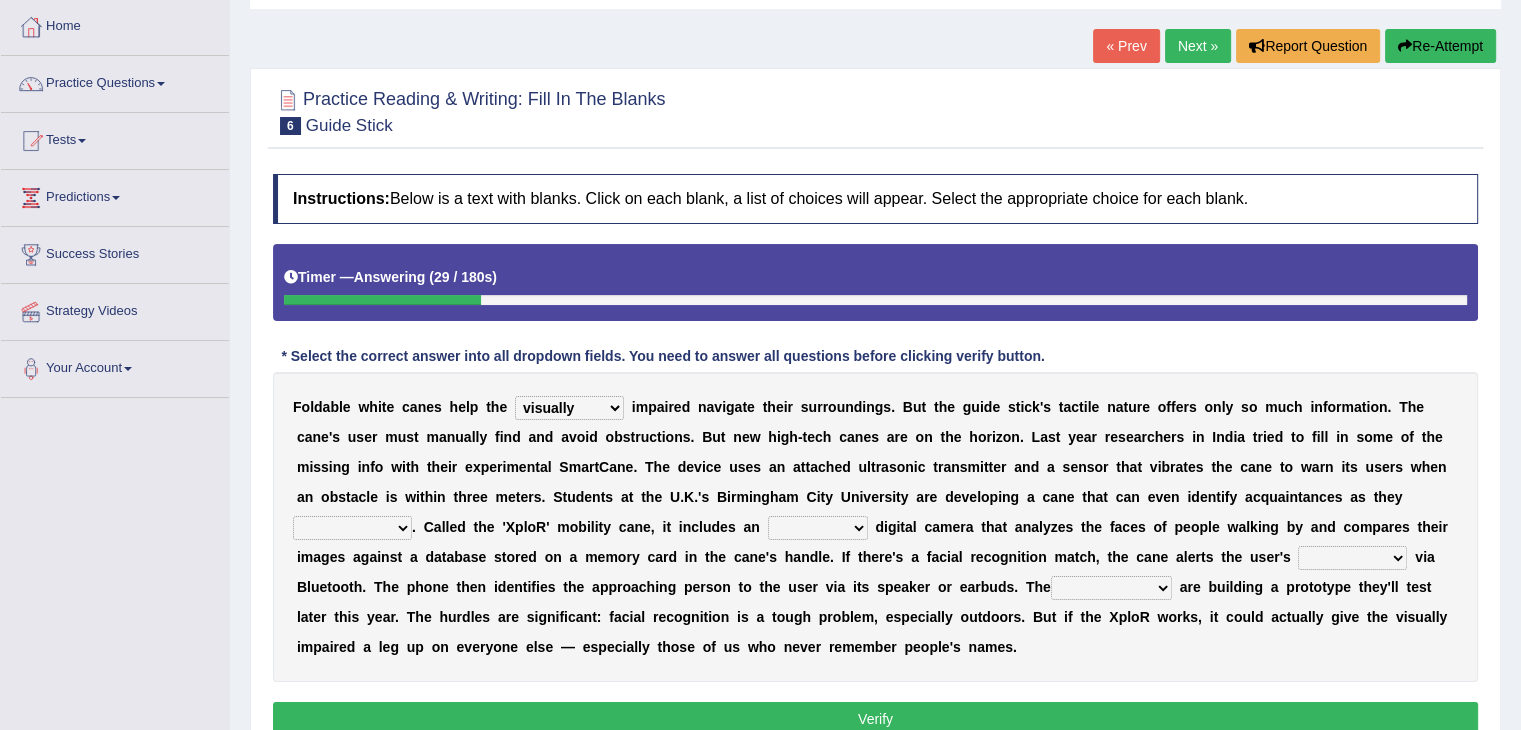 click on "likelihood throat northernmost approach" at bounding box center (352, 528) 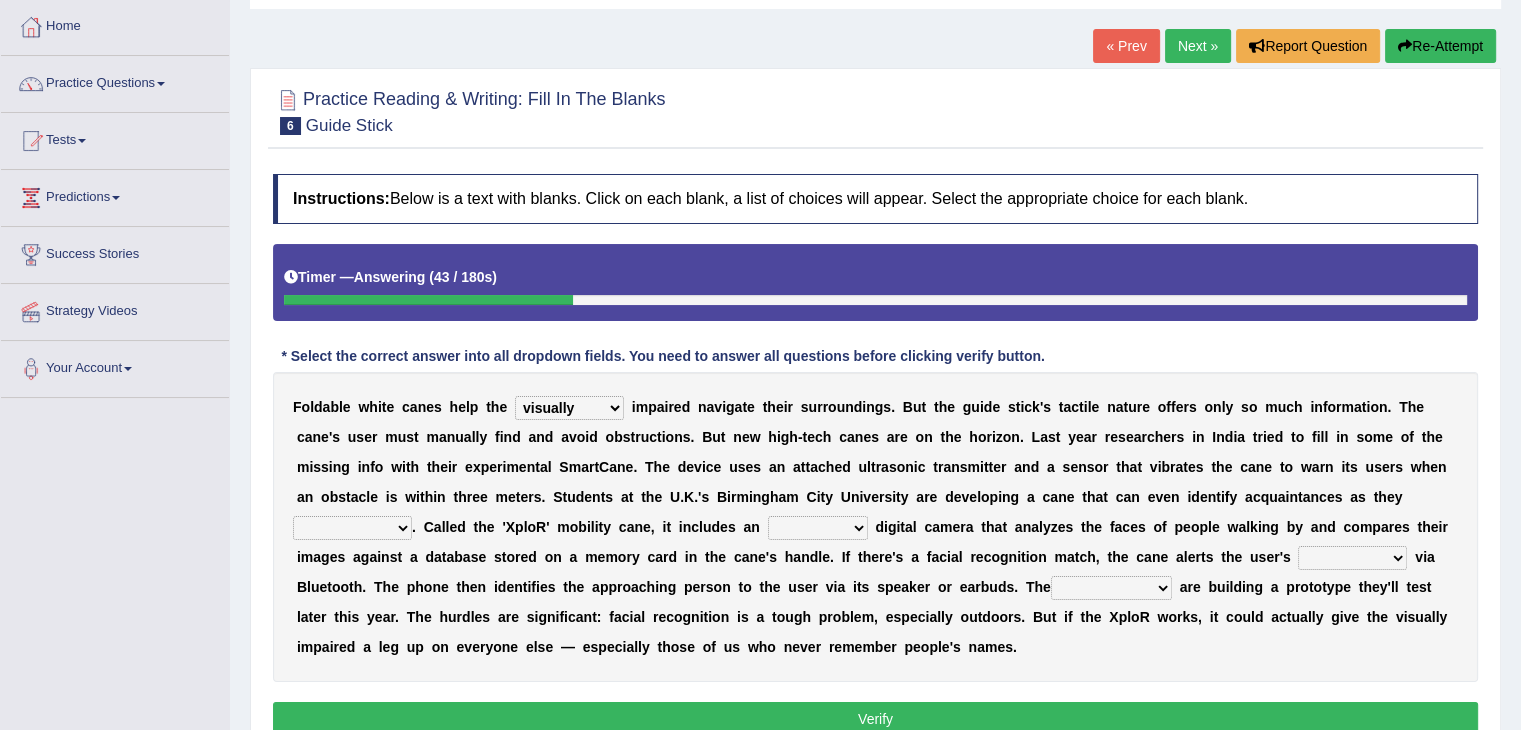select on "approach" 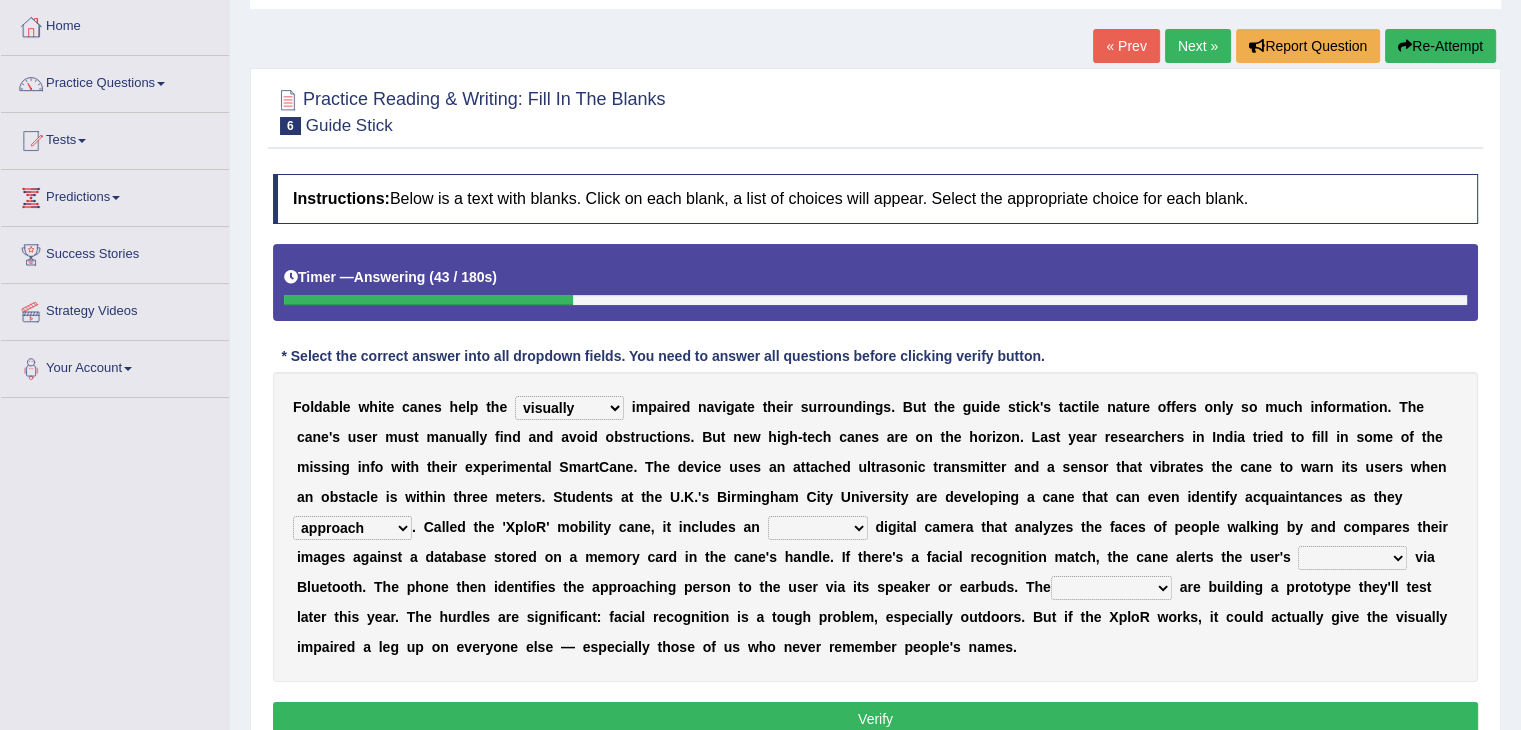 click on "likelihood throat northernmost approach" at bounding box center (352, 528) 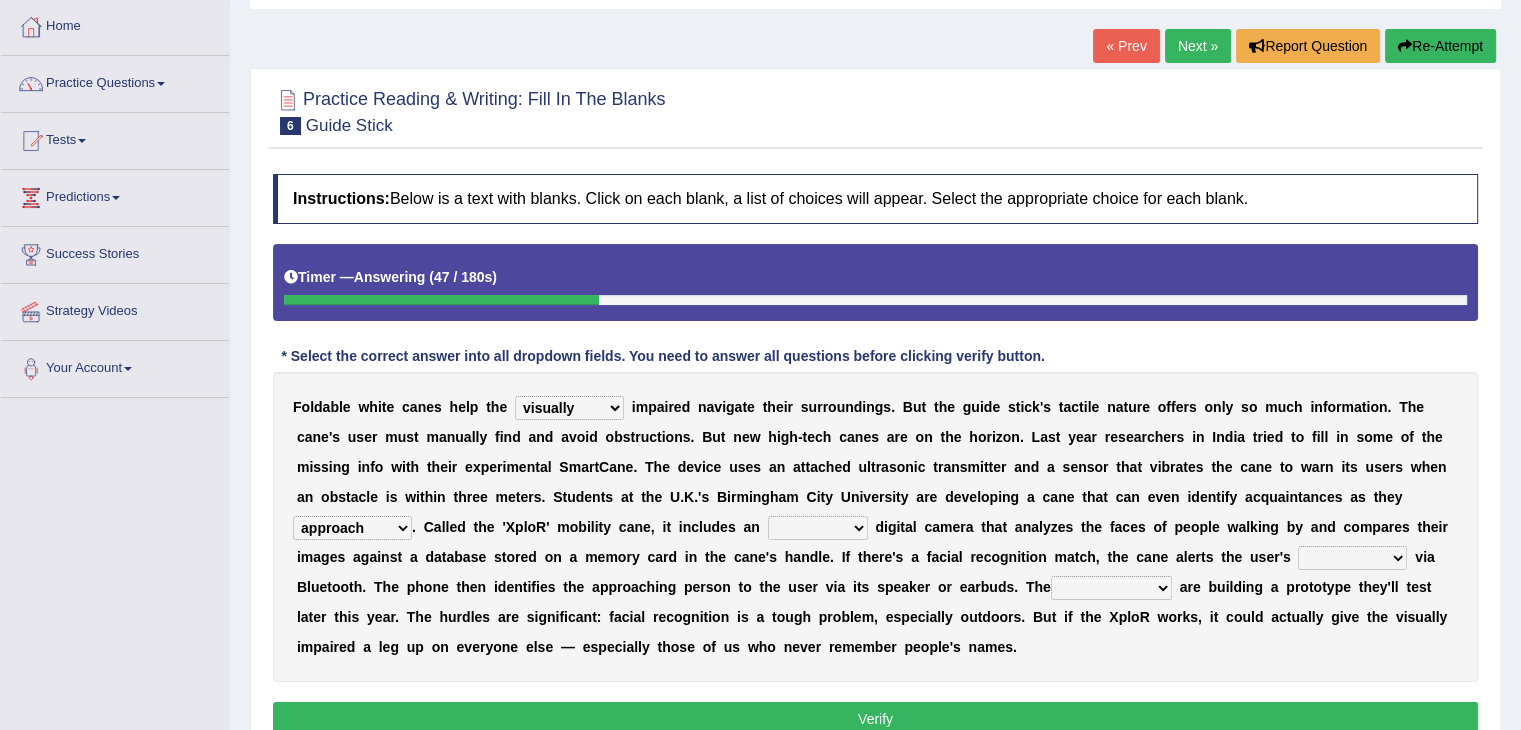 click on "untested embedded deadest skinhead" at bounding box center [818, 528] 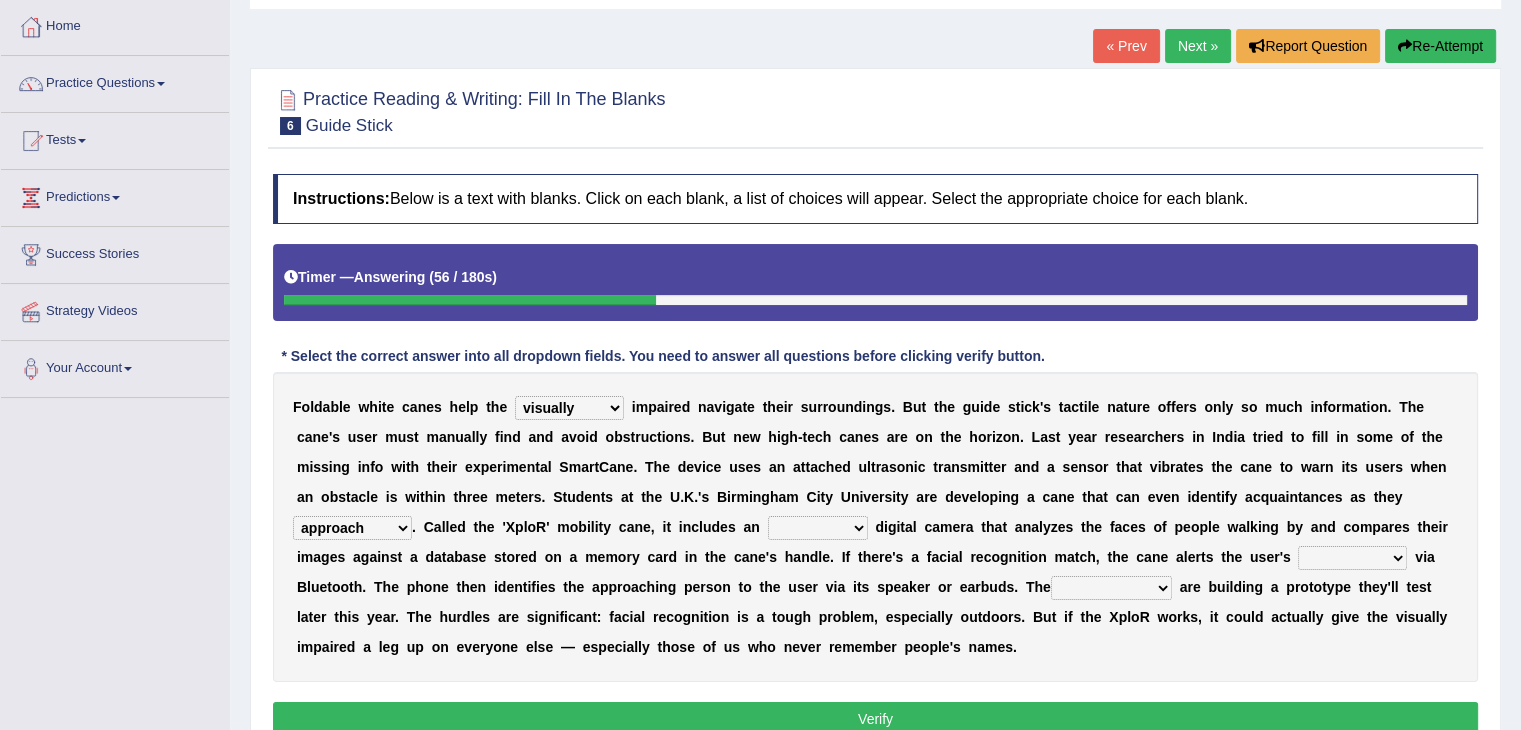 select on "embedded" 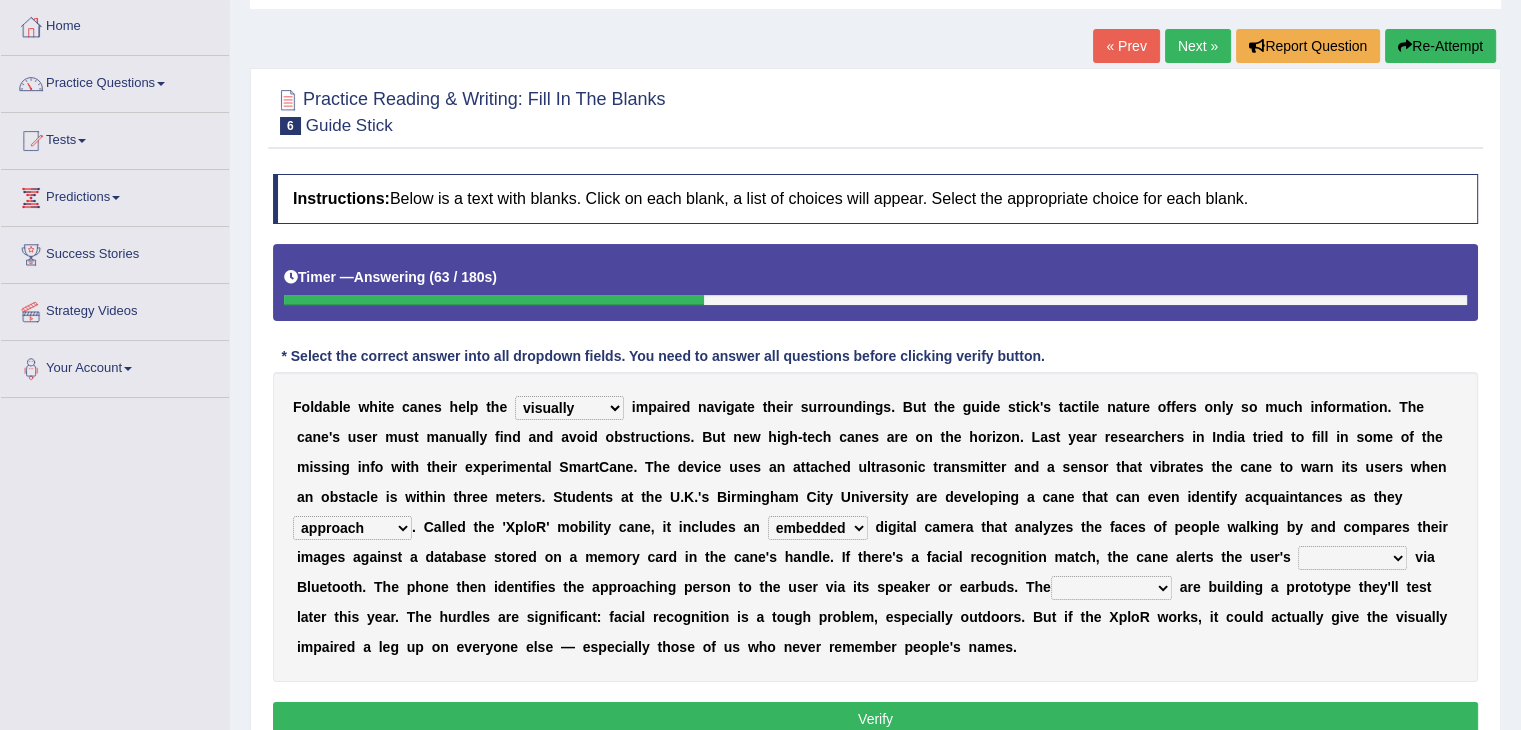 click on "jurisprudence bootless students jukebox" at bounding box center (1111, 588) 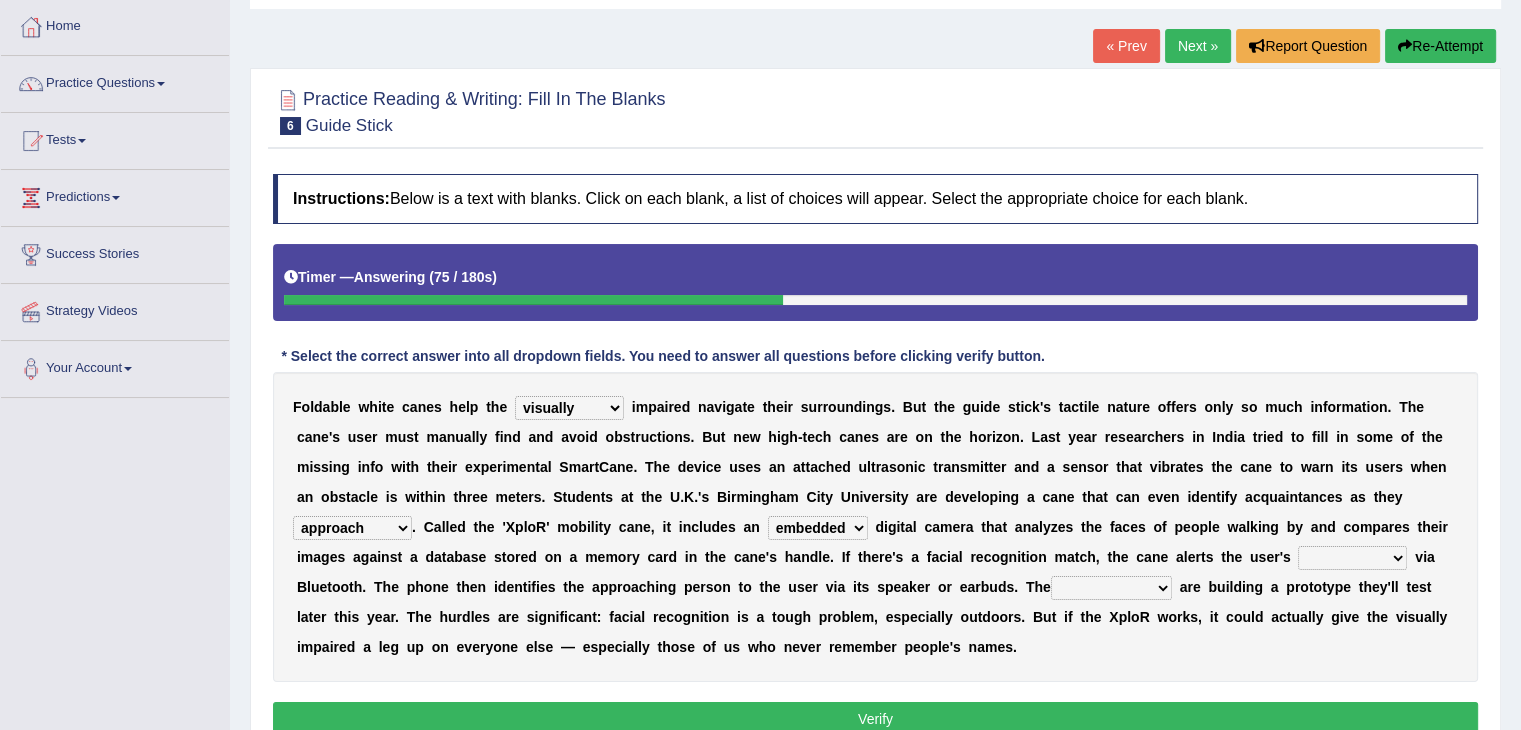 select on "jukebox" 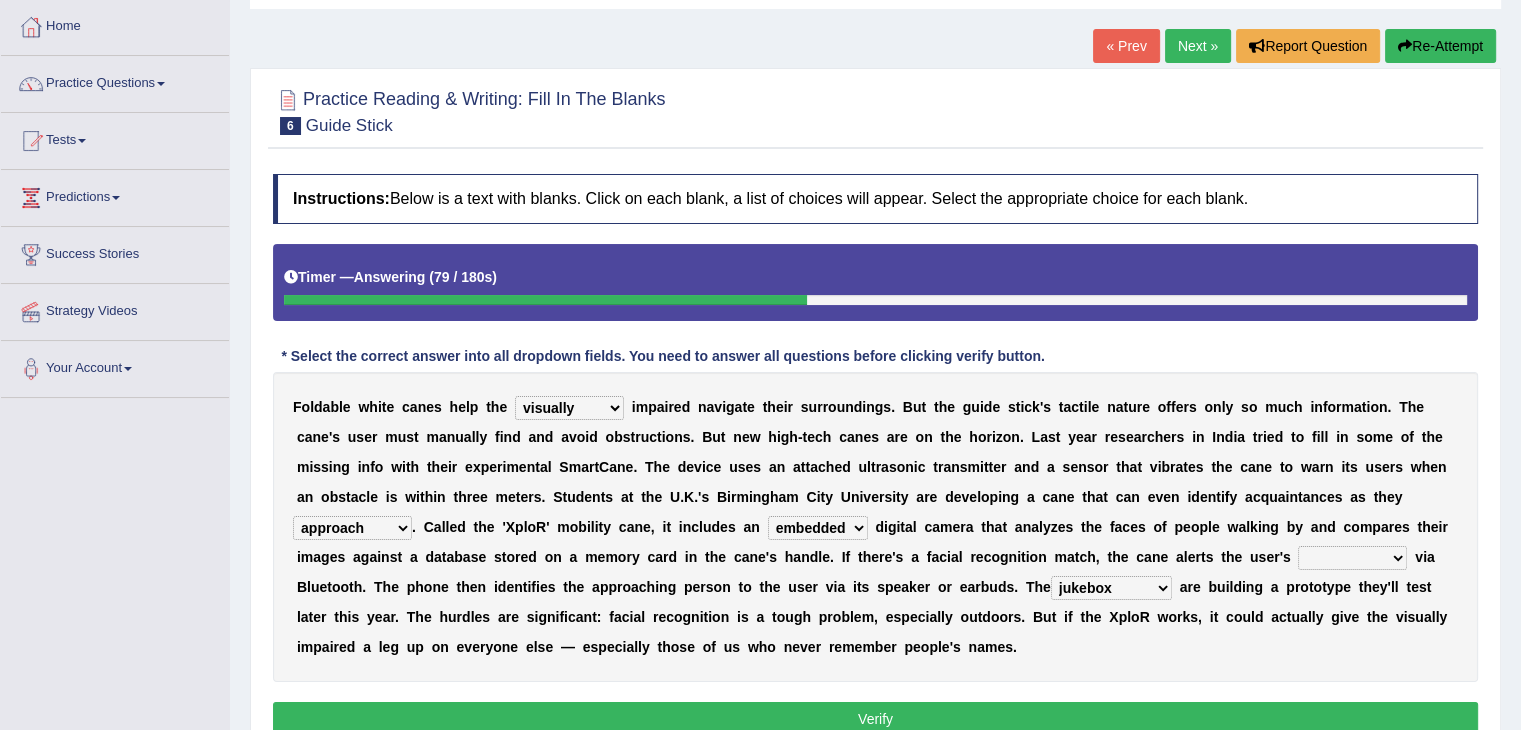 click on "waterborne alone smartphone postpone" at bounding box center (1352, 558) 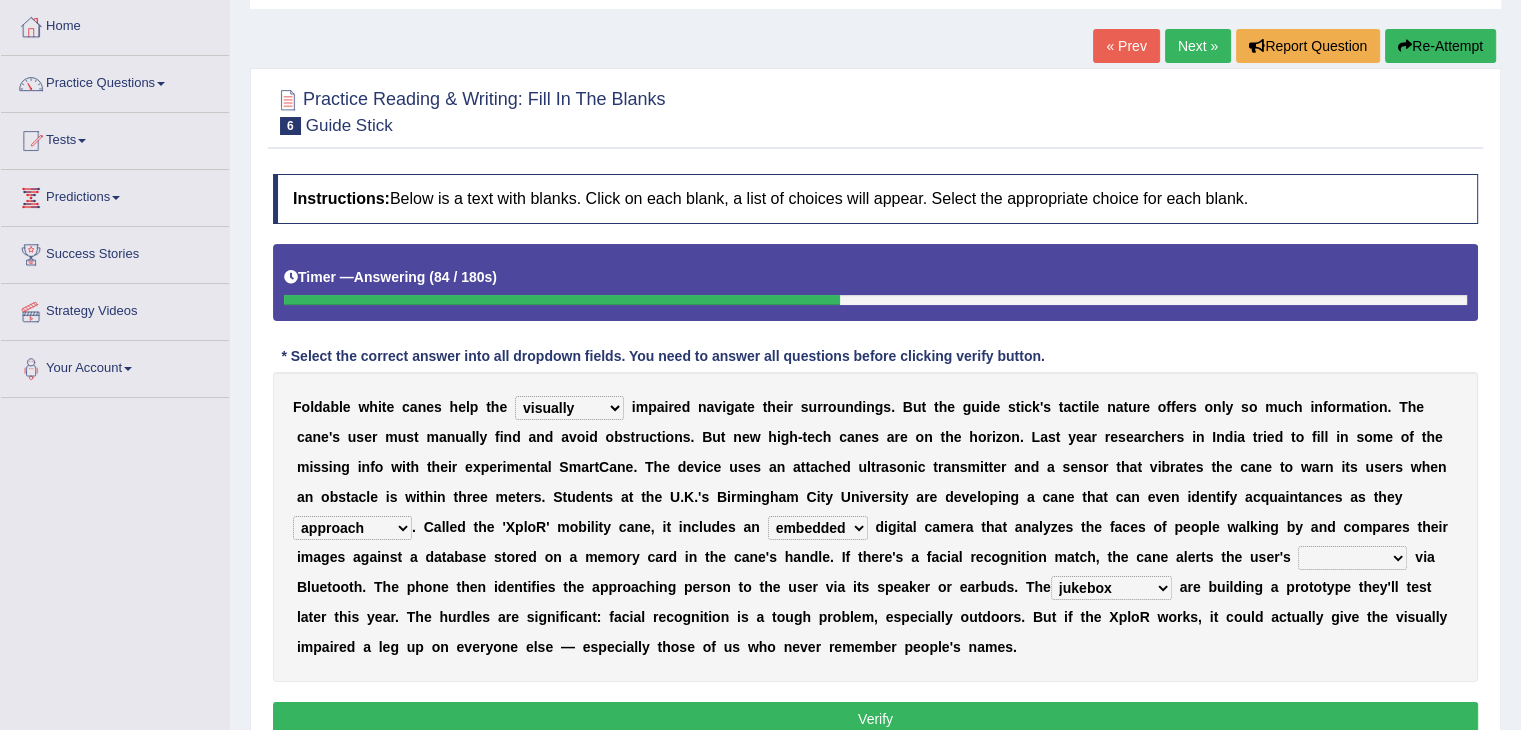 select on "smartphone" 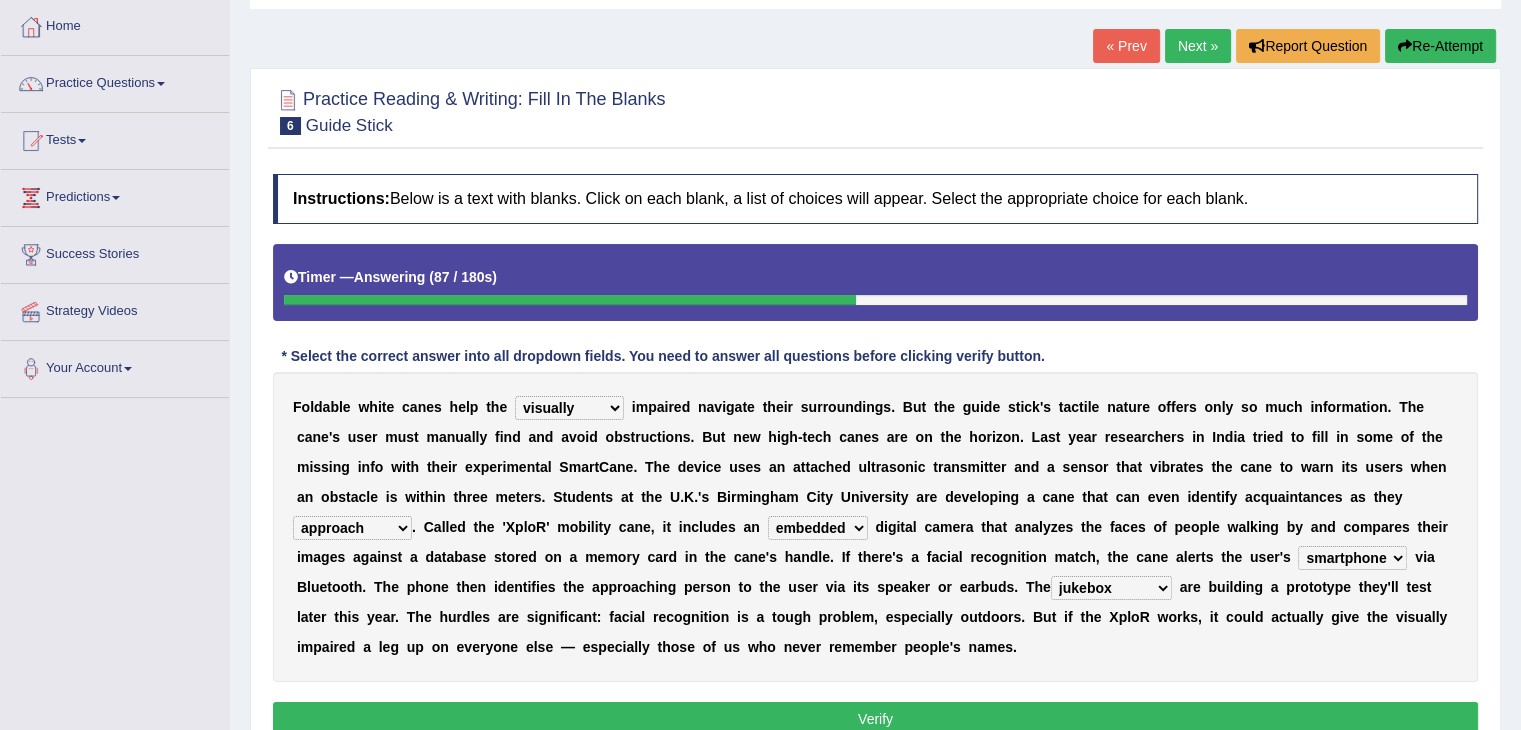 click on "Verify" at bounding box center [875, 719] 